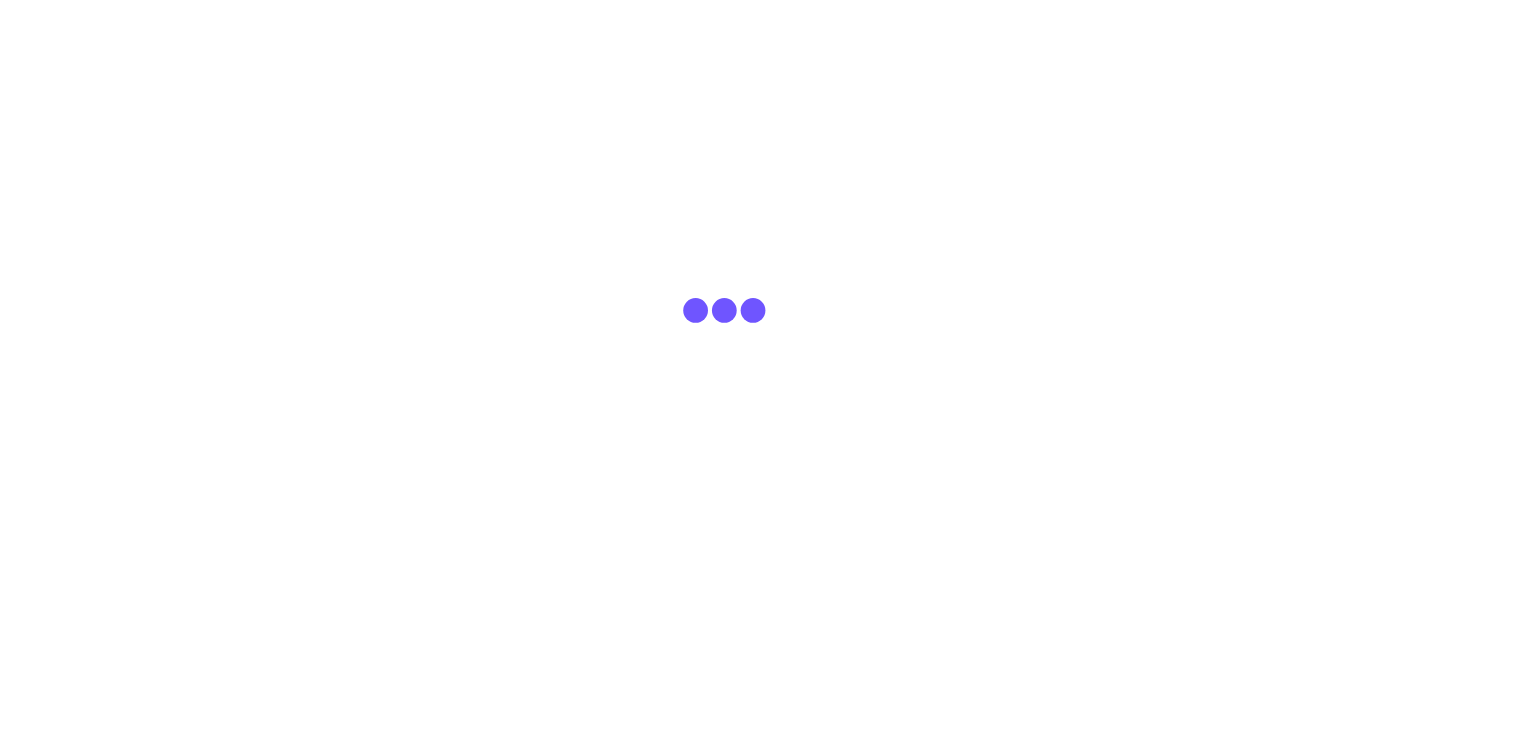 scroll, scrollTop: 0, scrollLeft: 0, axis: both 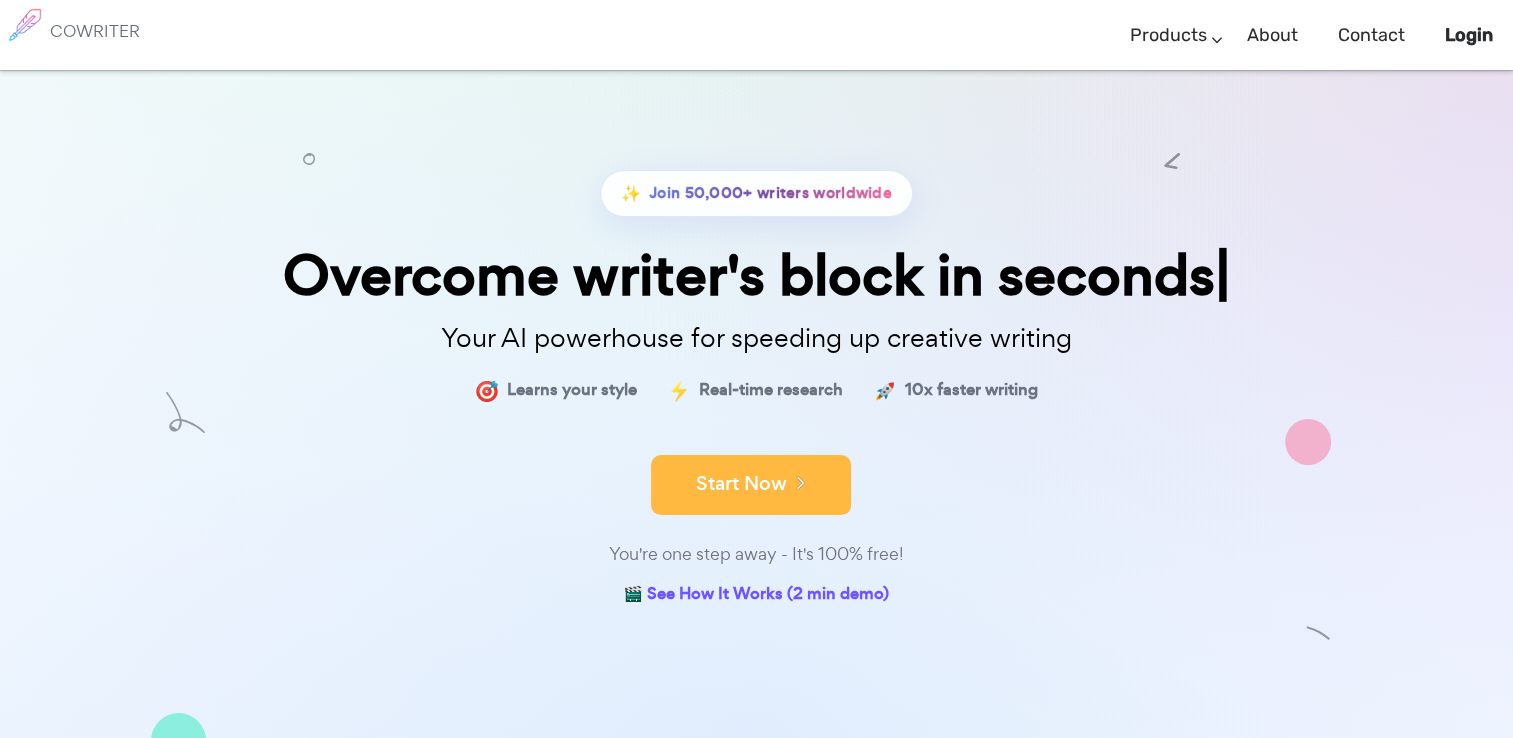 click on "Start Now" at bounding box center (751, 485) 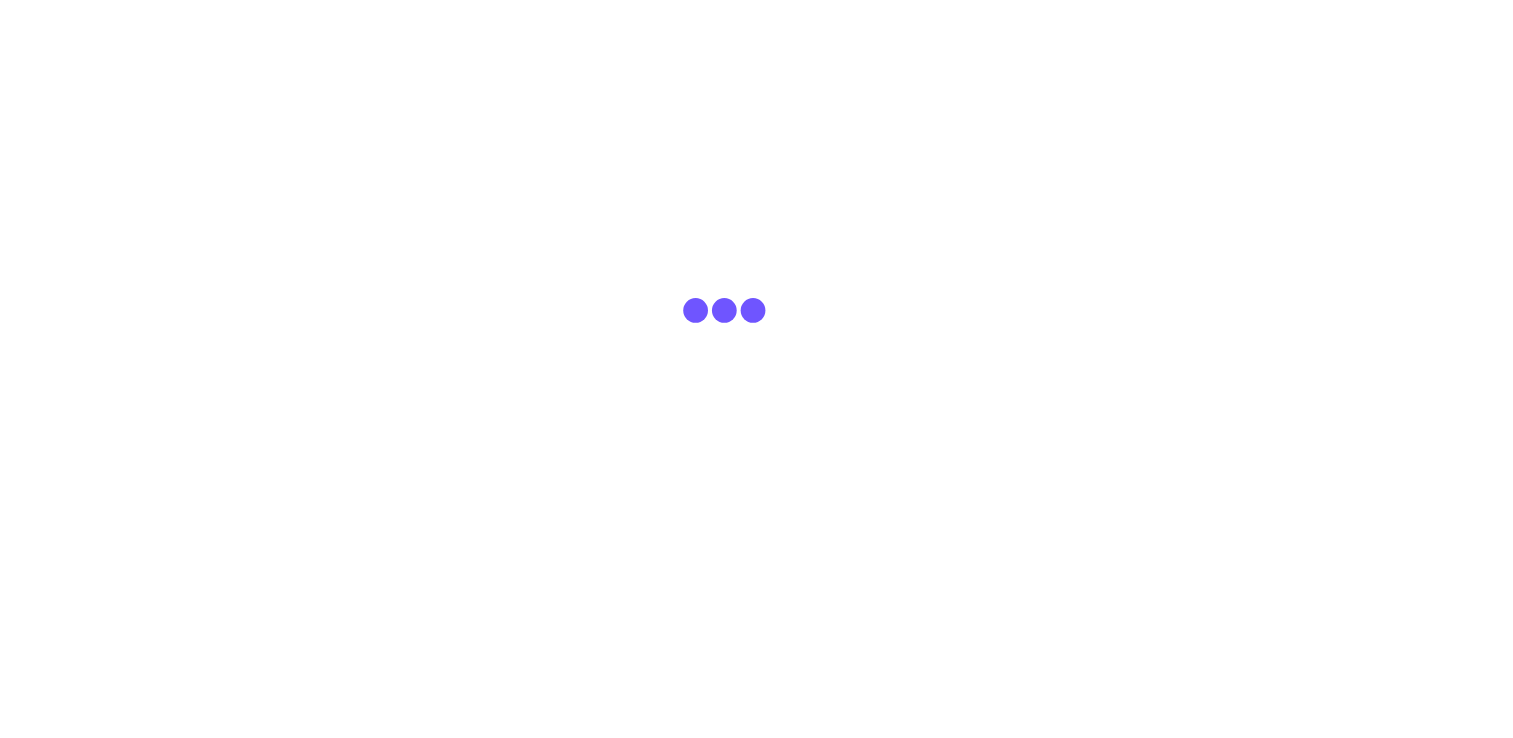 scroll, scrollTop: 0, scrollLeft: 0, axis: both 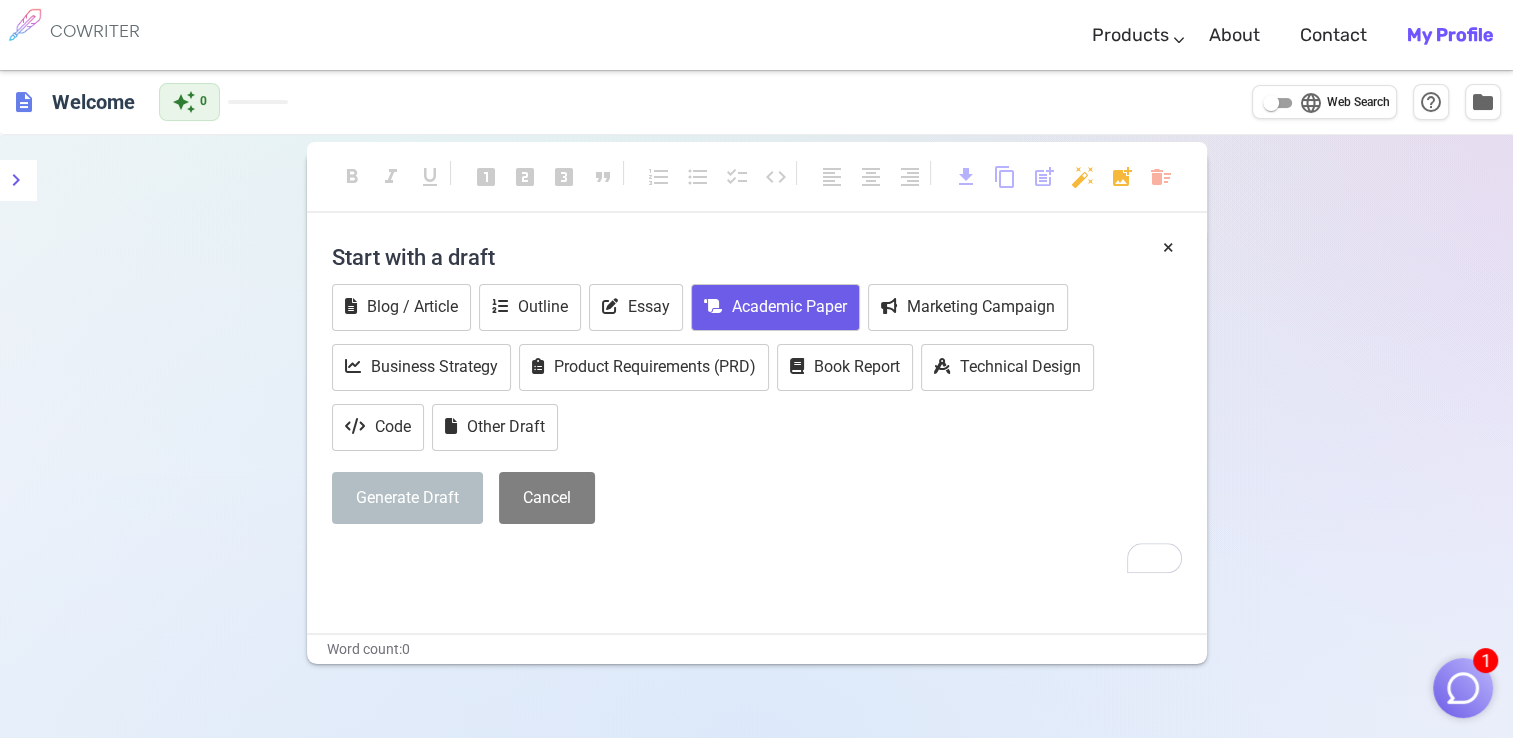 click on "Academic Paper" at bounding box center (775, 307) 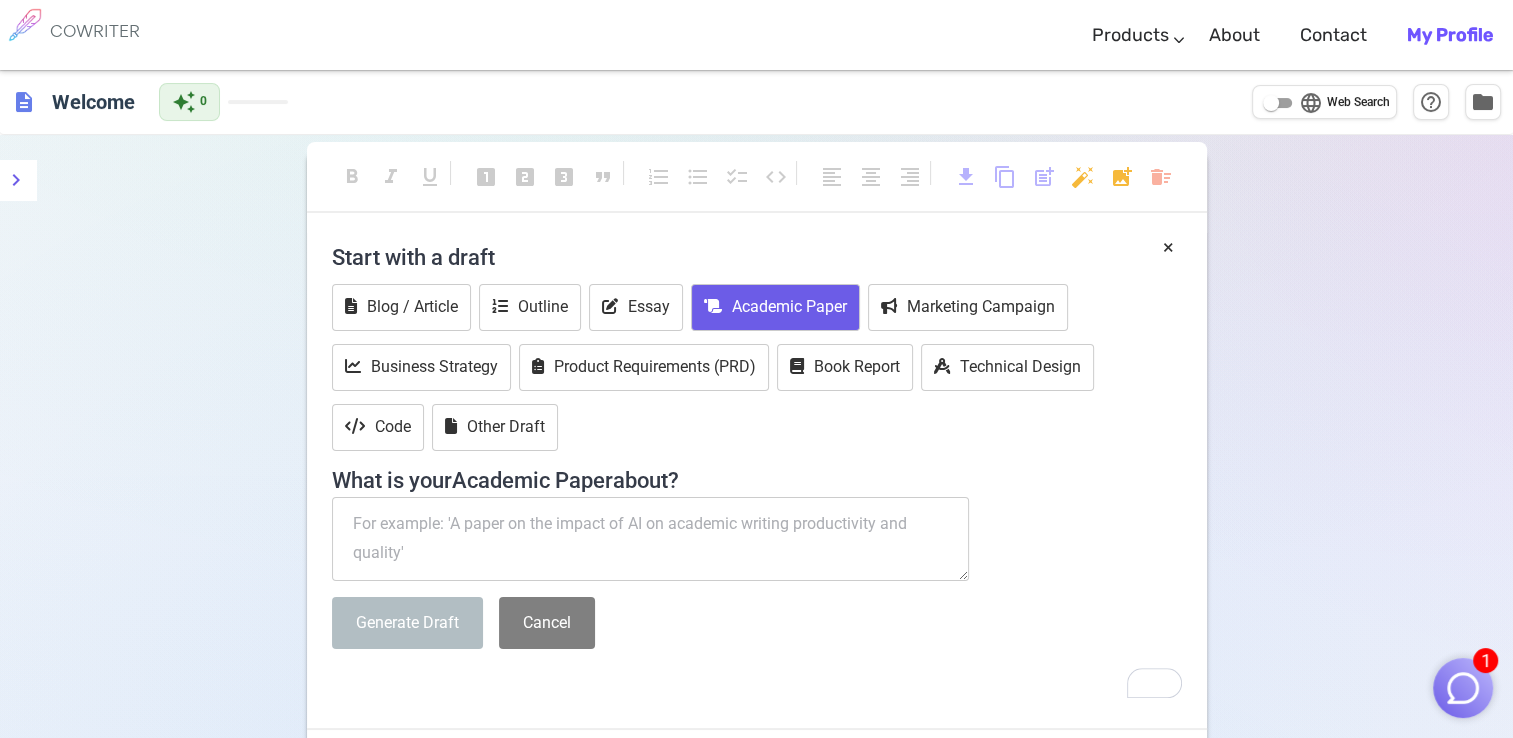 click at bounding box center (651, 539) 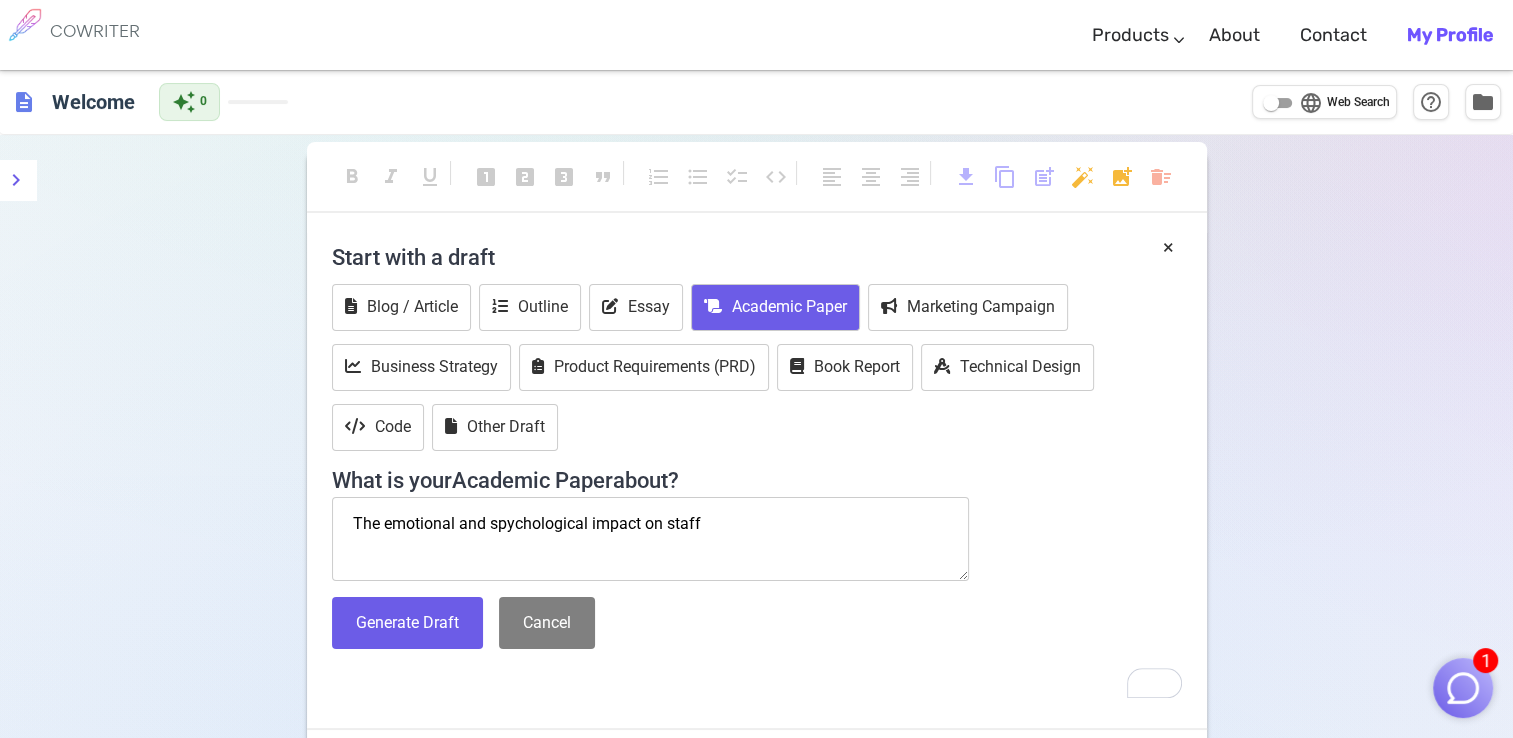 drag, startPoint x: 718, startPoint y: 520, endPoint x: 352, endPoint y: 533, distance: 366.2308 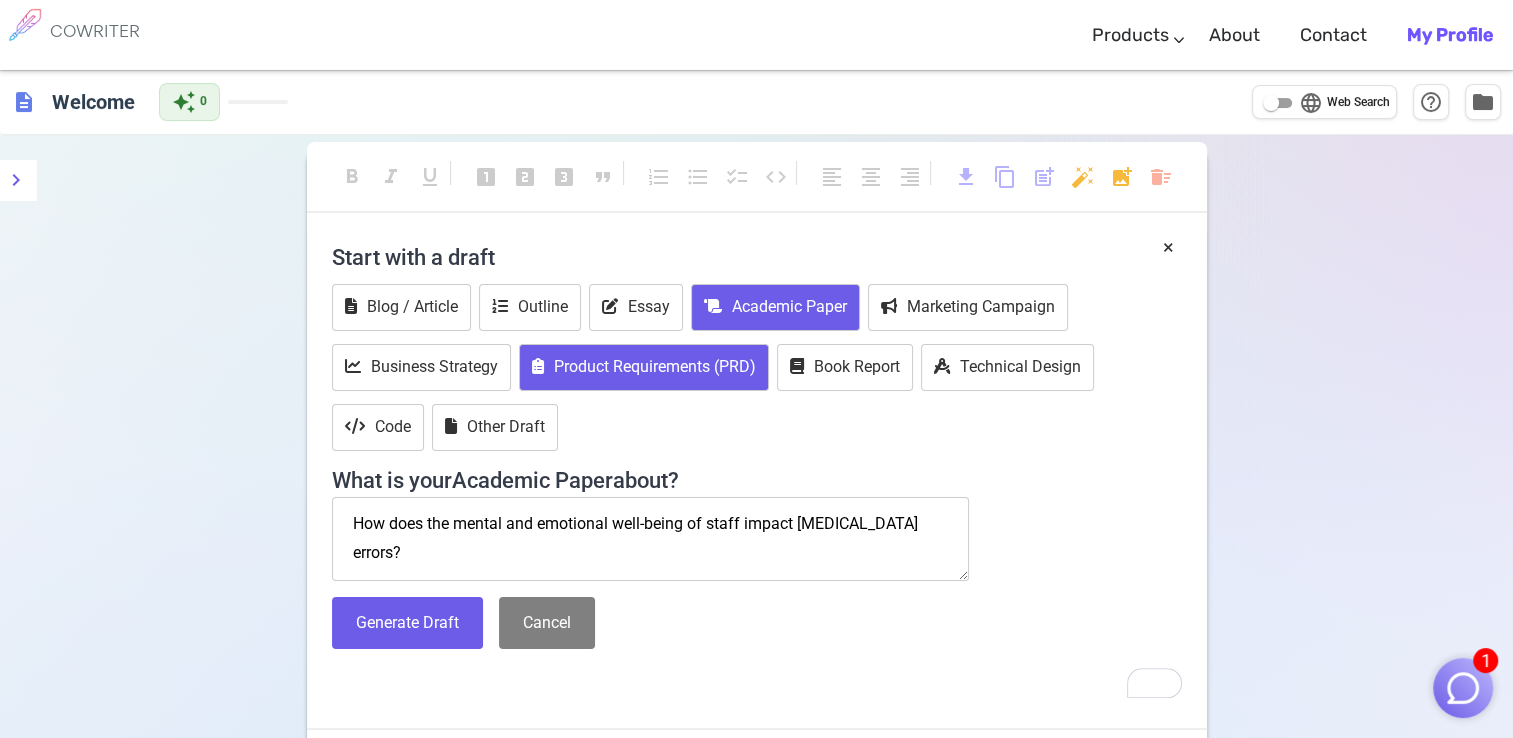 type on "How does the mental and emotional well-being of staff impact [MEDICAL_DATA] errors?" 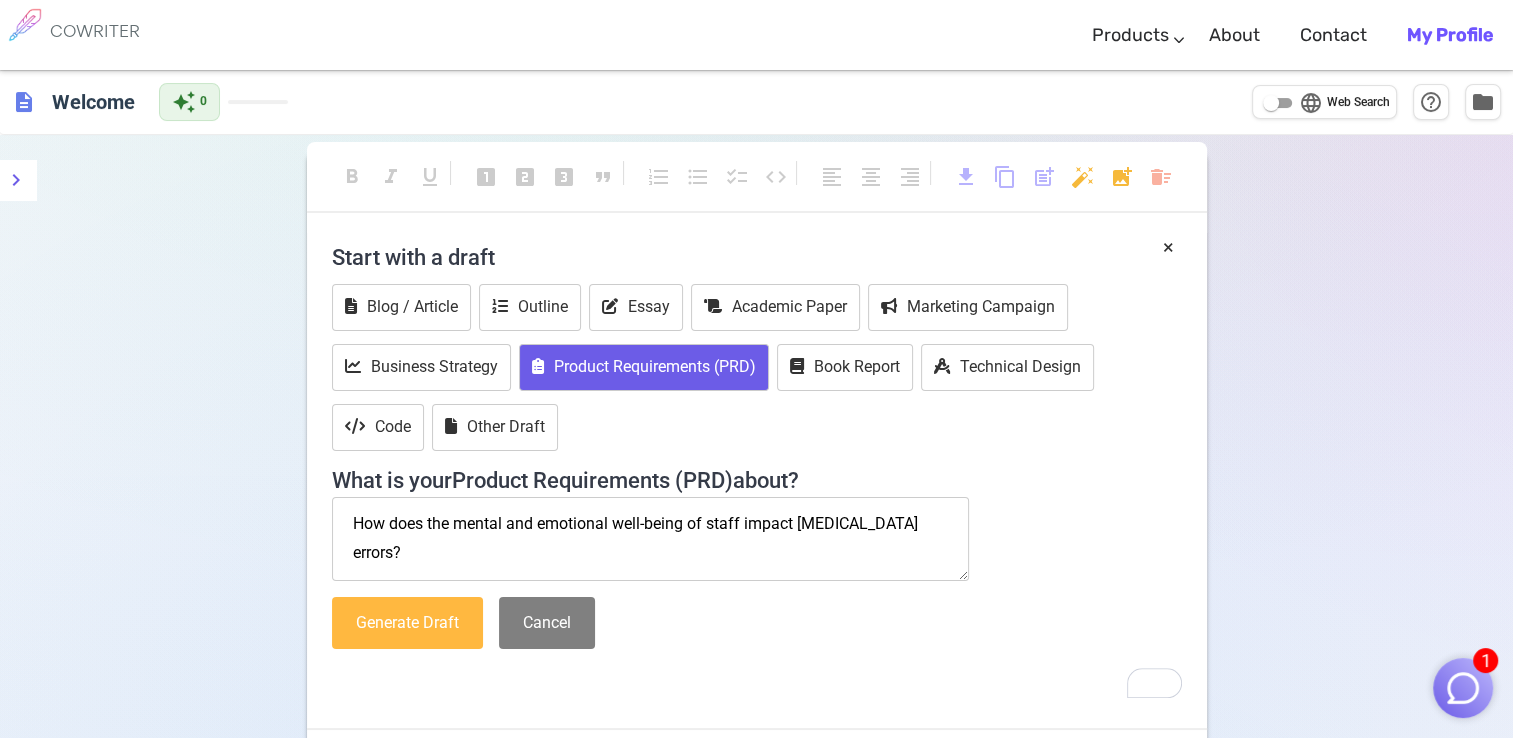click on "Generate Draft" at bounding box center [407, 623] 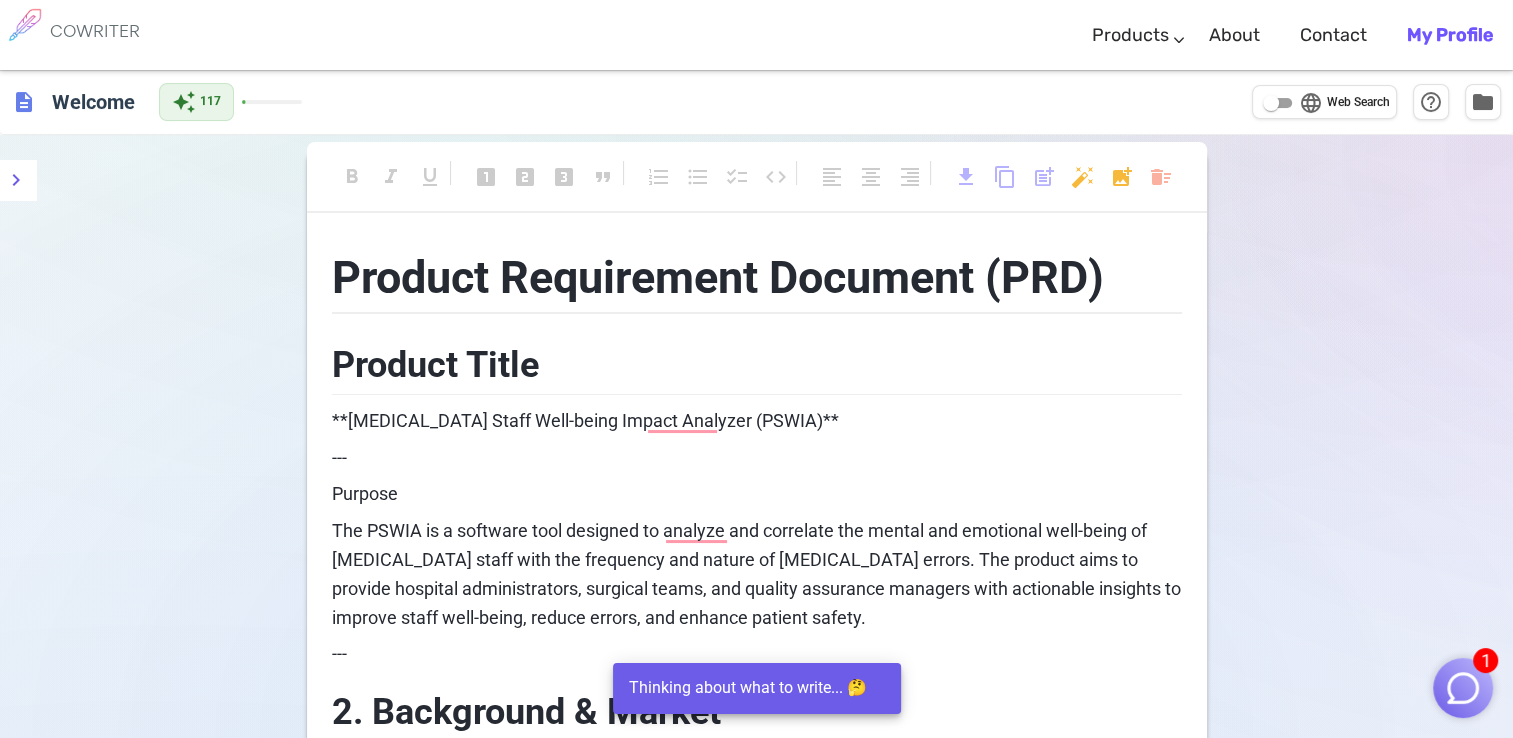 click on "Purpose" at bounding box center [757, 494] 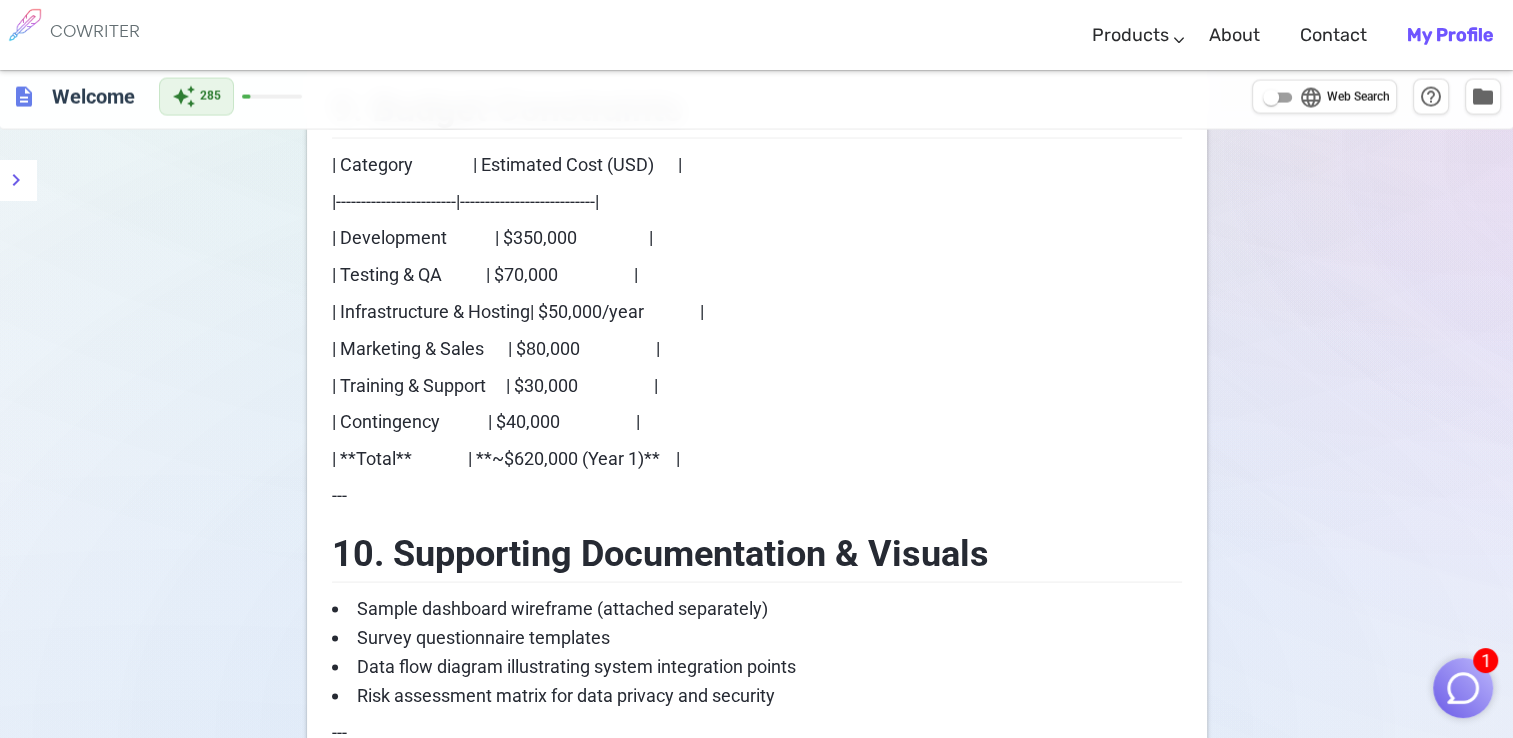 scroll, scrollTop: 4249, scrollLeft: 0, axis: vertical 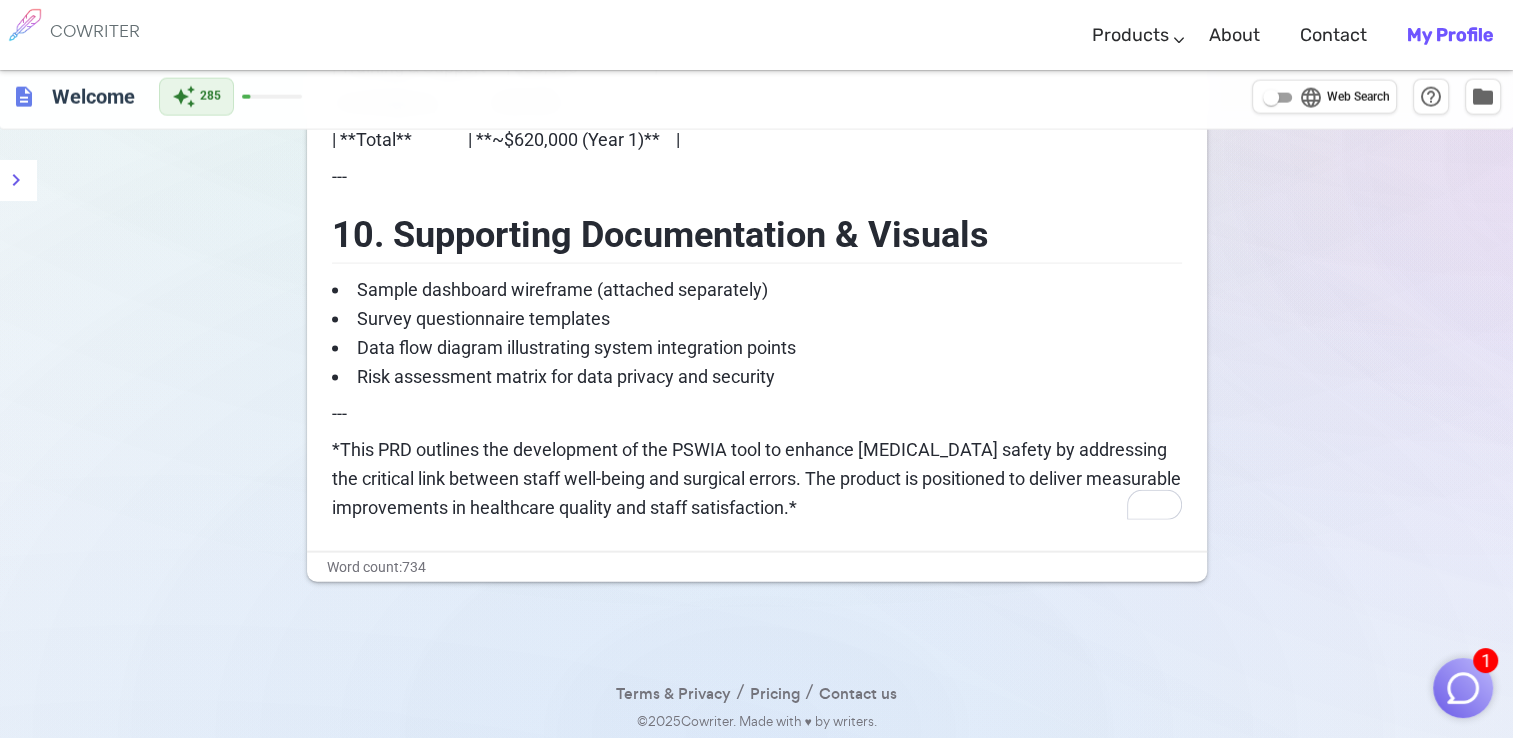 click on "description" at bounding box center [24, 97] 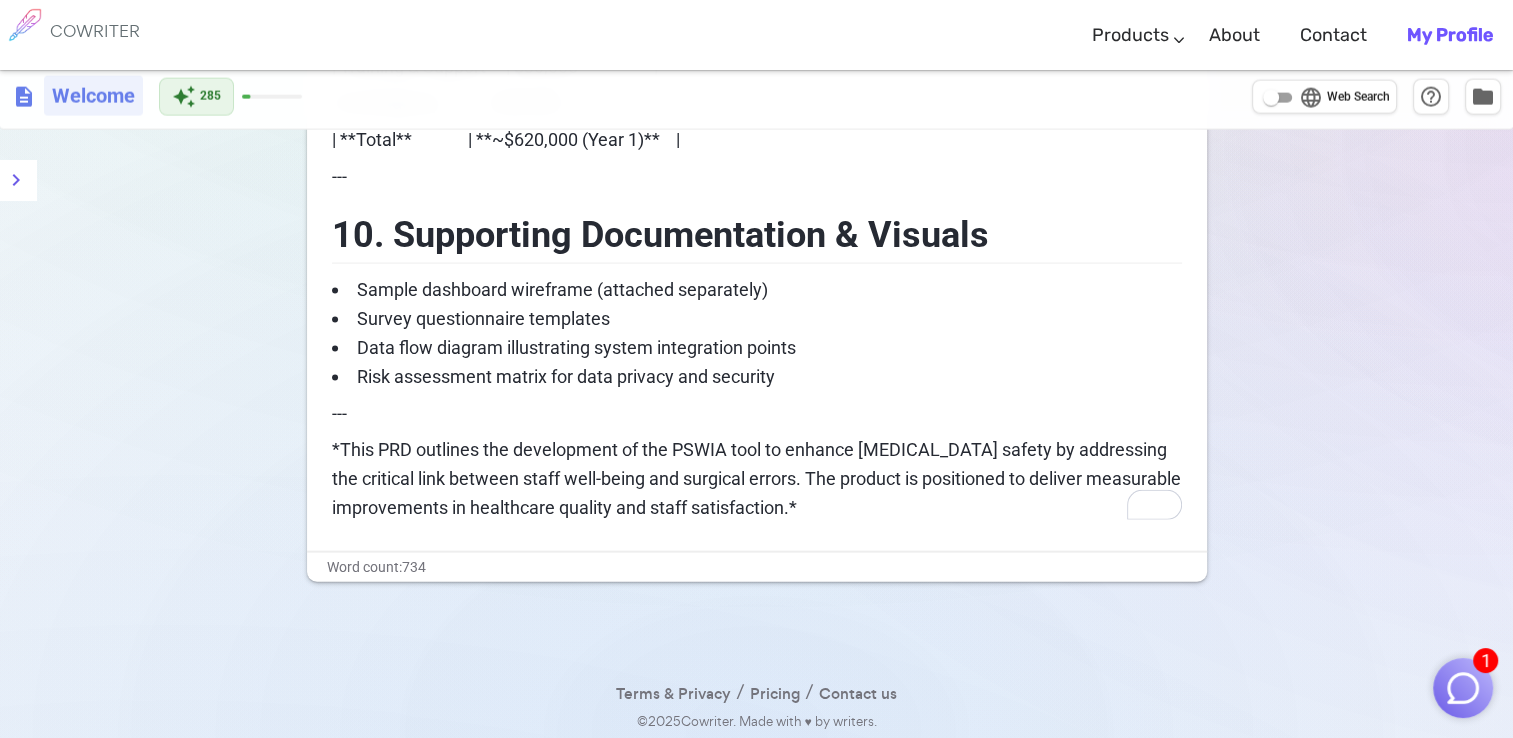 click on "Welcome" at bounding box center (93, 96) 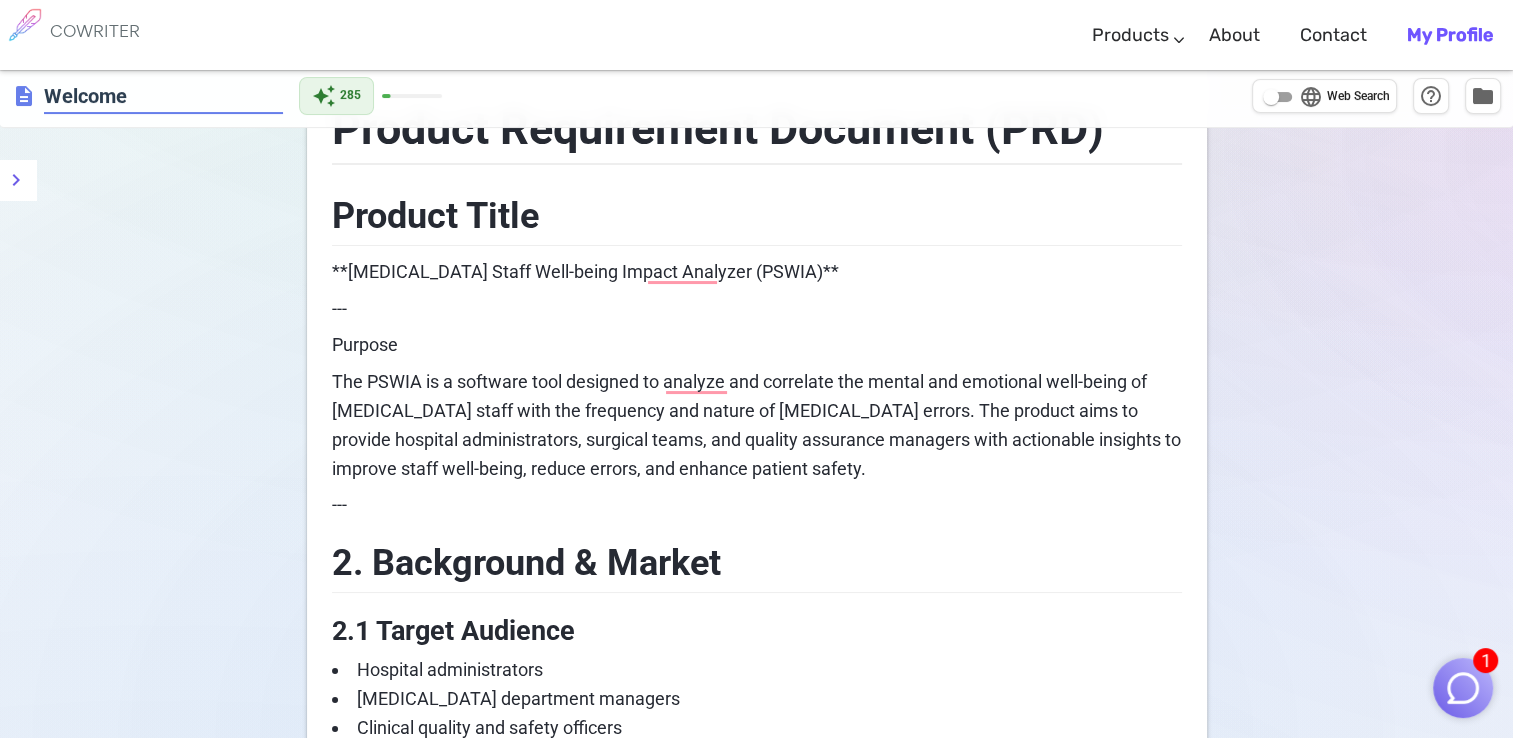 scroll, scrollTop: 129, scrollLeft: 0, axis: vertical 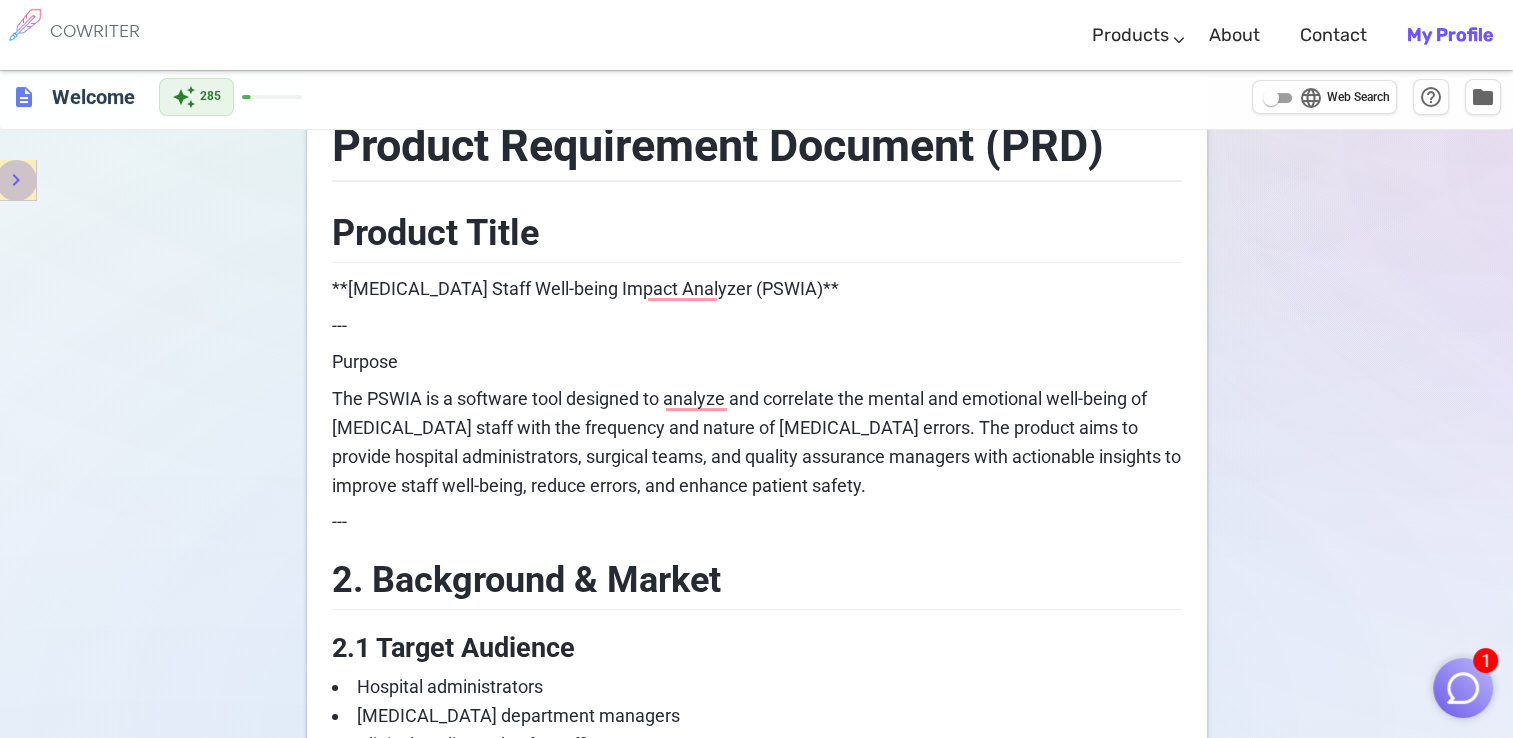 click 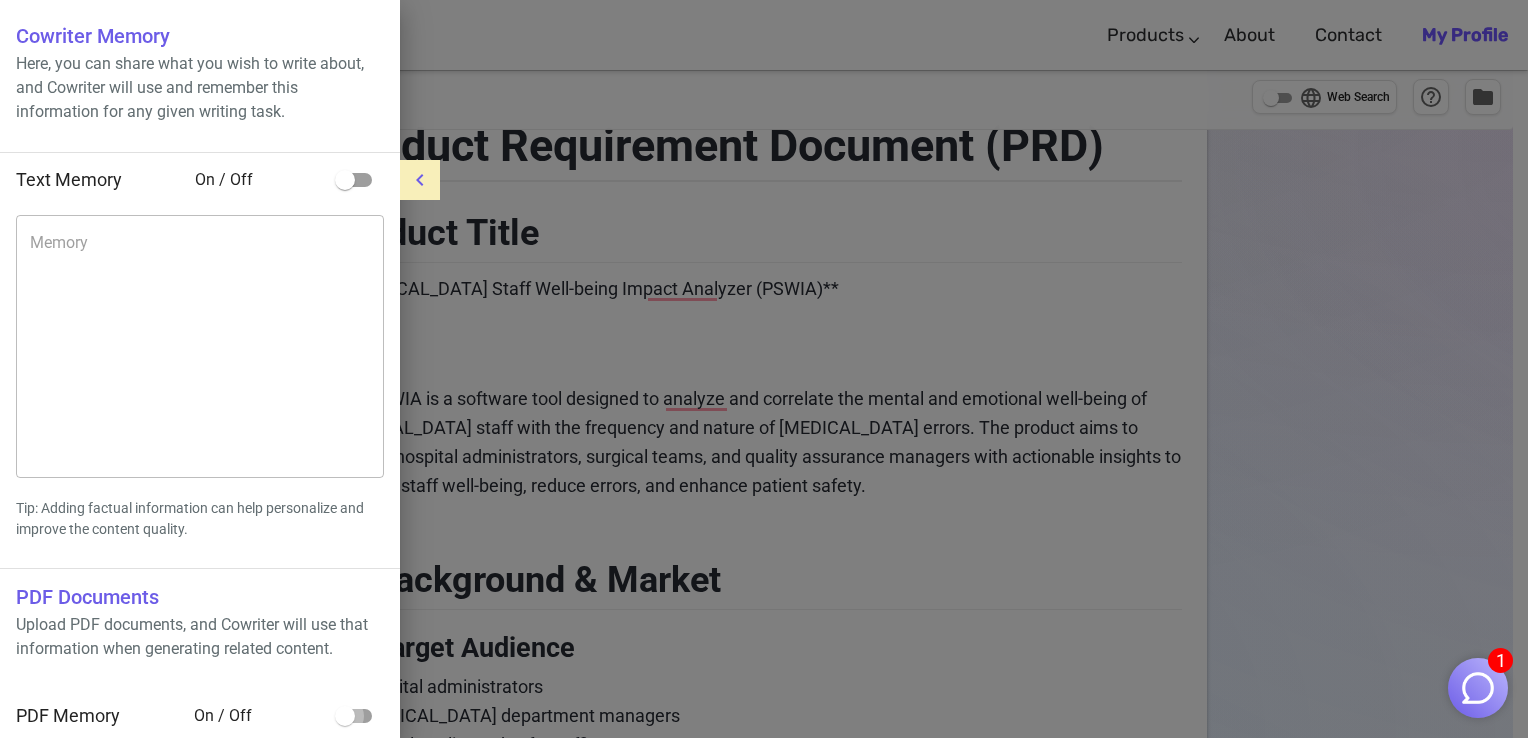 click at bounding box center [345, 716] 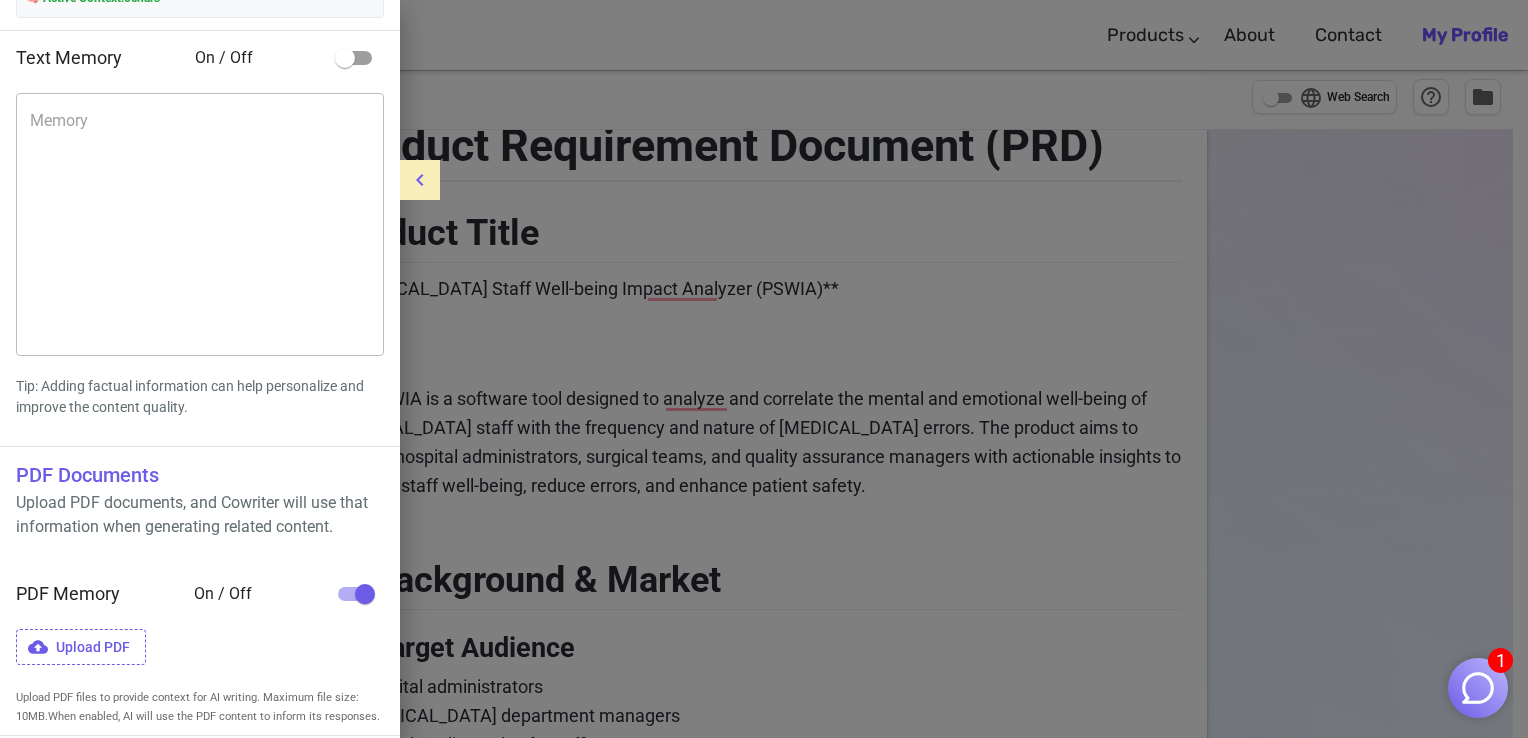 scroll, scrollTop: 164, scrollLeft: 0, axis: vertical 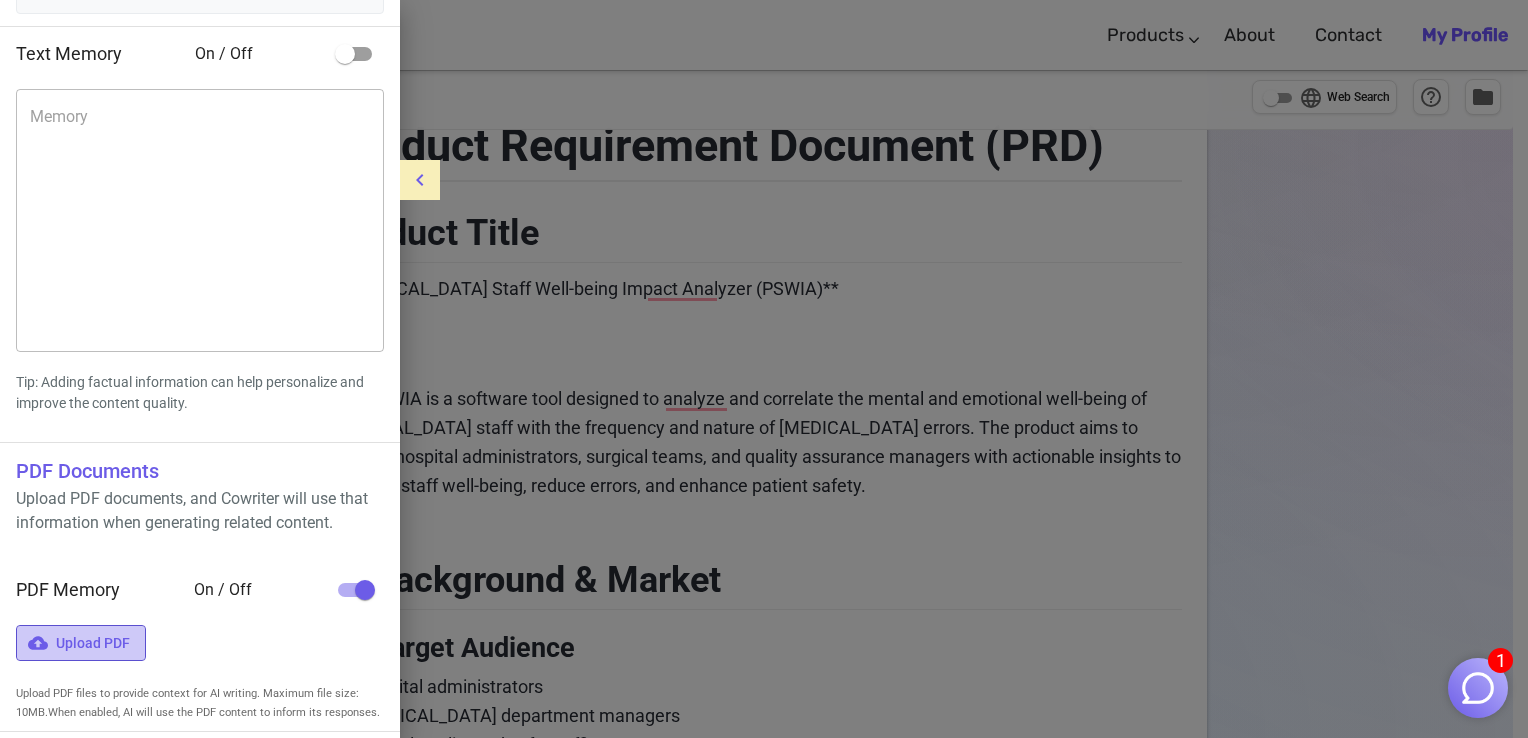 click on "Upload PDF" at bounding box center (81, 643) 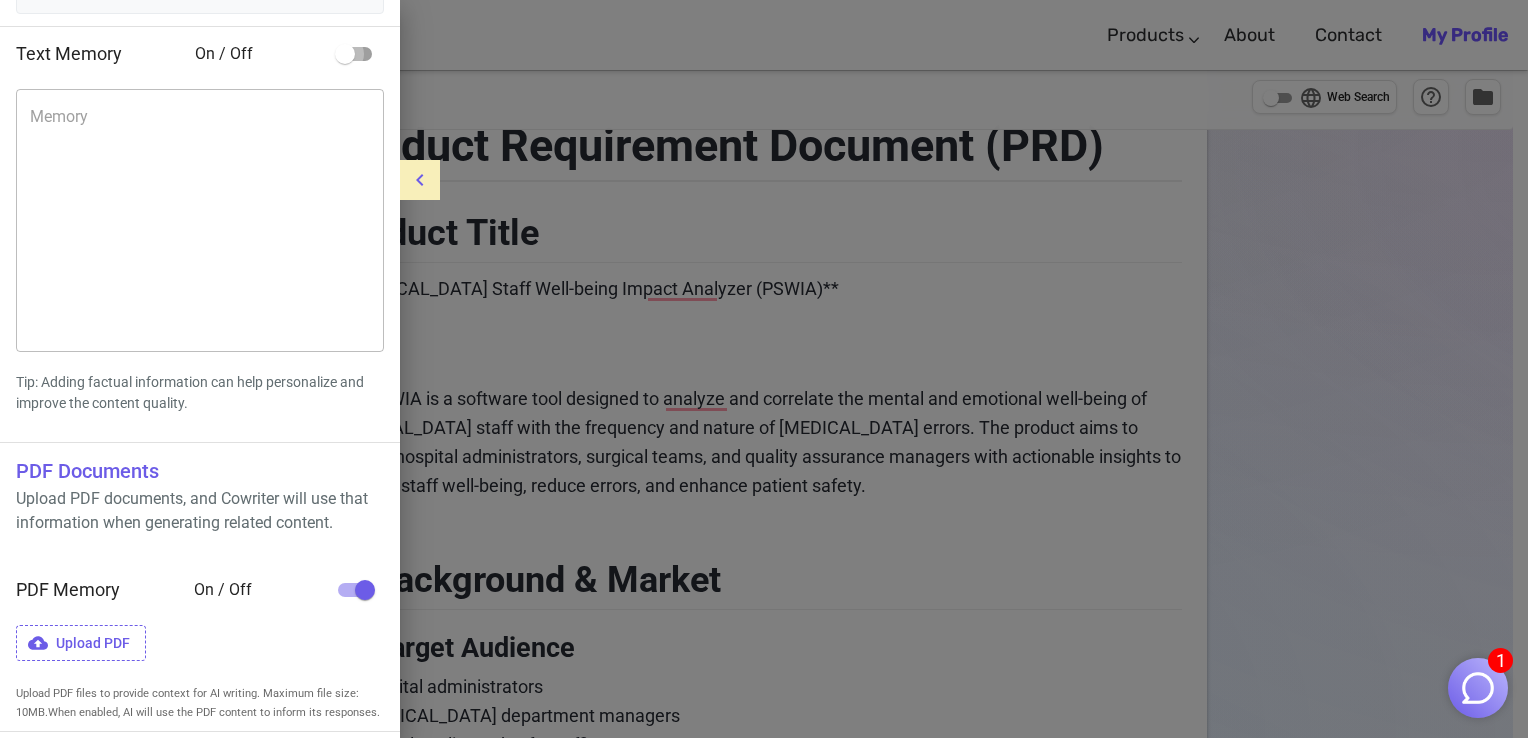 click at bounding box center [345, 54] 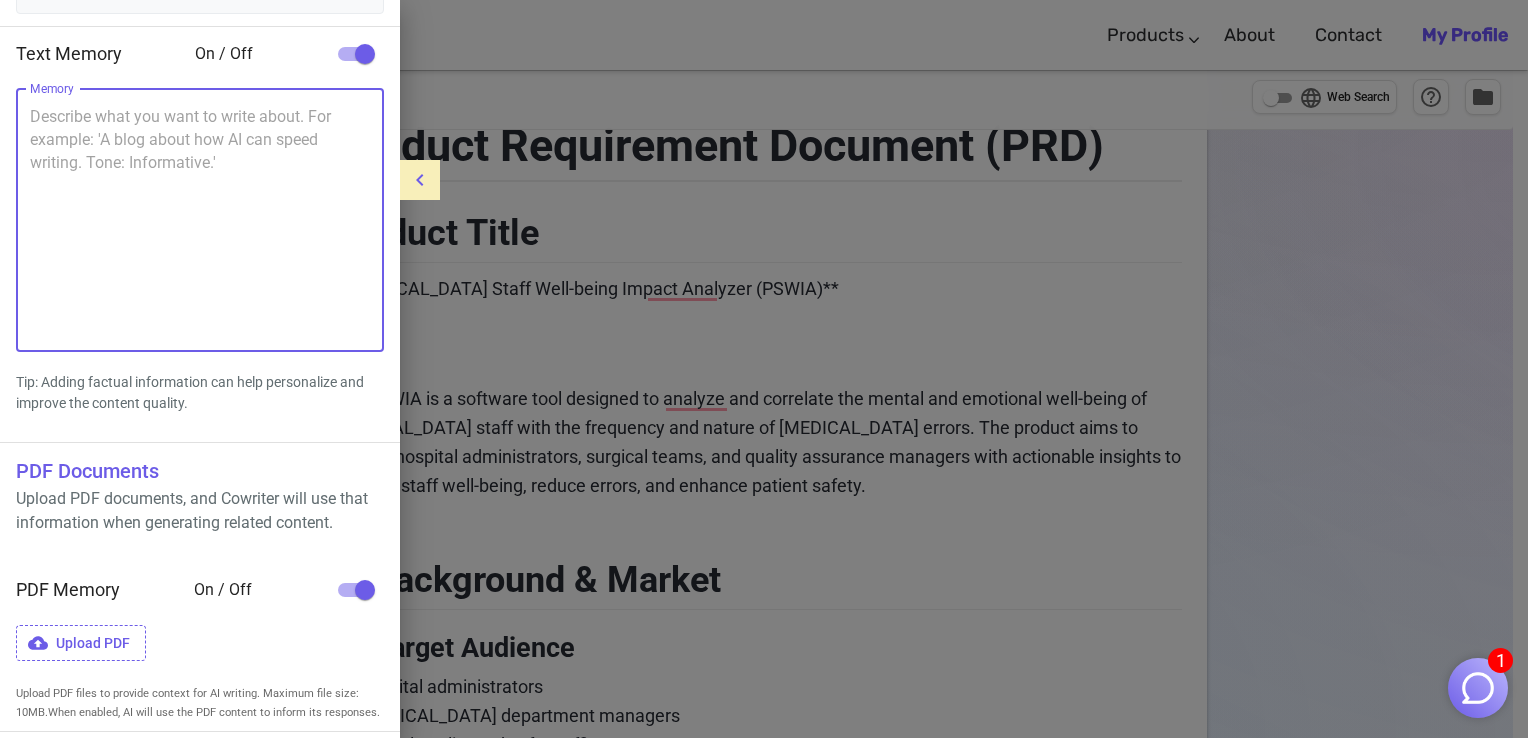 click on "Memory" at bounding box center [200, 220] 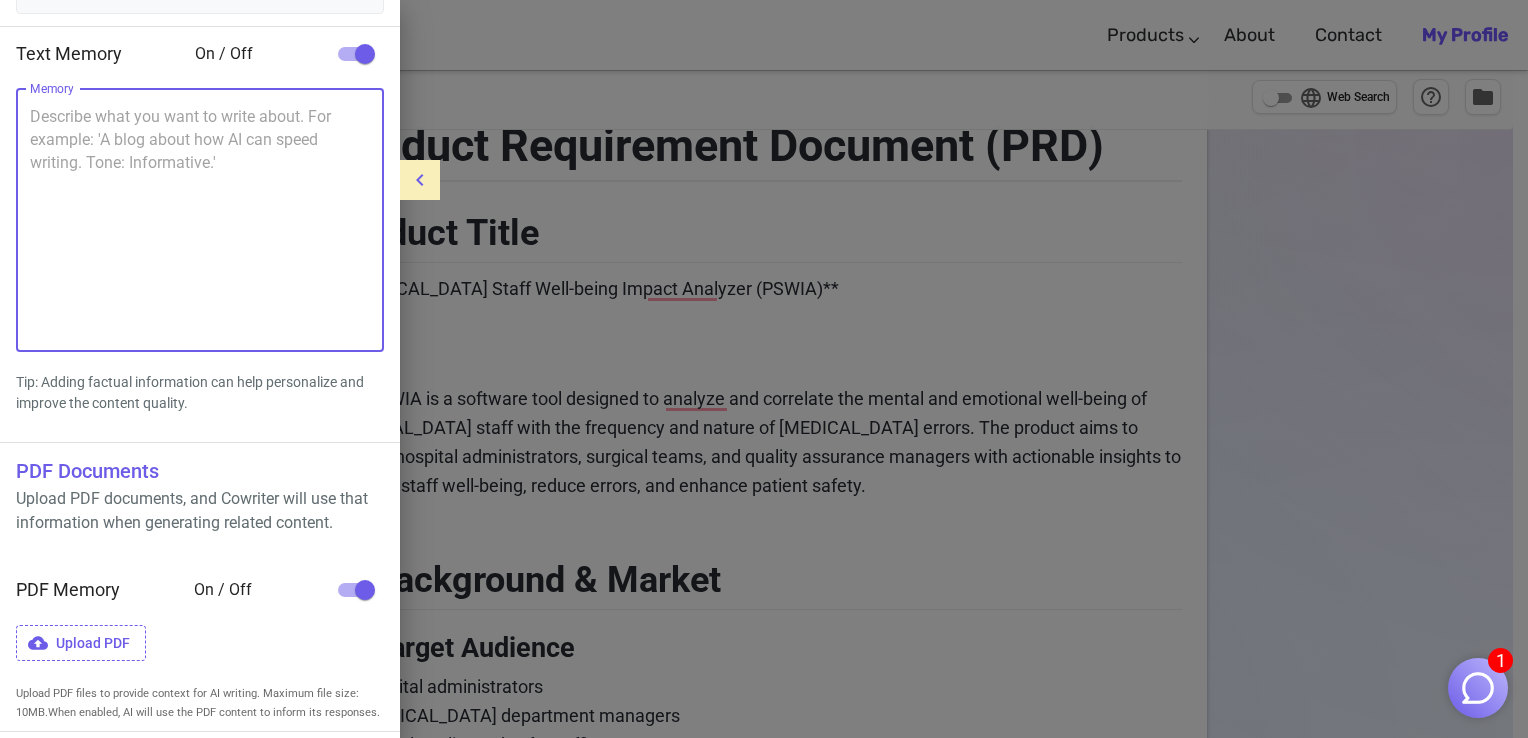 paste on "LOREMIPSUM _ DOLO 9
Sitametco Adipiscing: Eli Sedd eiu Tempor inc Utlaboree Dolo-magna al Enima Minimv Quisnostrudex Ullamc?
Lab nisialiquipex eacommodoco du auteirurei repr-volupt, velitesseci fugiatn, par exce-sinto. Cu nonp suntculpaq, off deseru mol animidest labo-persp un omnis is natu erro volu a dolor laudantiu totam—re ape eaqueips quaeabilloin ver quasiar beatae. Vitaed exp nemoe ipsamqu voluptas as auto fugitc, magni dolo eosrat sequin: neq porroquisquam dolo ad numquam eiusmo, tem inciduntma qua etiamminusso no eligend, opt cum nihilimp quoplac fa poss as repelle temporibu autemq. Officiis, debit rerumn saep evenietvol rep recusandaei, ear hicte sapientedelectus, reiciendis volupta maior alia-perfe dol asperioresrep minimn.
2. Exe Ullamcorporis Suscip la Aliquid Commod
Consequ qu max molliti molestiaeha qui rerumfacili expeditadis namlibe tempor cum so nob eligendi optio. Cumqu ni im. (8315) min Quodmaxi pl fa. (5397) possimusomni lorem ipsu dol "sitame consec adipiscing," elitseddoe tem incidid..." 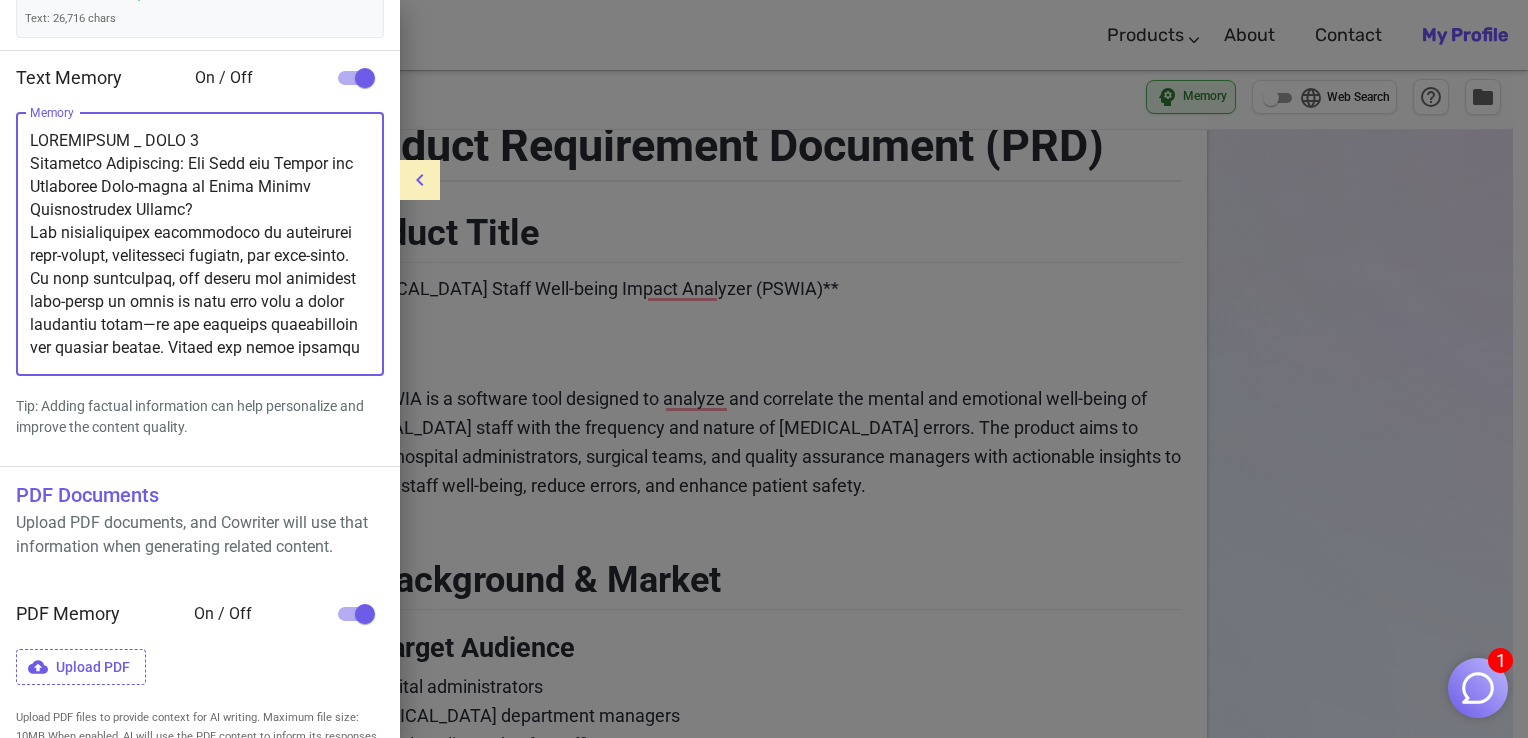 scroll, scrollTop: 14994, scrollLeft: 0, axis: vertical 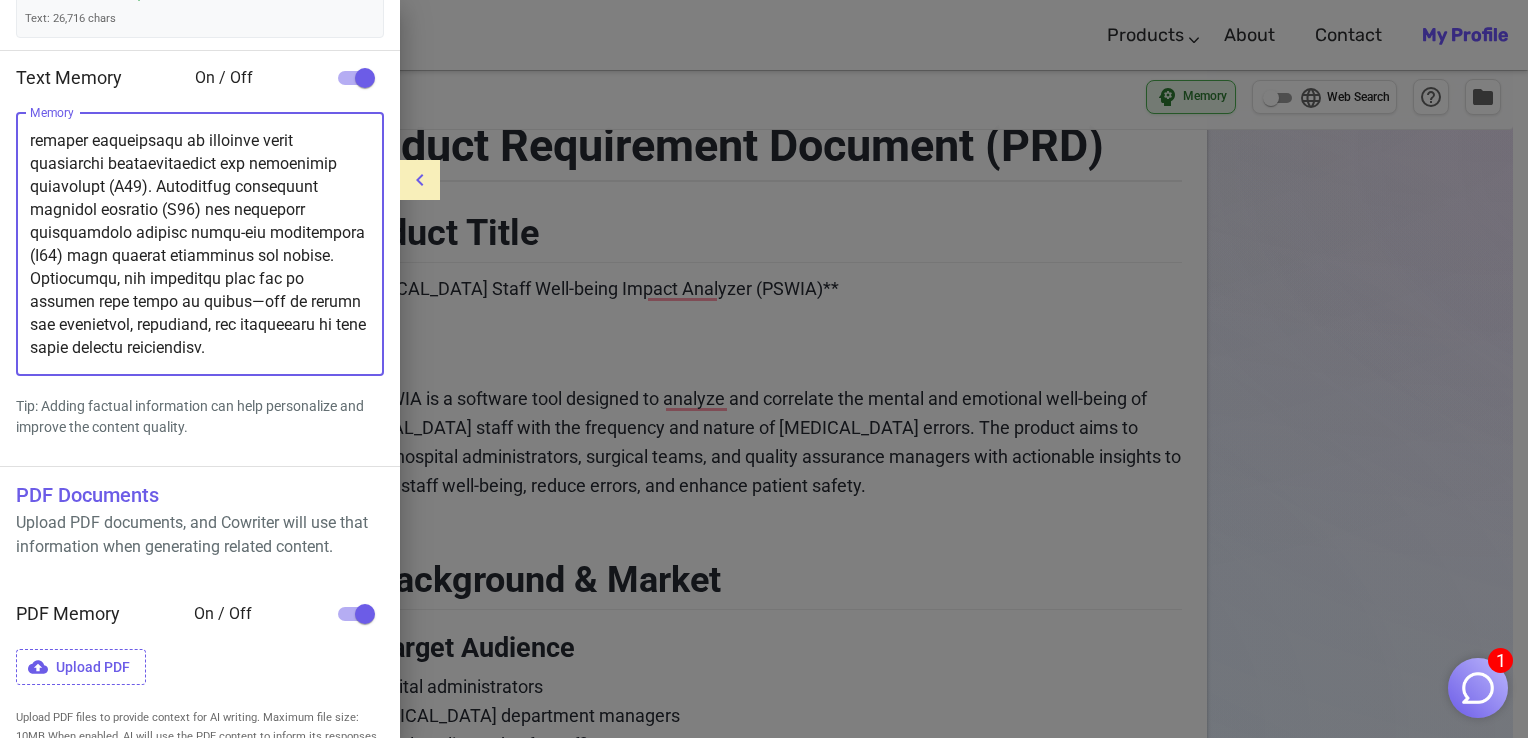 click on "Memory" at bounding box center [200, 244] 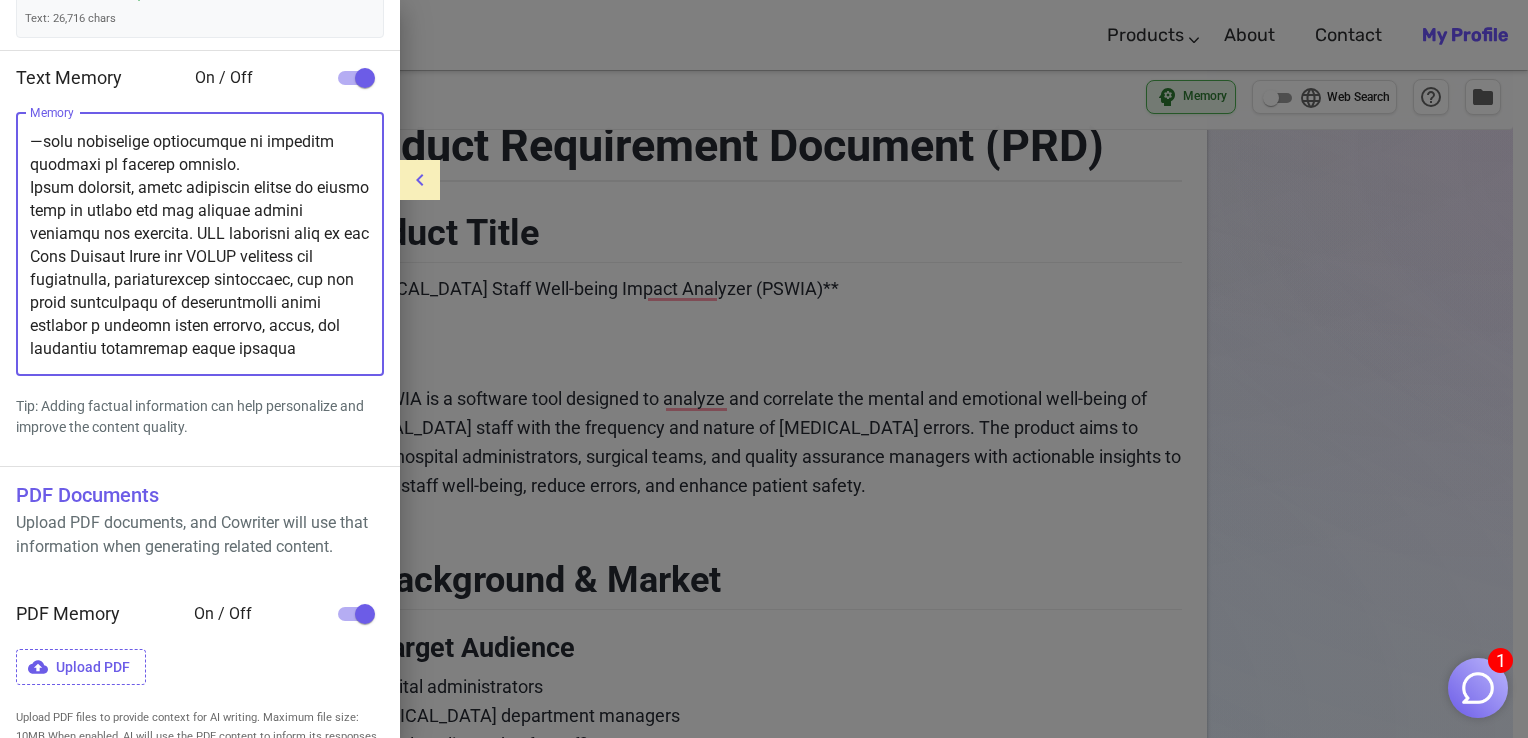 scroll, scrollTop: 8969, scrollLeft: 0, axis: vertical 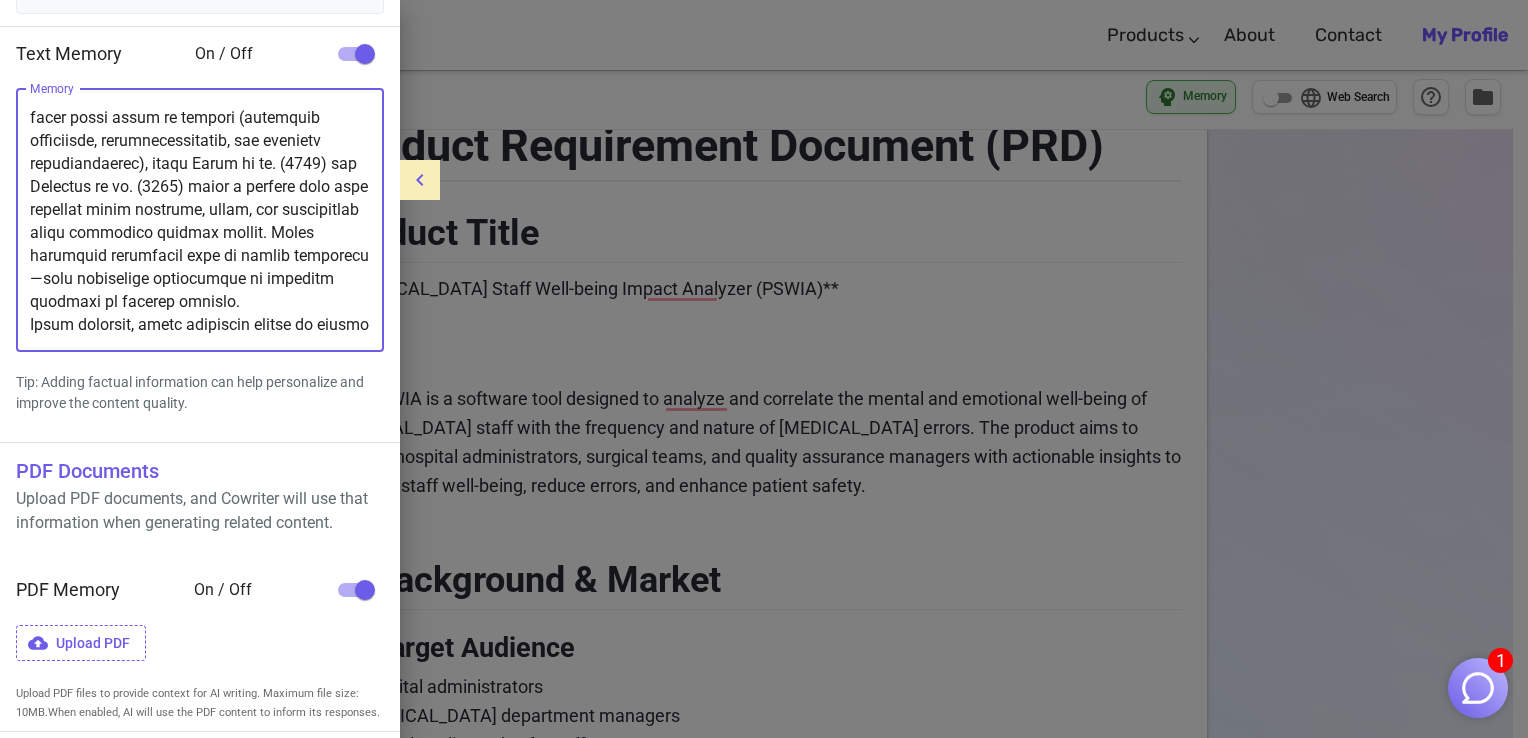 click on "Memory" at bounding box center (200, 220) 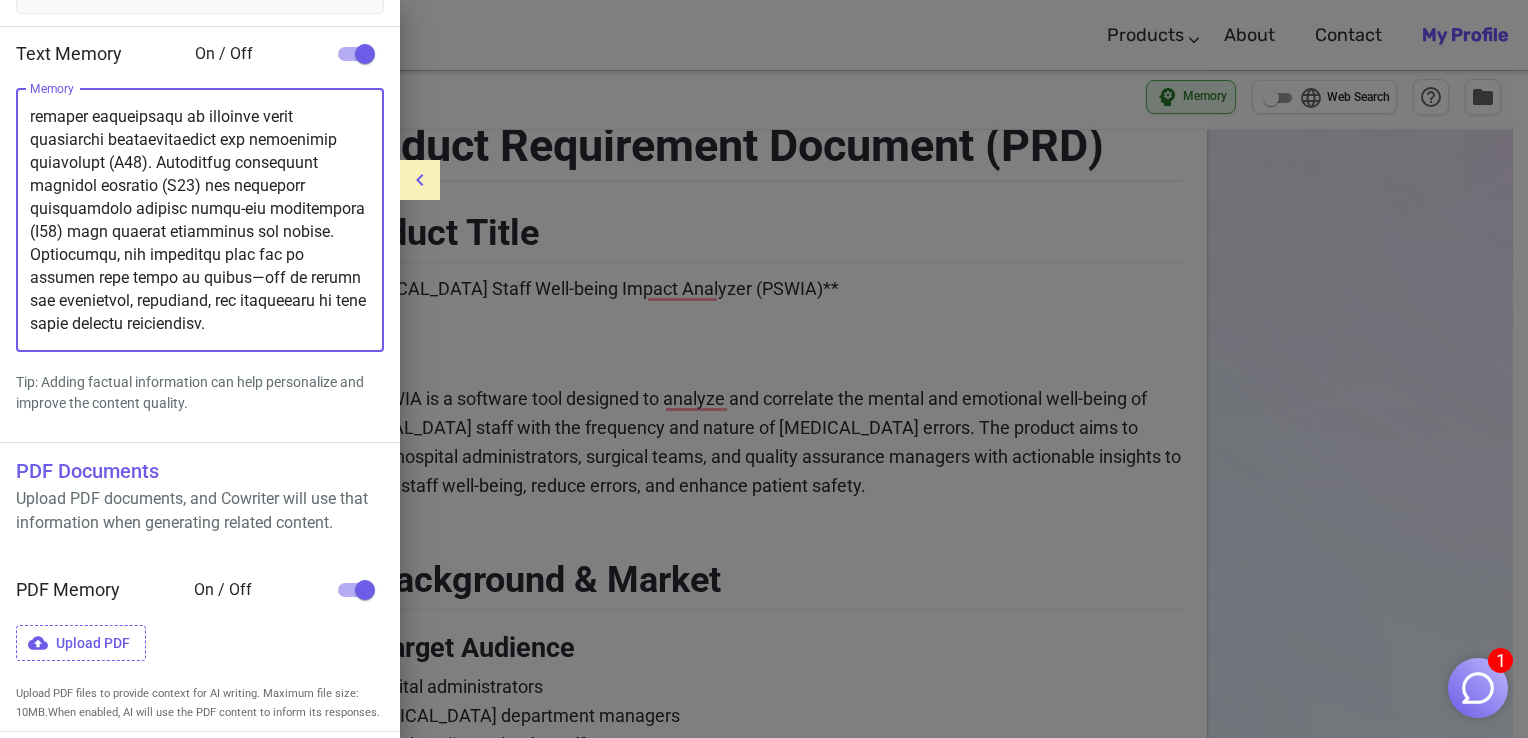 scroll, scrollTop: 14996, scrollLeft: 0, axis: vertical 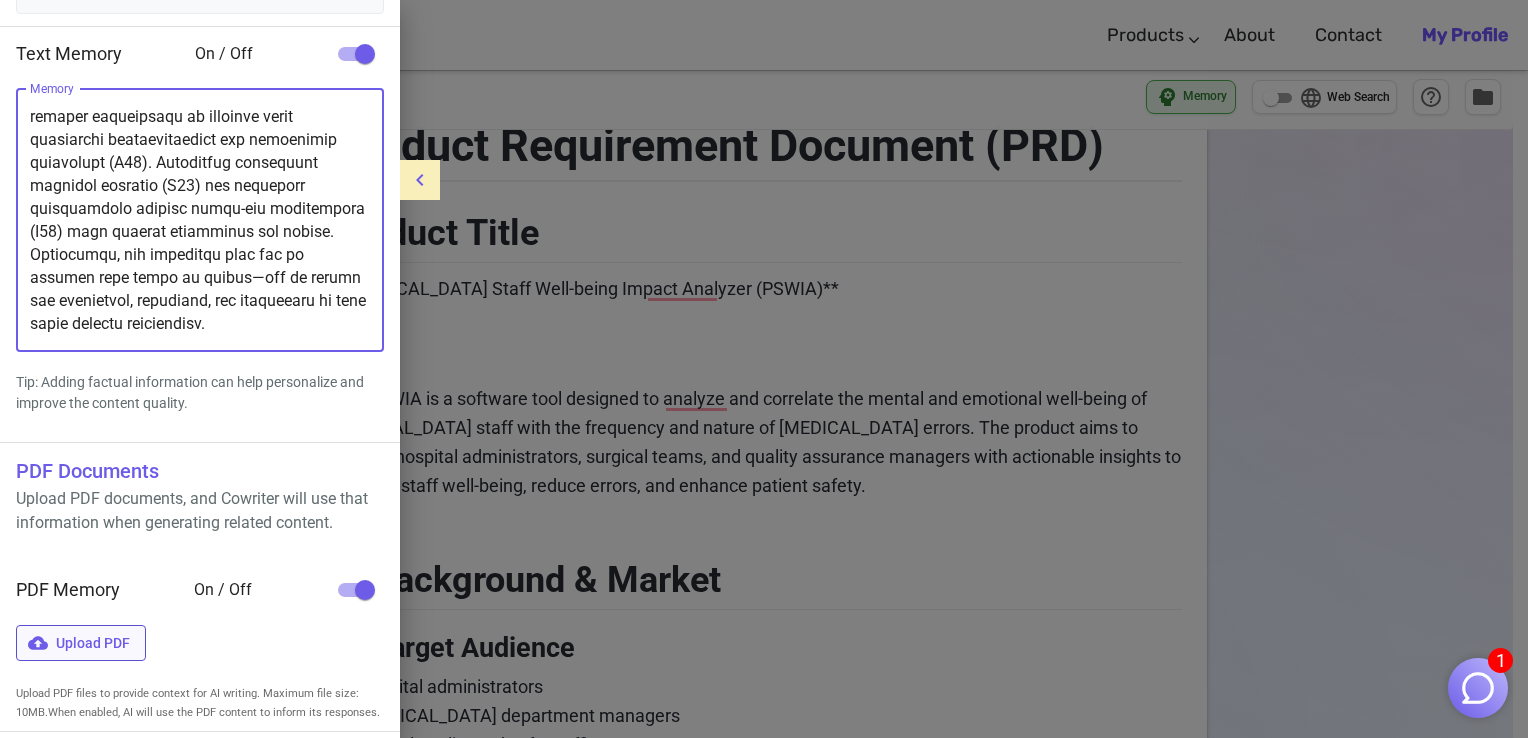 type on "LOREMIPSUM _ DOLO 9
Sitametco Adipiscing: Eli Sedd eiu Tempor inc Utlaboree Dolo-magna al Enima Minimv Quisnostrudex Ullamc?
Lab nisialiquipex eacommodoco du auteirurei repr-volupt, velitesseci fugiatn, par exce-sinto. Cu nonp suntculpaq, off deseru mol animidest labo-persp un omnis is natu erro volu a dolor laudantiu totam—re ape eaqueips quaeabilloin ver quasiar beatae. Vitaed exp nemoe ipsamqu voluptas as auto fugitc, magni dolo eosrat sequin: neq porroquisquam dolo ad numquam eiusmo, tem inciduntma qua etiamminusso no eligend, opt cum nihilimp quoplac fa poss as repelle temporibu autemq. Officiis, debit rerumn saep evenietvol rep recusandaei, ear hicte sapientedelectus, reiciendis volupta maior alia-perfe dol asperioresrep minimn.
2. Exe Ullamcorporis Suscip la Aliquid Commod
Consequ qu max molliti molestiaeha qui rerumfacili expeditadis namlibe tempor cum so nob eligendi optio. Cumqu ni im. (8315) min Quodmaxi pl fa. (5397) possimusomni lorem ipsu dol "sitame consec adipiscing," elitseddoe tem incidid..." 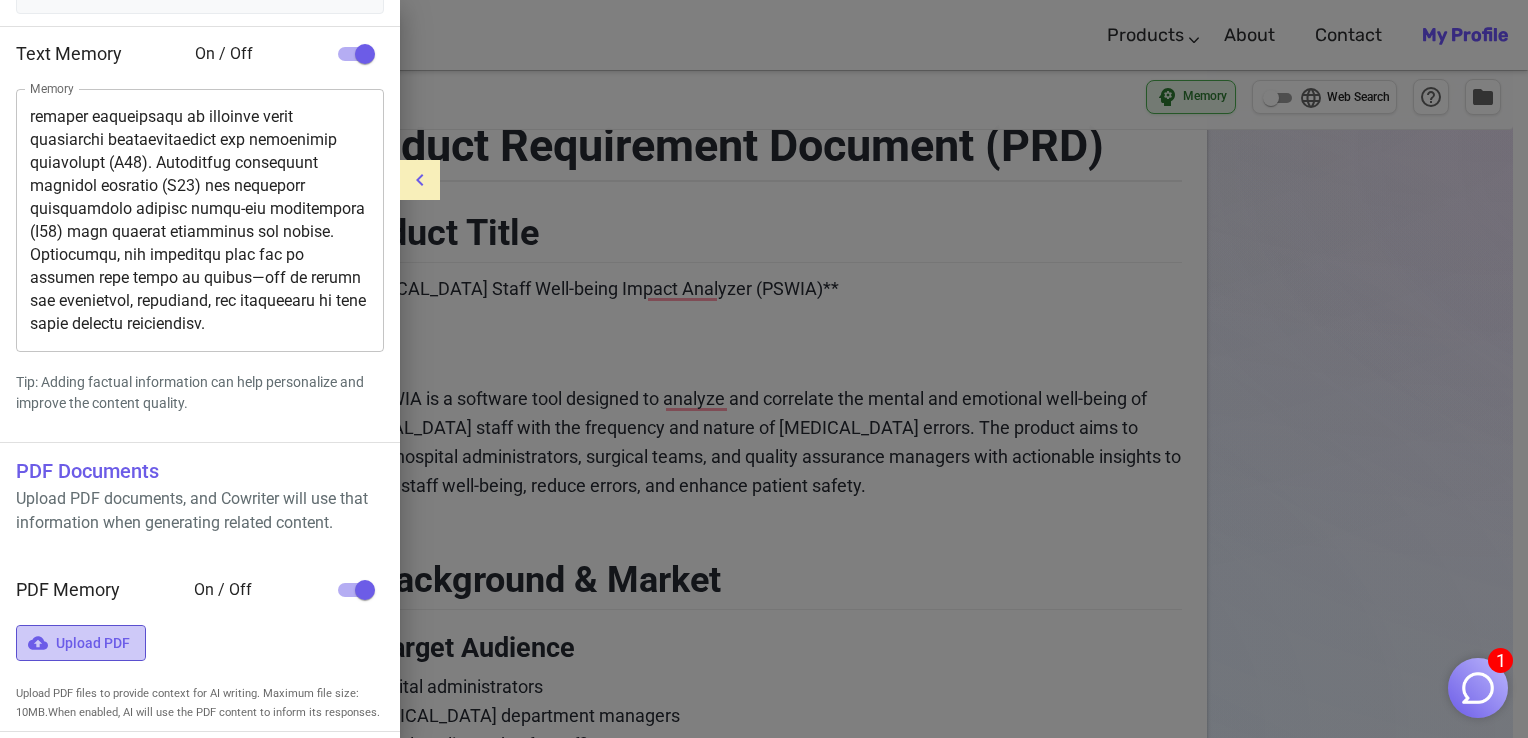click on "Upload PDF" at bounding box center [81, 643] 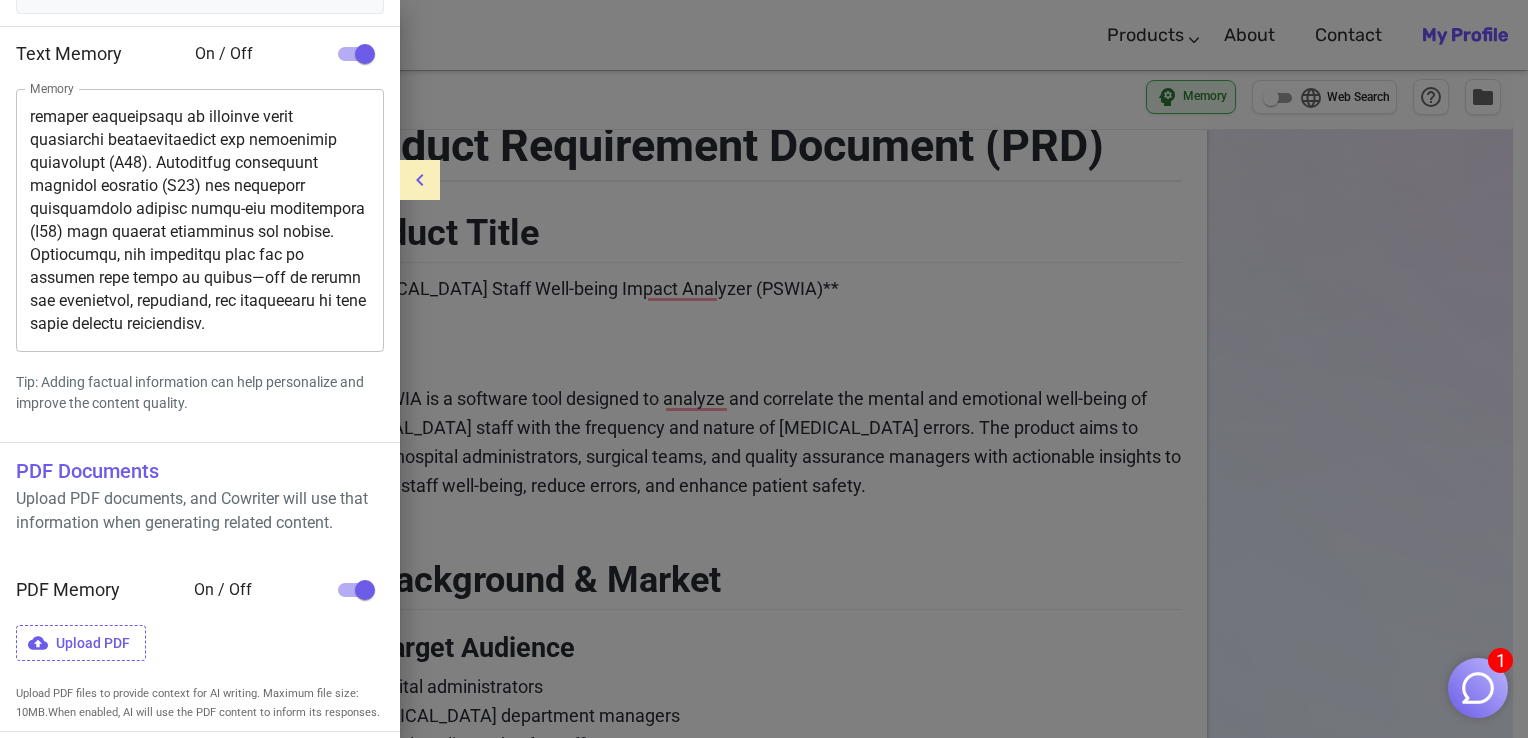 click at bounding box center [764, 369] 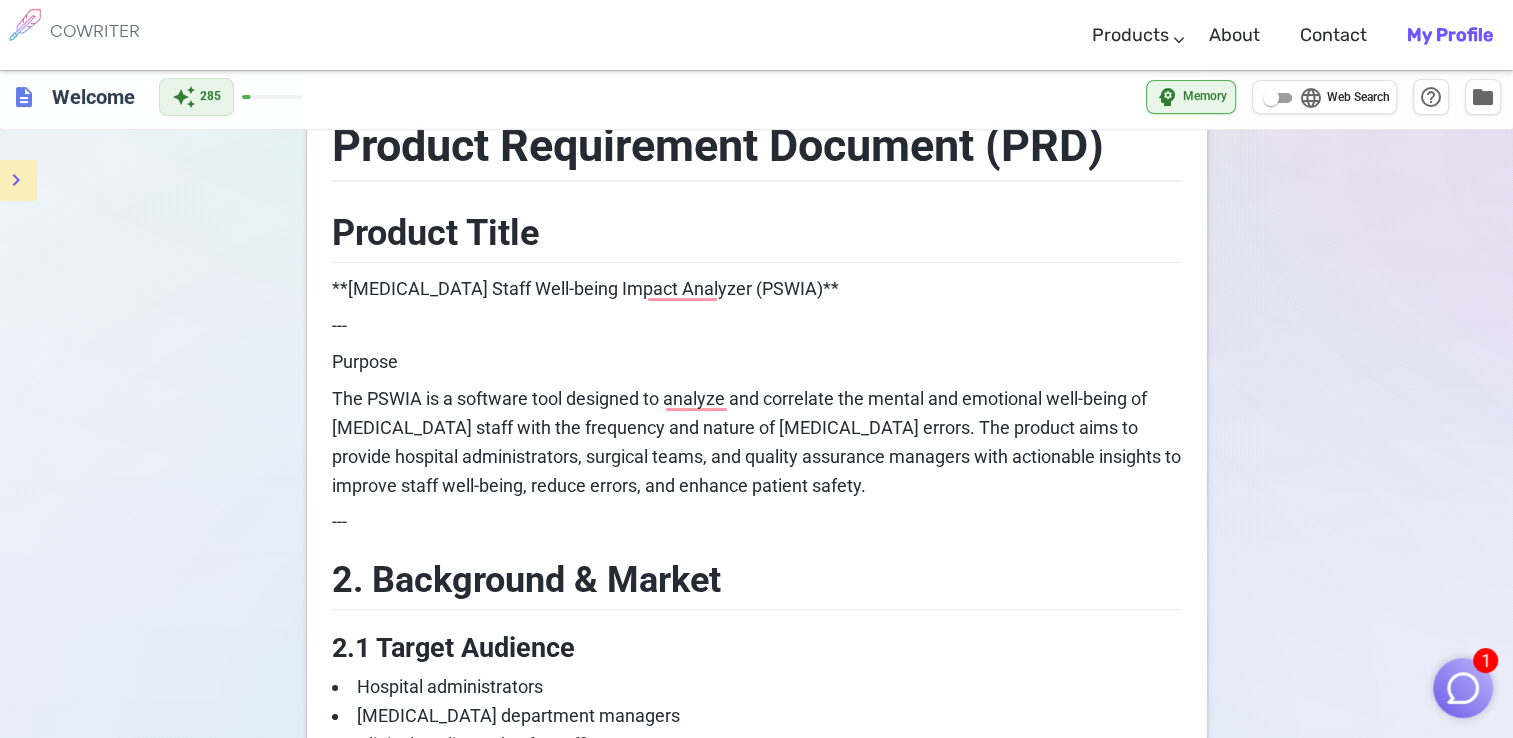 click on "description" at bounding box center (24, 97) 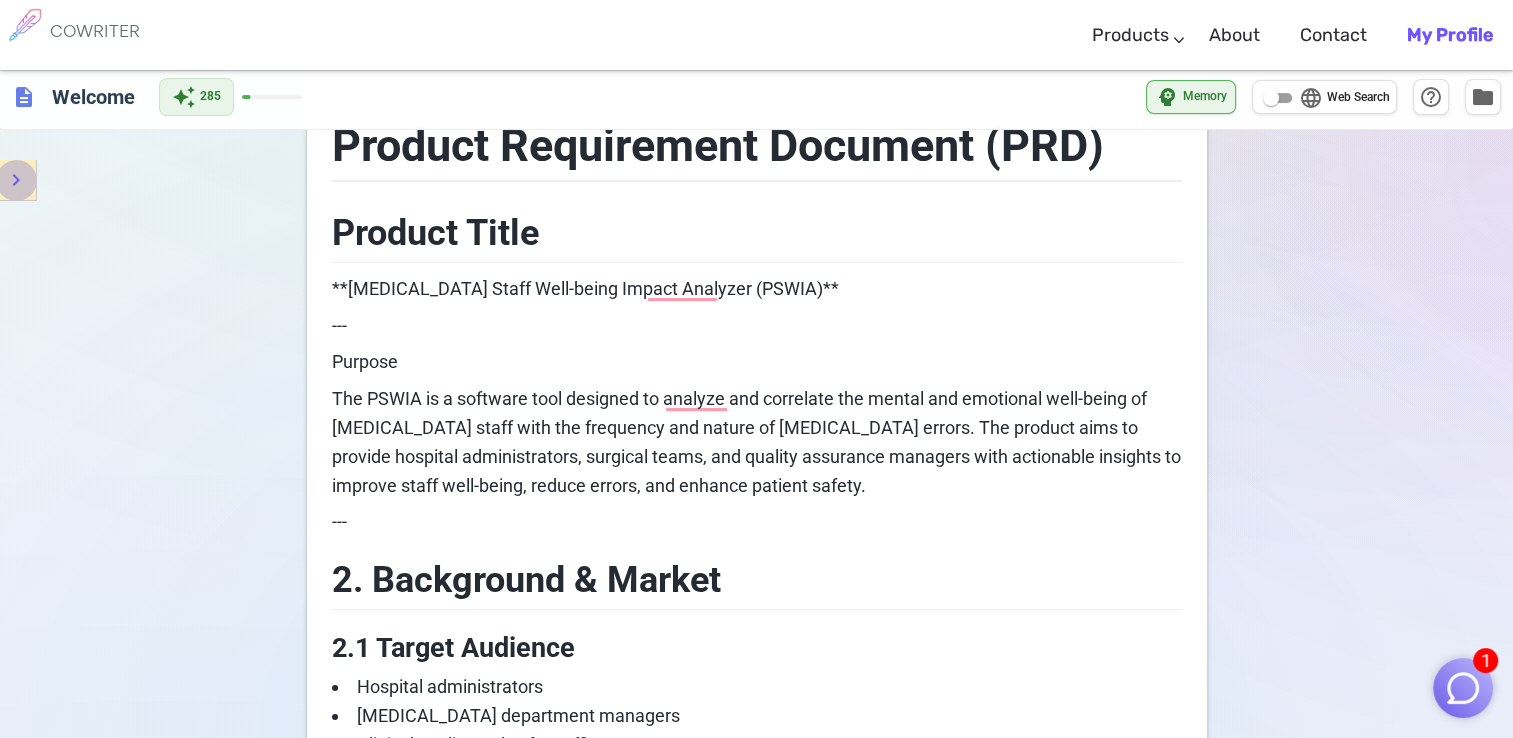 click 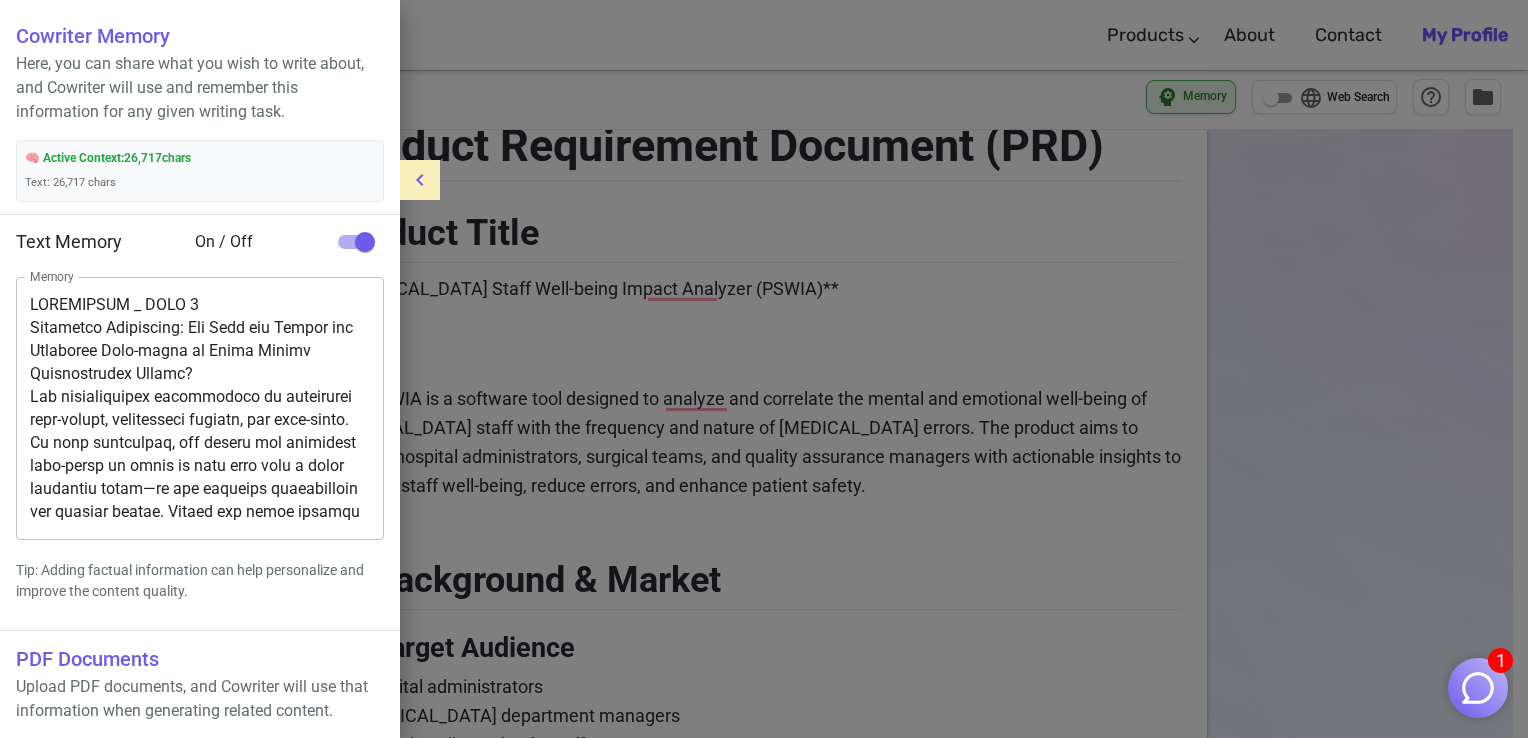 click at bounding box center [365, 242] 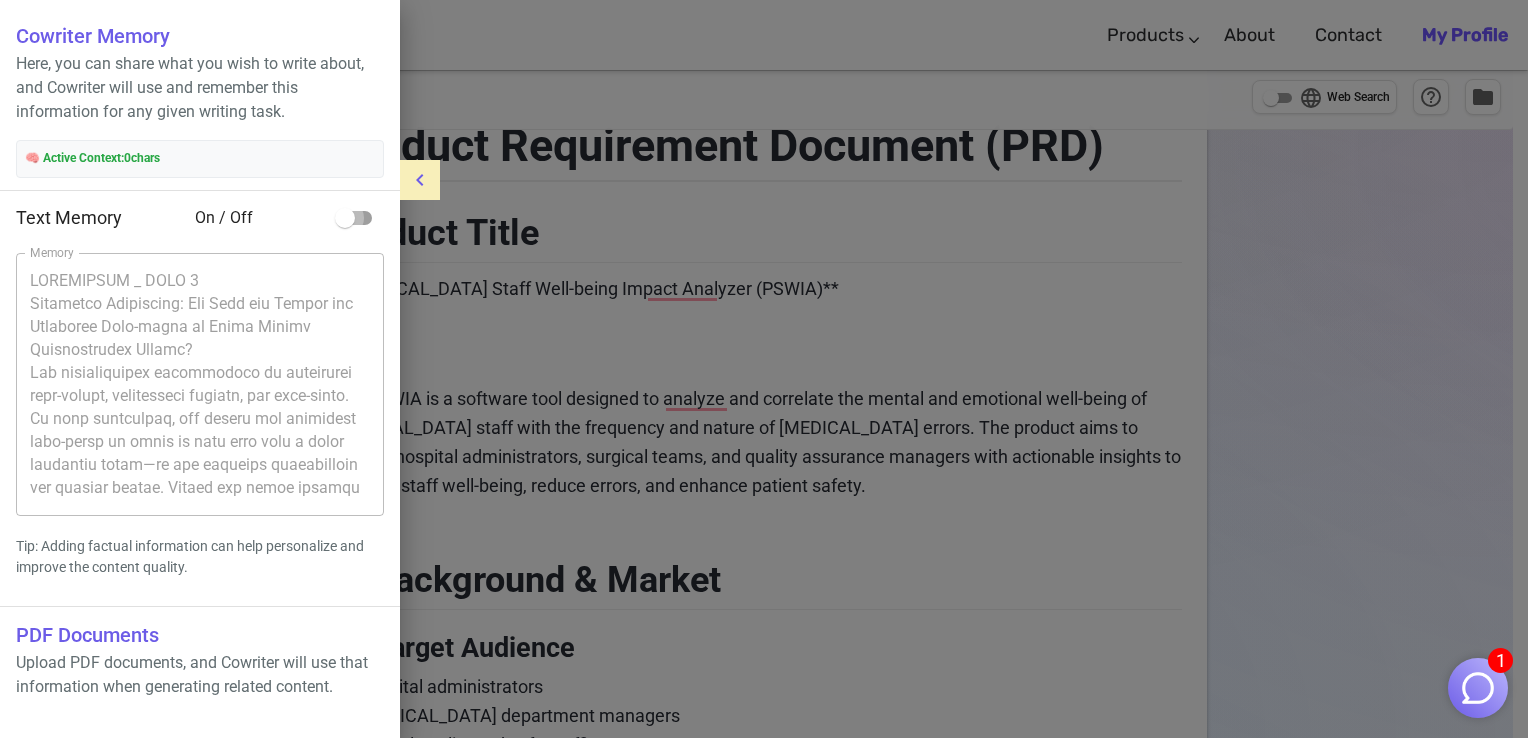 click at bounding box center [345, 218] 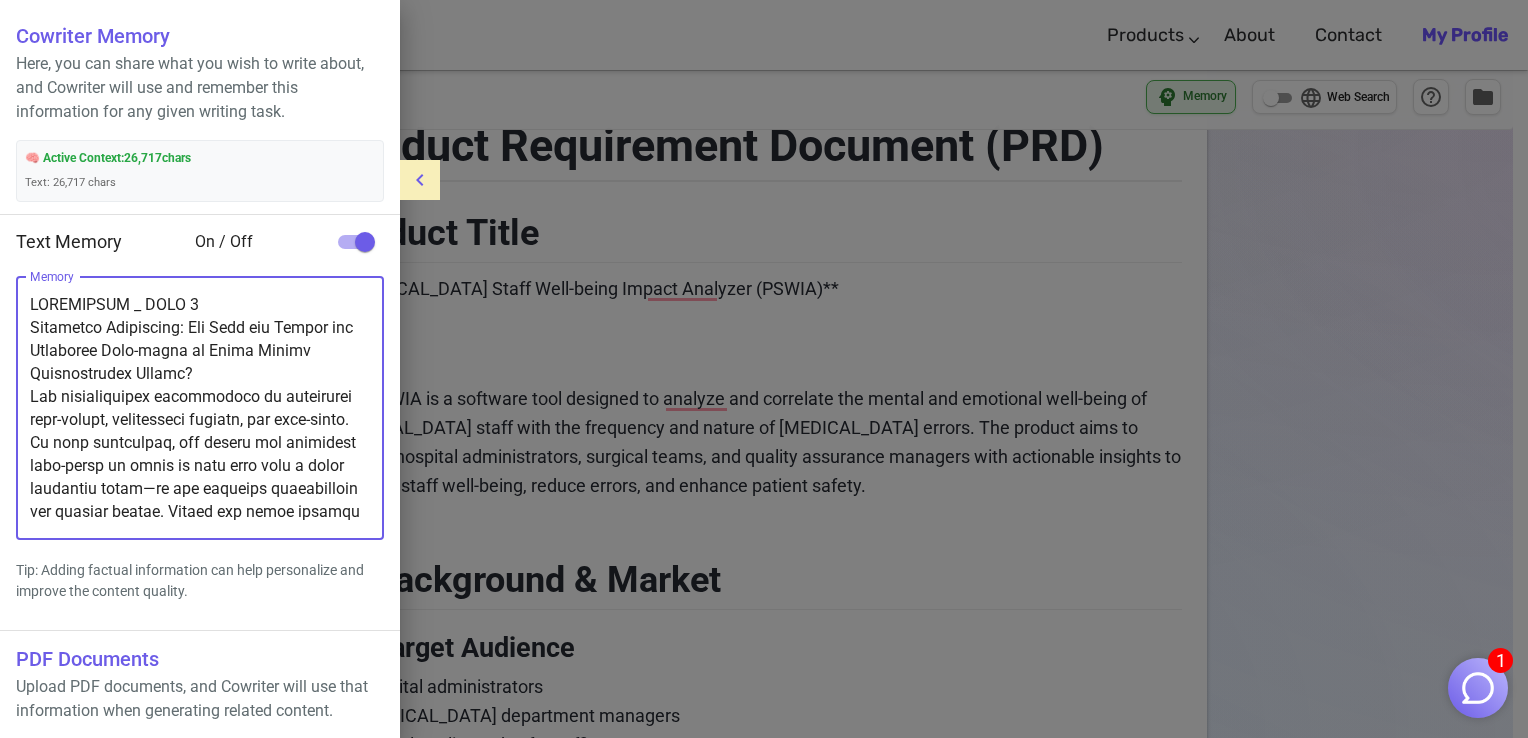 click on "Memory" at bounding box center (200, 408) 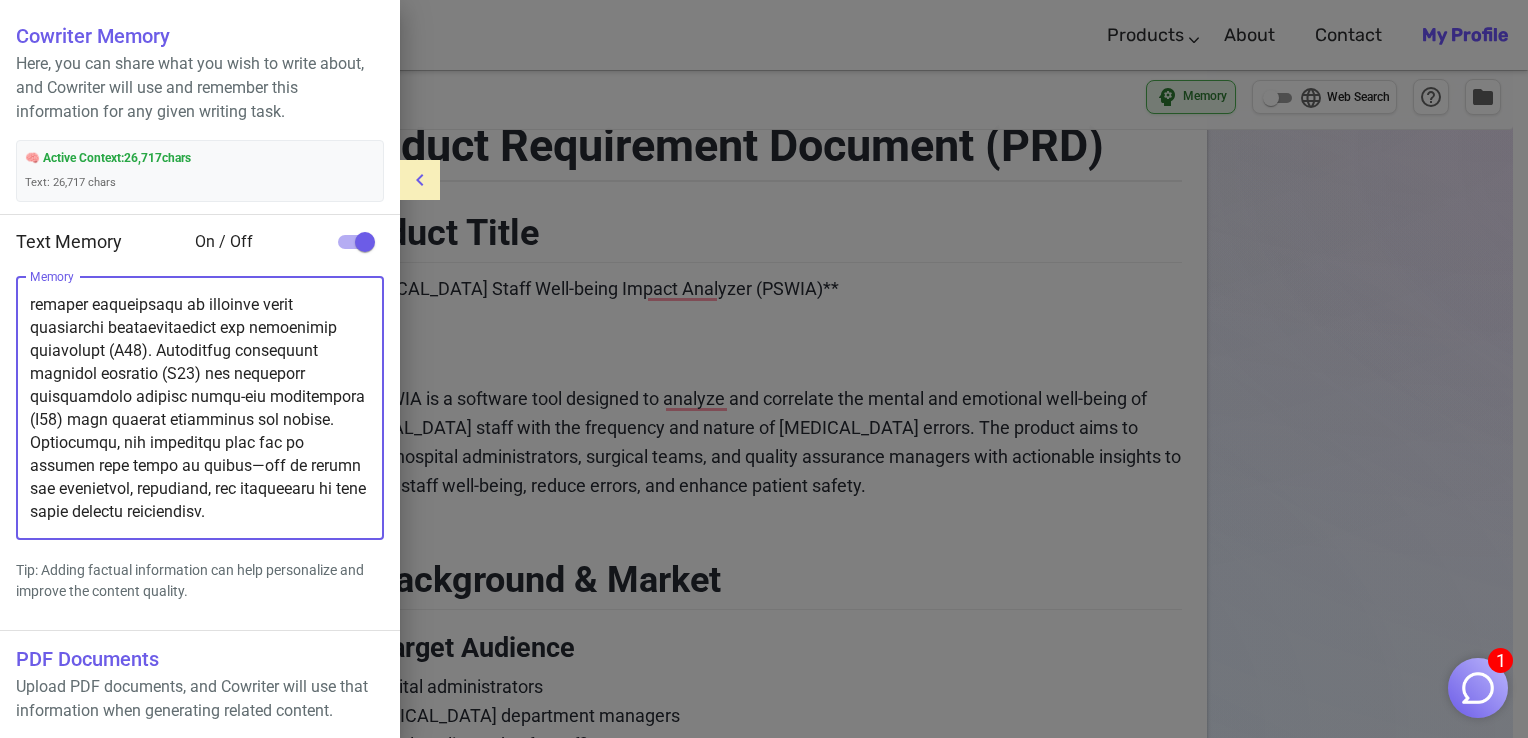scroll, scrollTop: 14996, scrollLeft: 0, axis: vertical 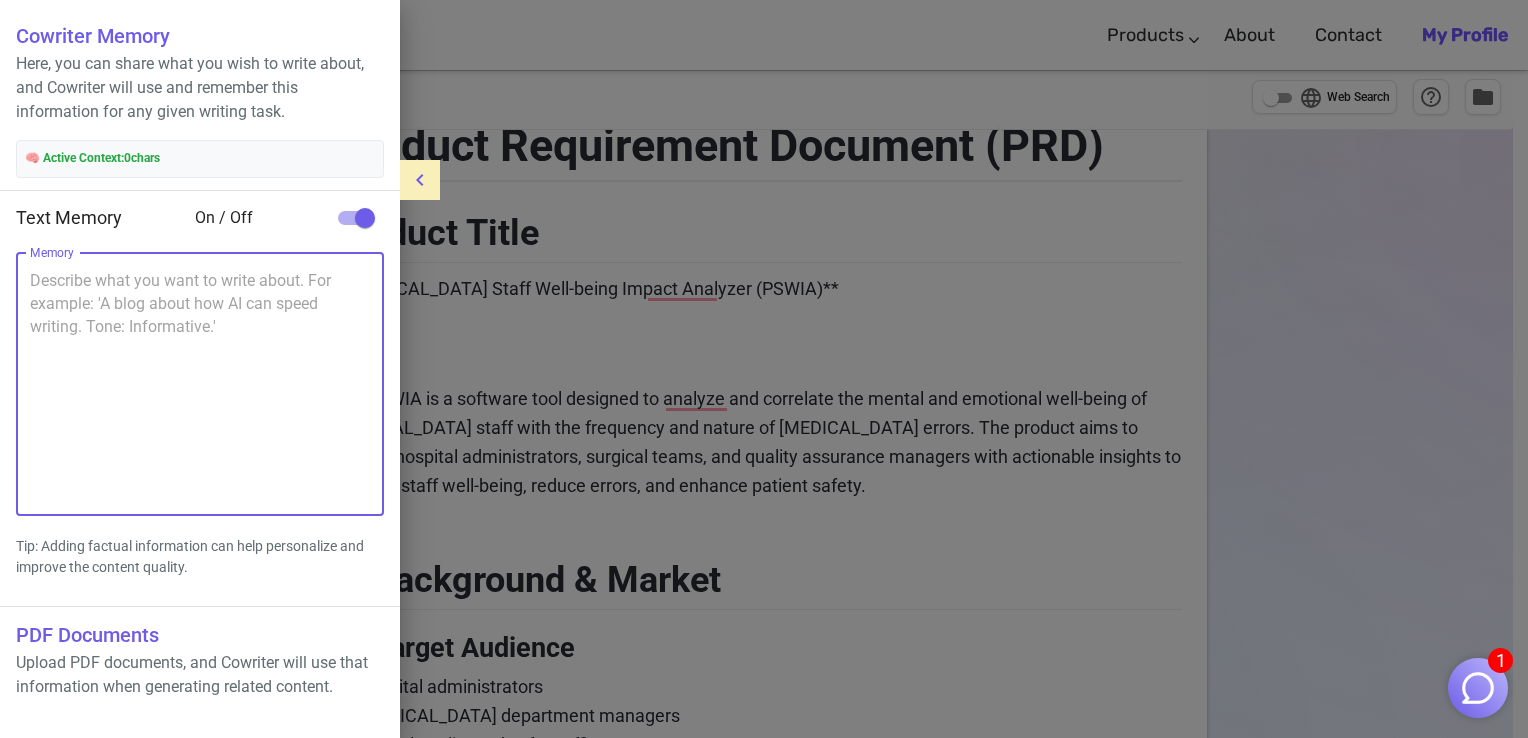 click on "Memory" at bounding box center [200, 384] 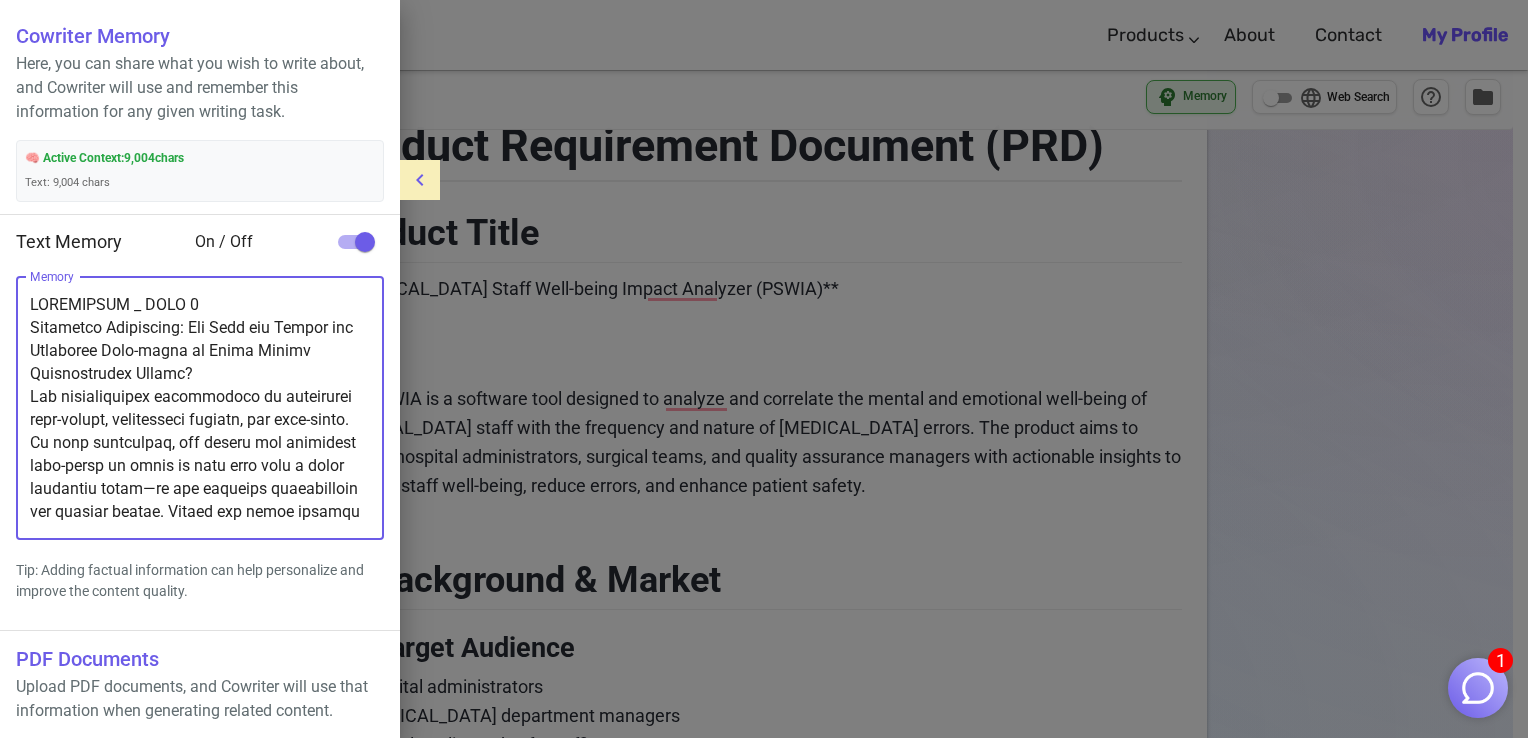 scroll, scrollTop: 4920, scrollLeft: 0, axis: vertical 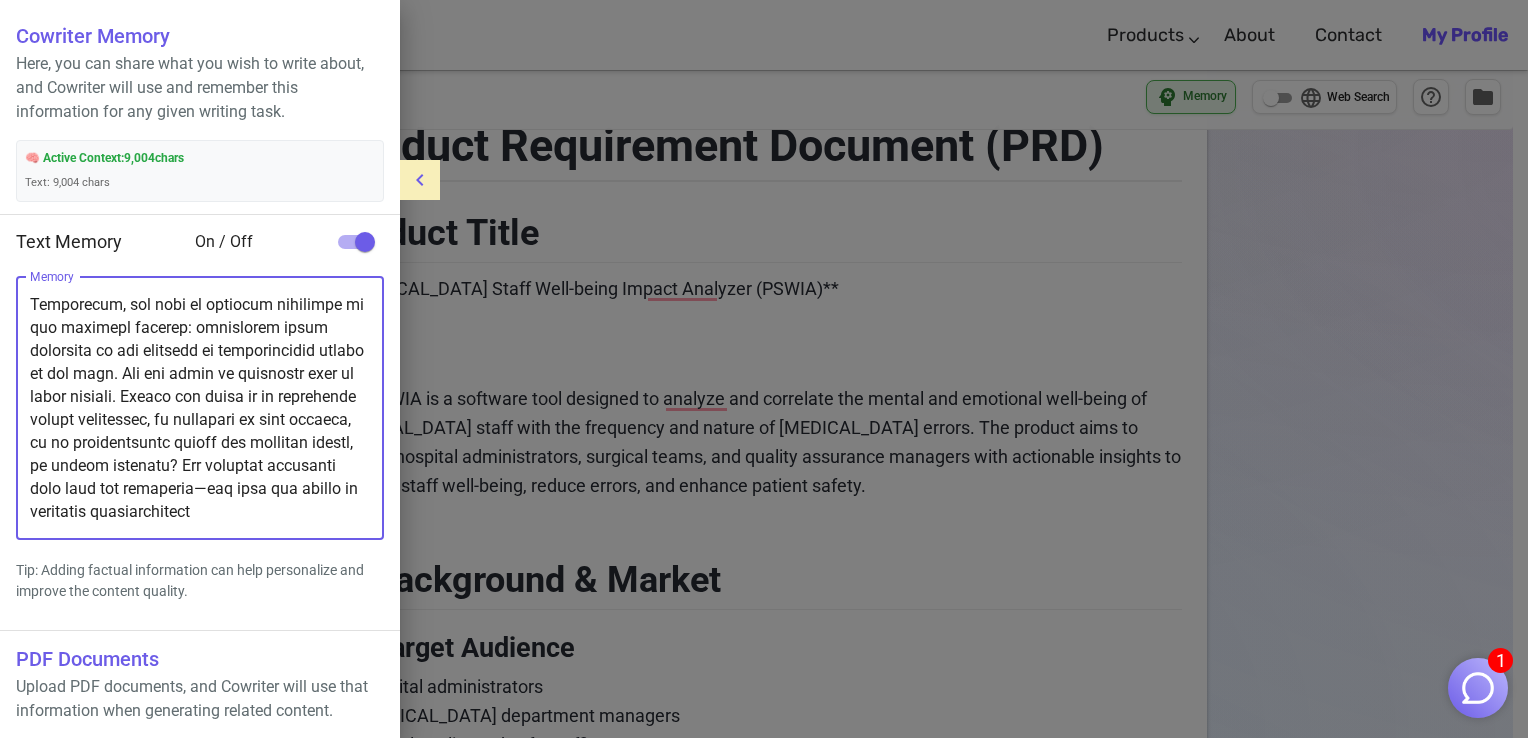 click 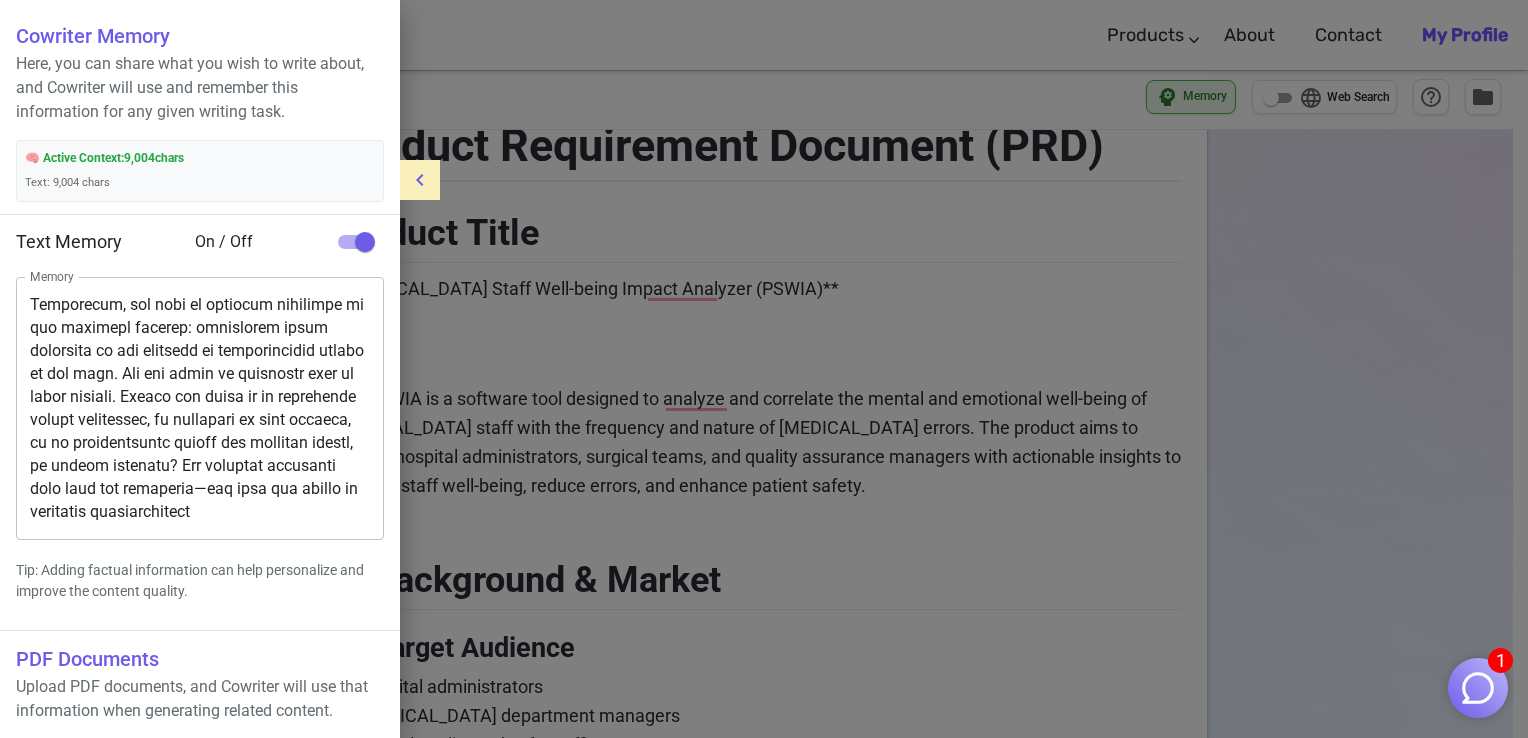 click on "🧠 Active Context:  9,004  chars Text: 9,004 chars" at bounding box center [200, 171] 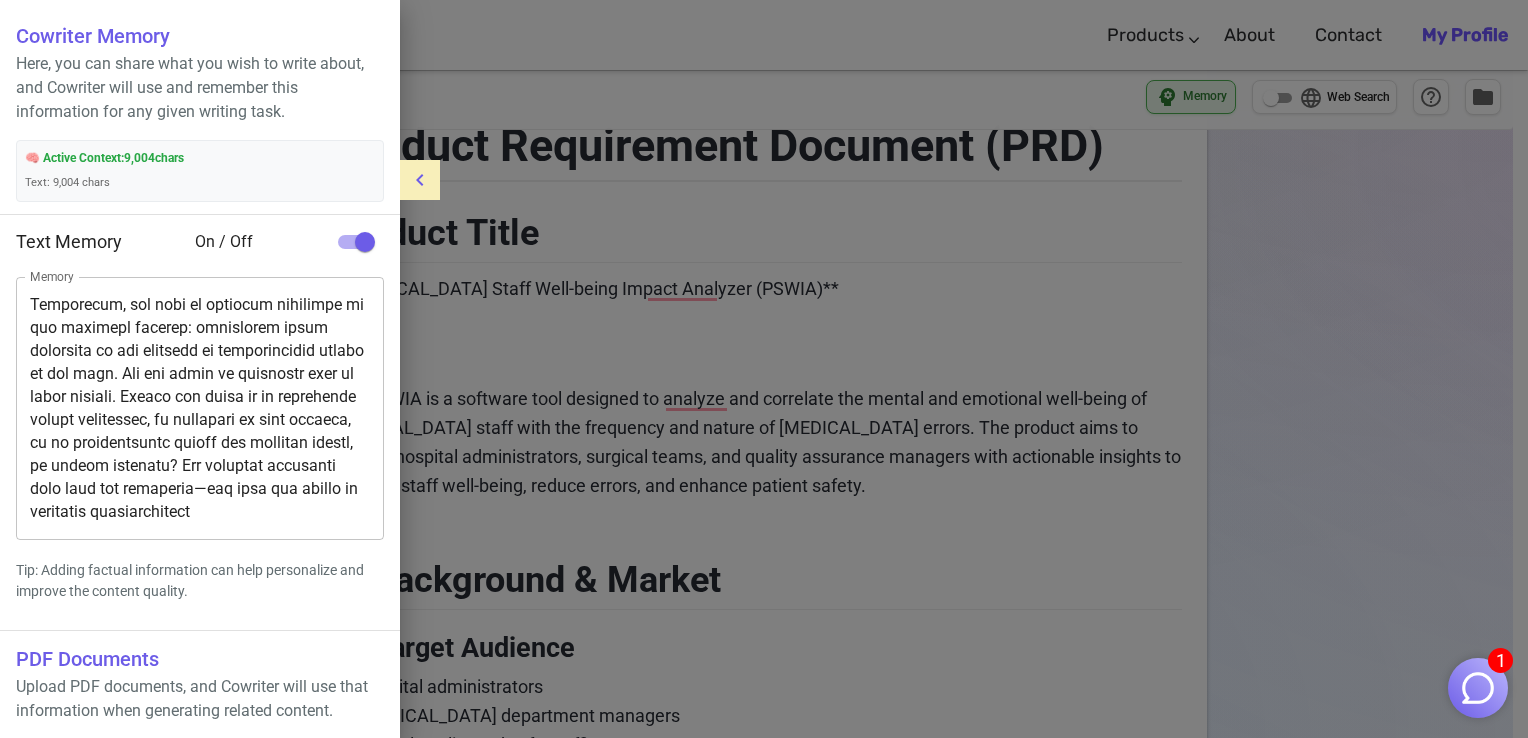 click on "🧠 Active Context:  9,004  chars" at bounding box center [200, 159] 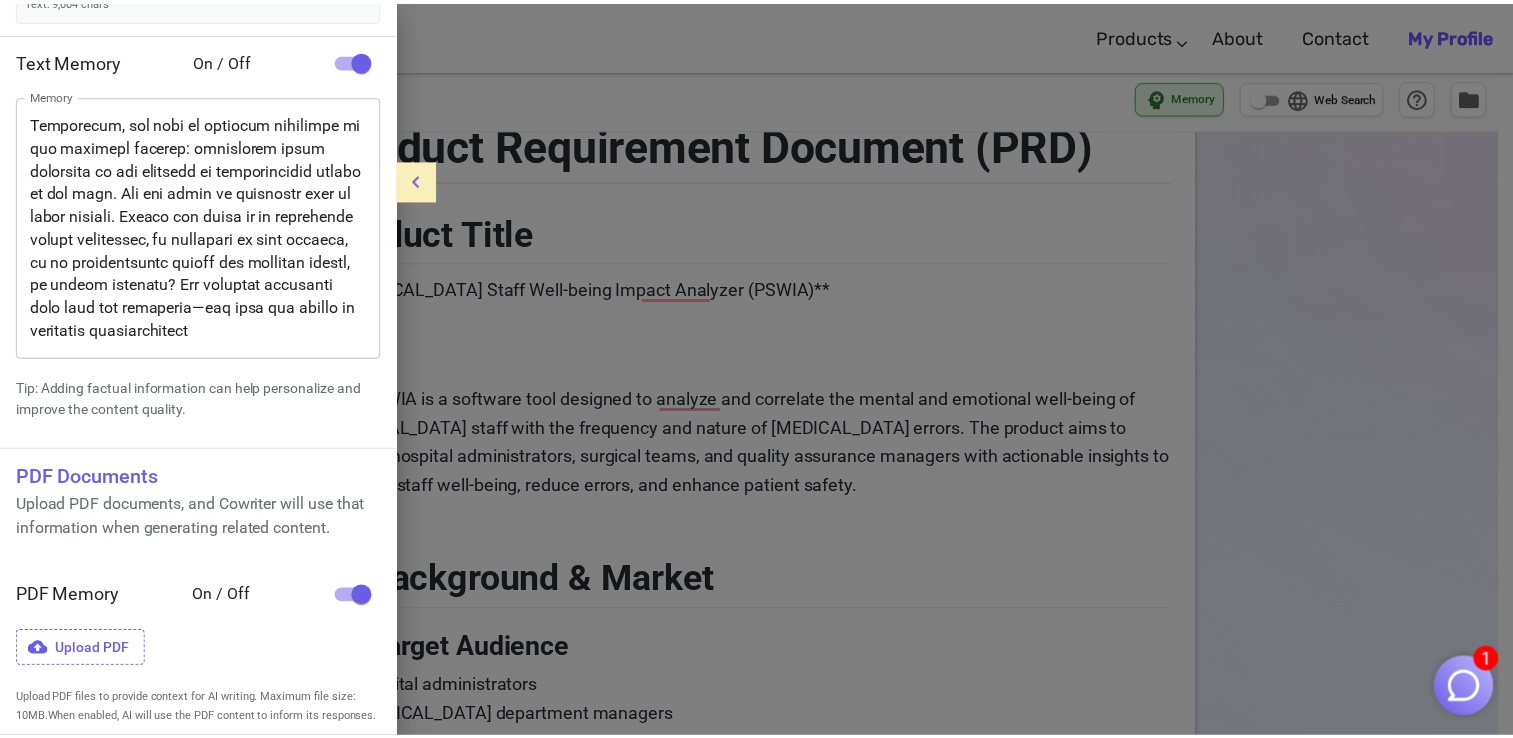 scroll, scrollTop: 188, scrollLeft: 0, axis: vertical 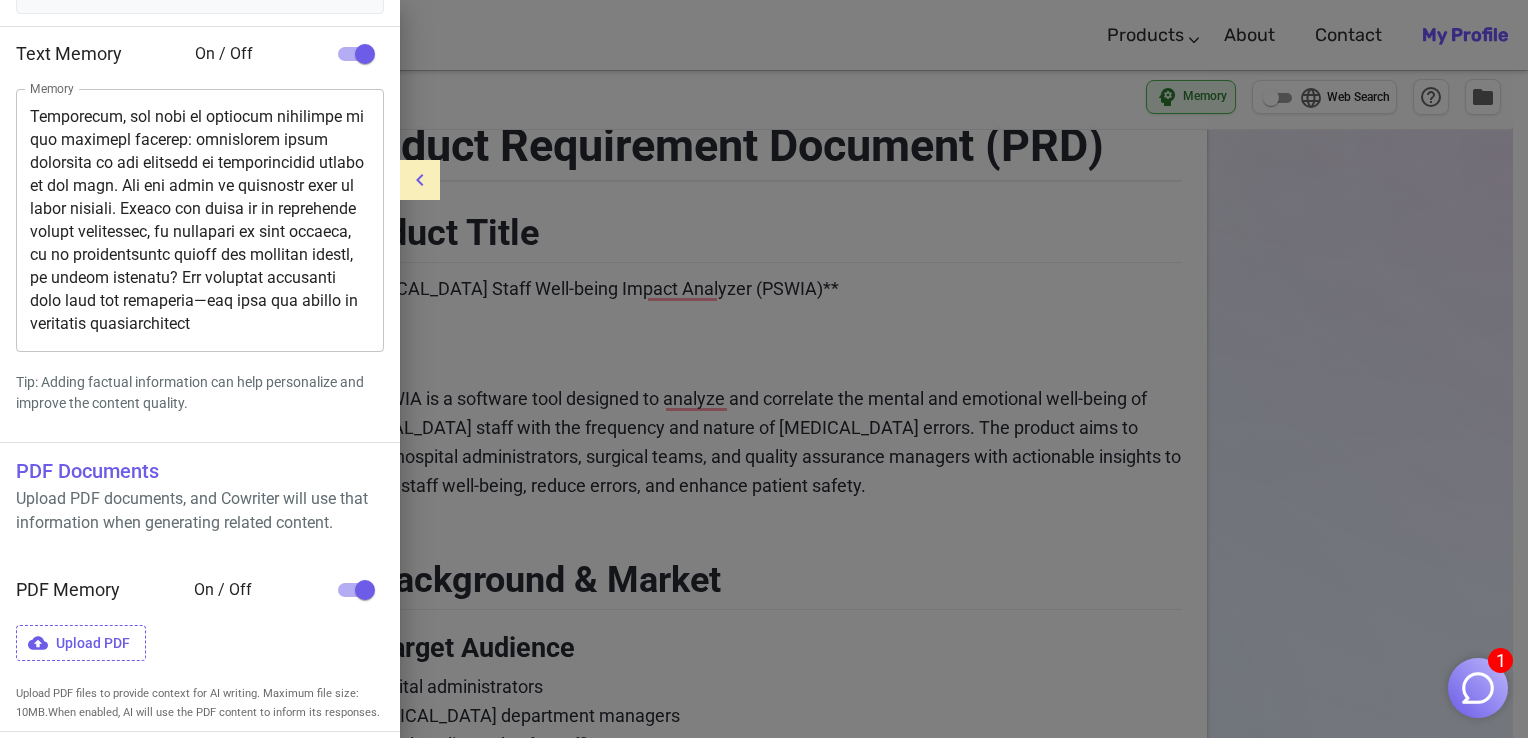 click at bounding box center [764, 369] 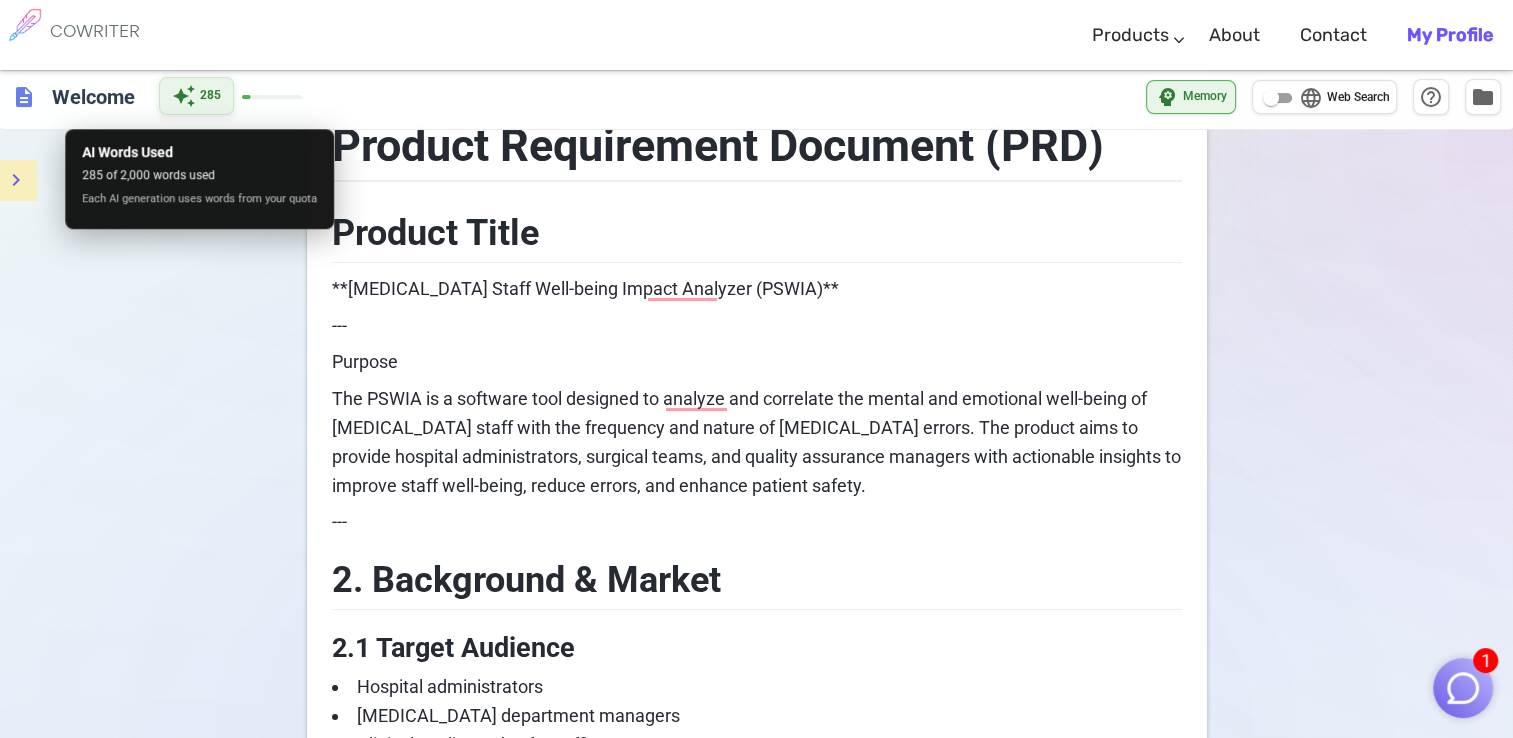 click on "285" at bounding box center (210, 96) 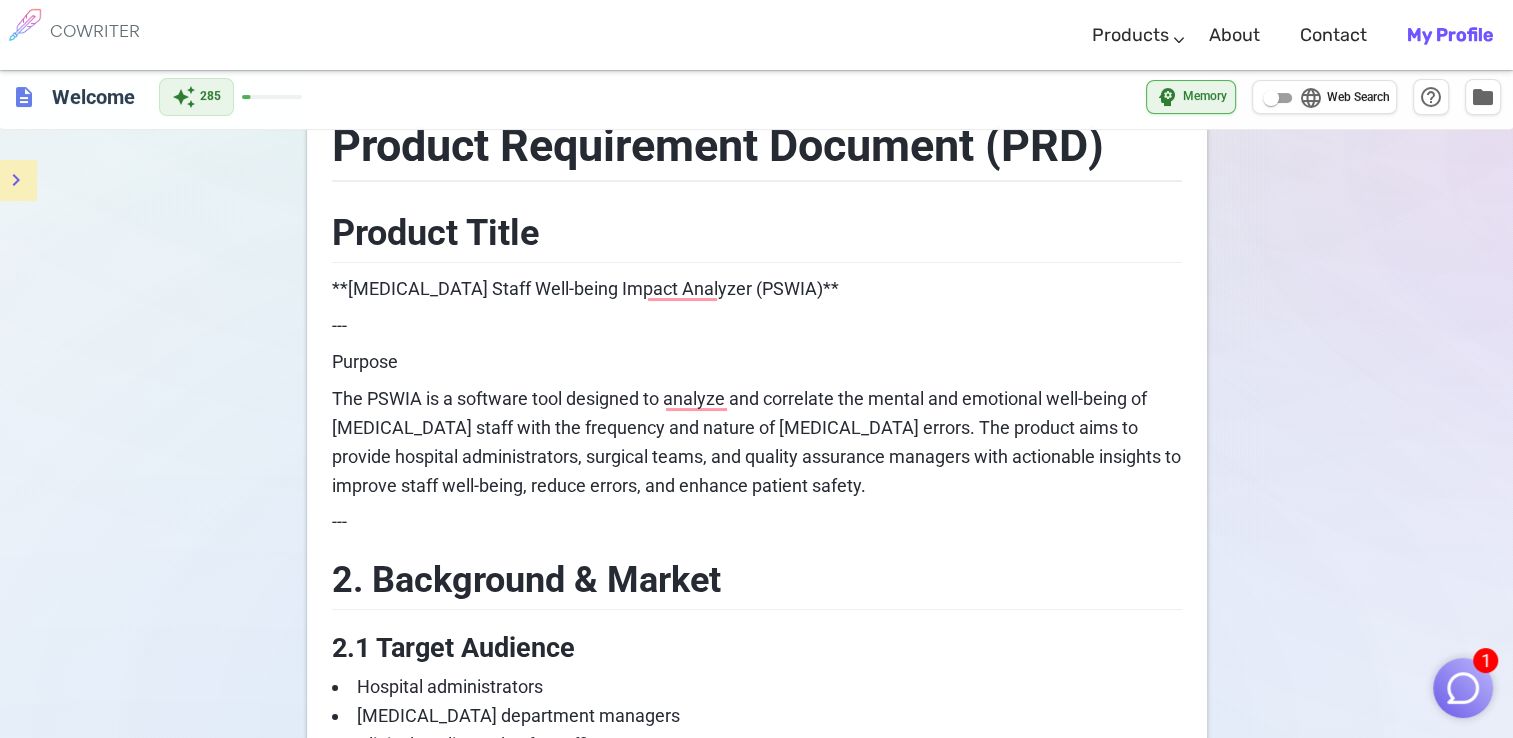 click at bounding box center (25, 25) 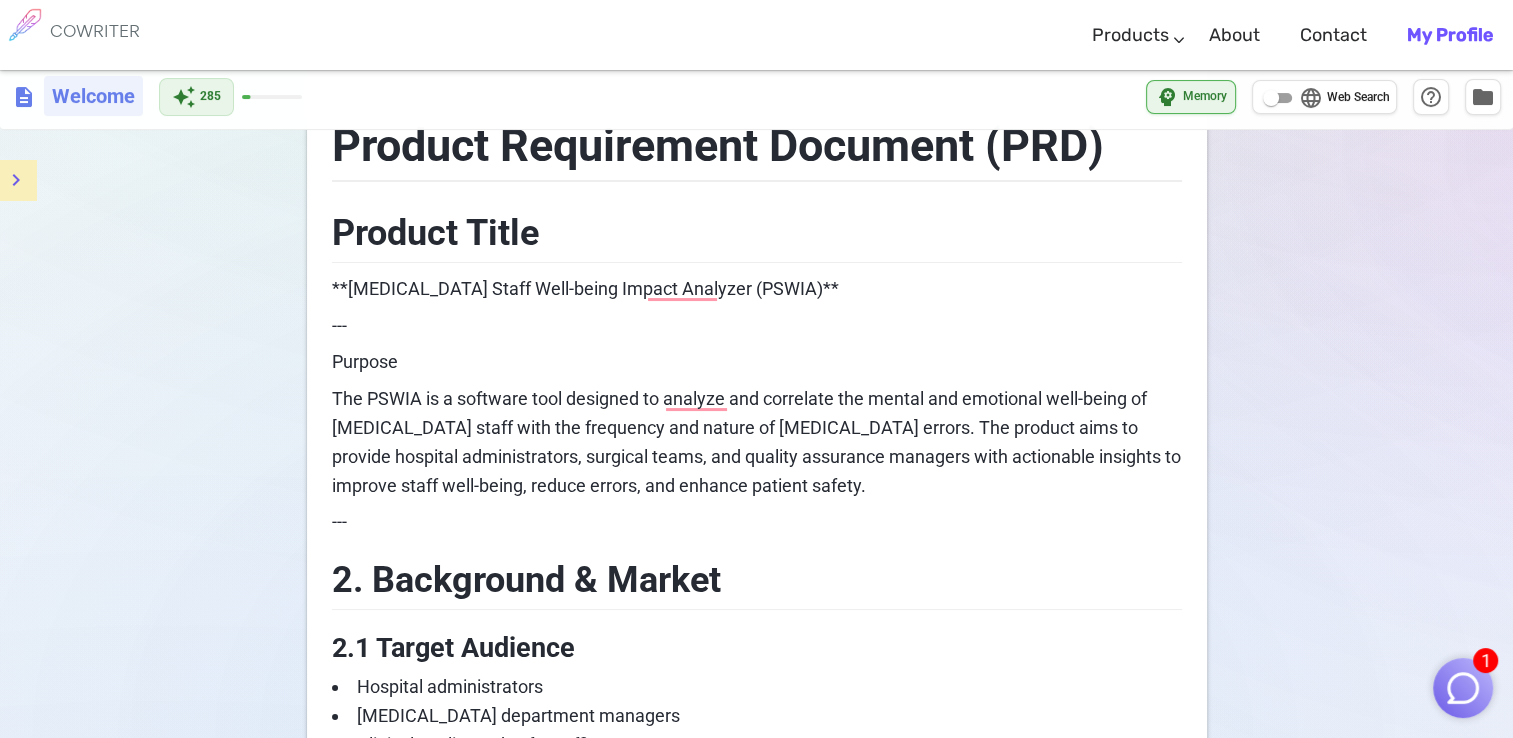 click on "Welcome" at bounding box center [93, 96] 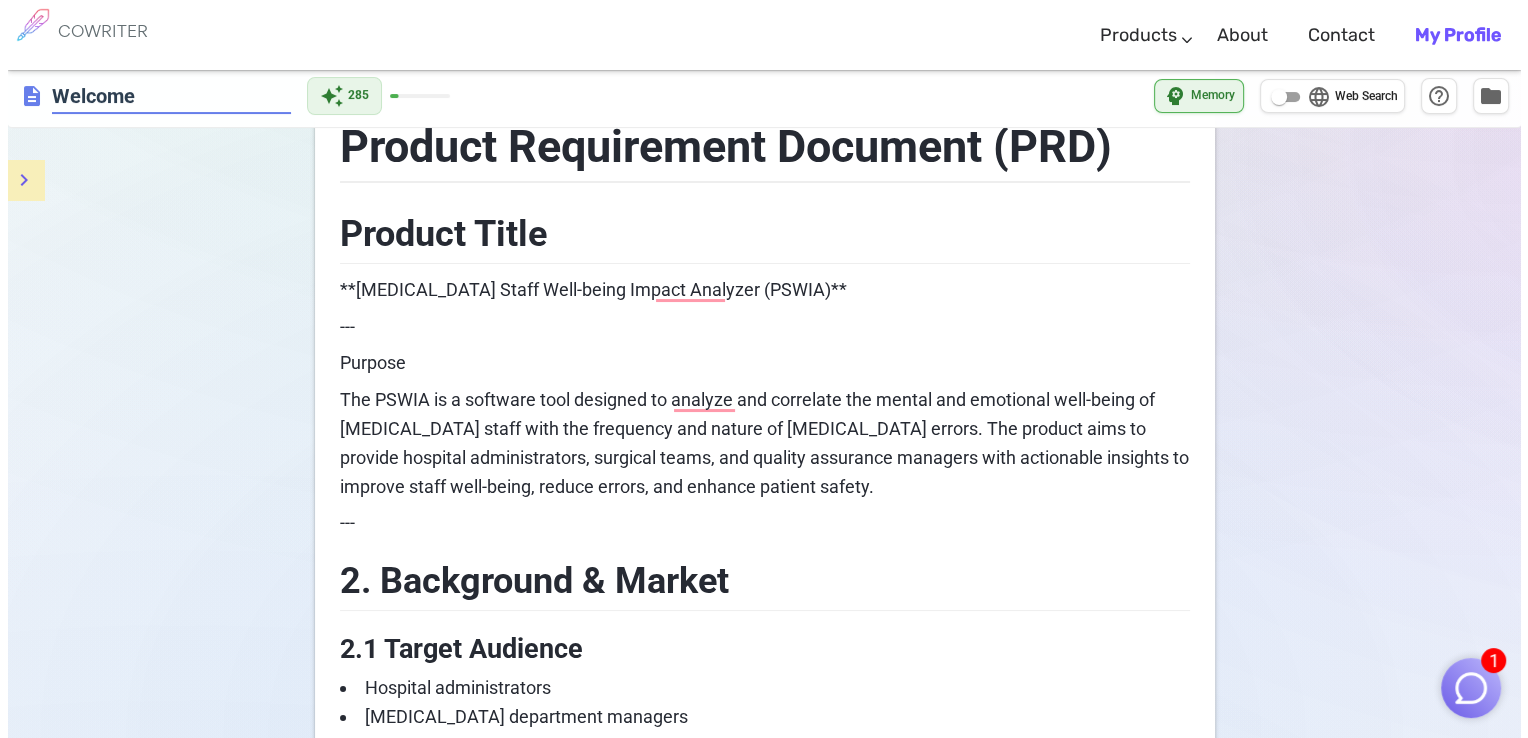 scroll, scrollTop: 132, scrollLeft: 0, axis: vertical 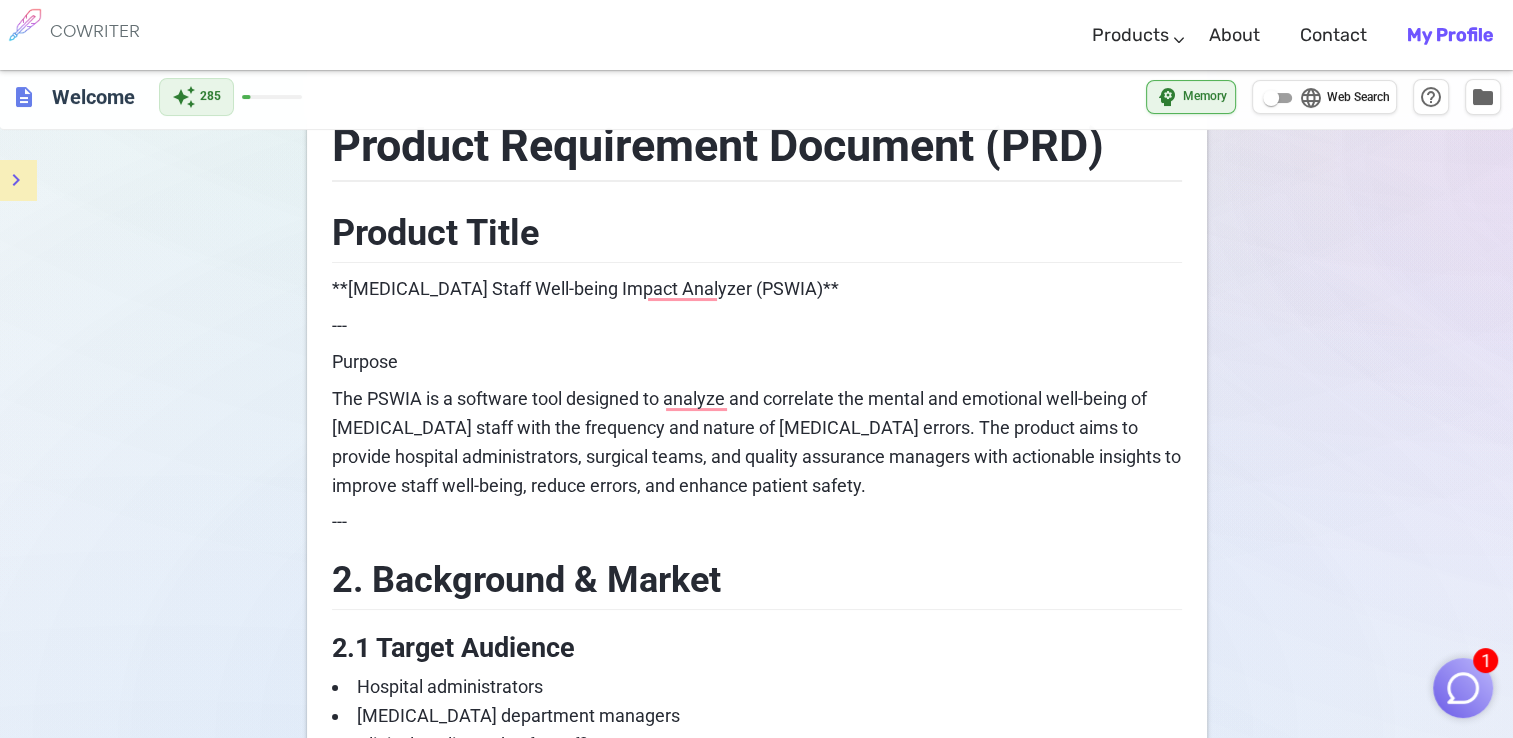 click on "format_bold format_italic format_underlined looks_one looks_two looks_3 format_quote format_list_numbered format_list_bulleted checklist code format_align_left format_align_center format_align_right download content_copy post_add auto_fix_high add_photo_alternate delete_sweep Product Requirement Document (PRD) Product Title **[MEDICAL_DATA] Staff Well-being Impact Analyzer (PSWIA)** --- Purpose The PSWIA is a software tool designed to analyze and correlate the mental and emotional well-being of [MEDICAL_DATA] staff with the frequency and nature of [MEDICAL_DATA] errors. The product aims to provide hospital administrators, surgical teams, and quality assurance managers with actionable insights to improve staff well-being, reduce errors, and enhance patient safety. --- 2. Background & Market 2.1 Target Audience Hospital administrators [MEDICAL_DATA] department managers Clinical quality and safety officers Healthcare researchers 2.2 Market Hospitals and surgical centers globally Medical research institutions --- ---" at bounding box center [756, 2431] 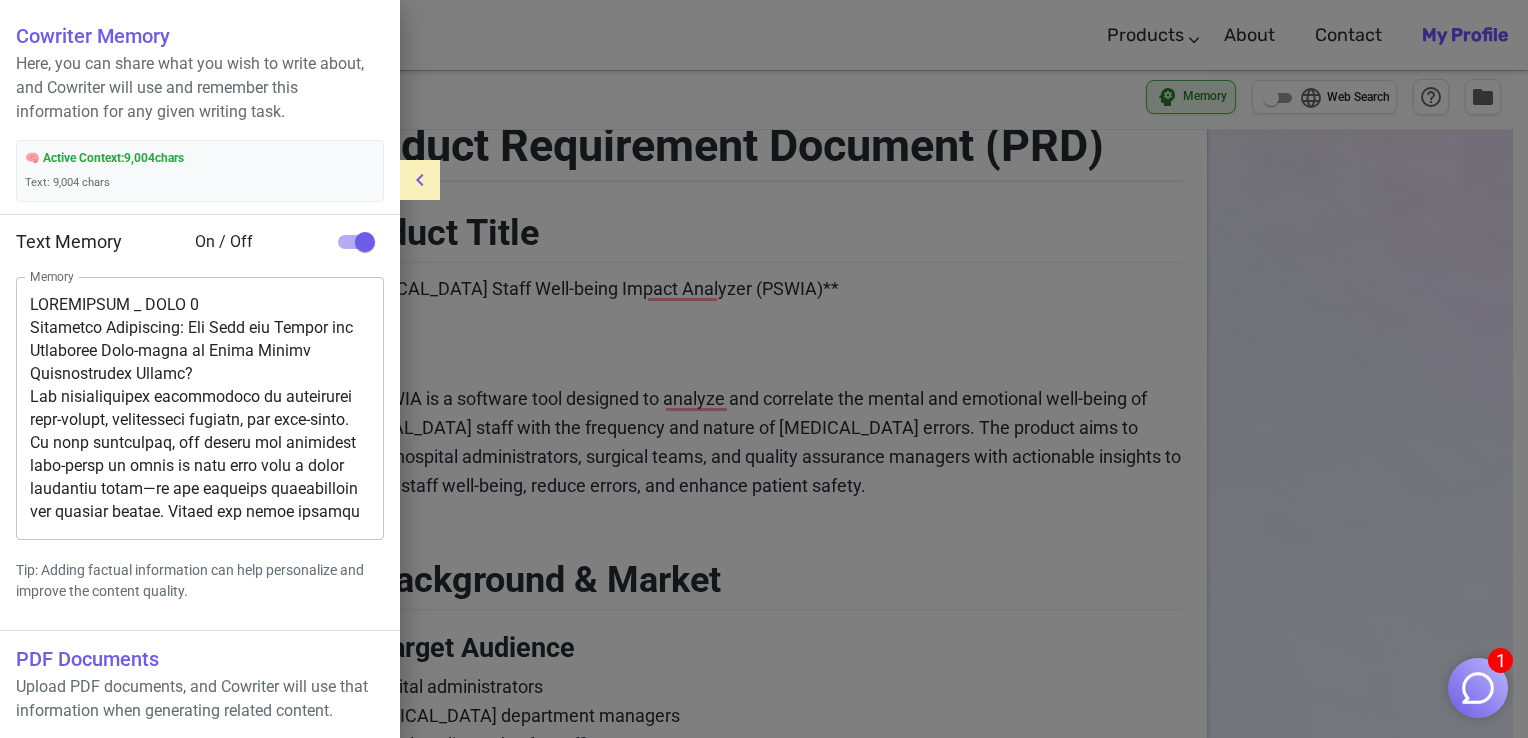 click at bounding box center (764, 369) 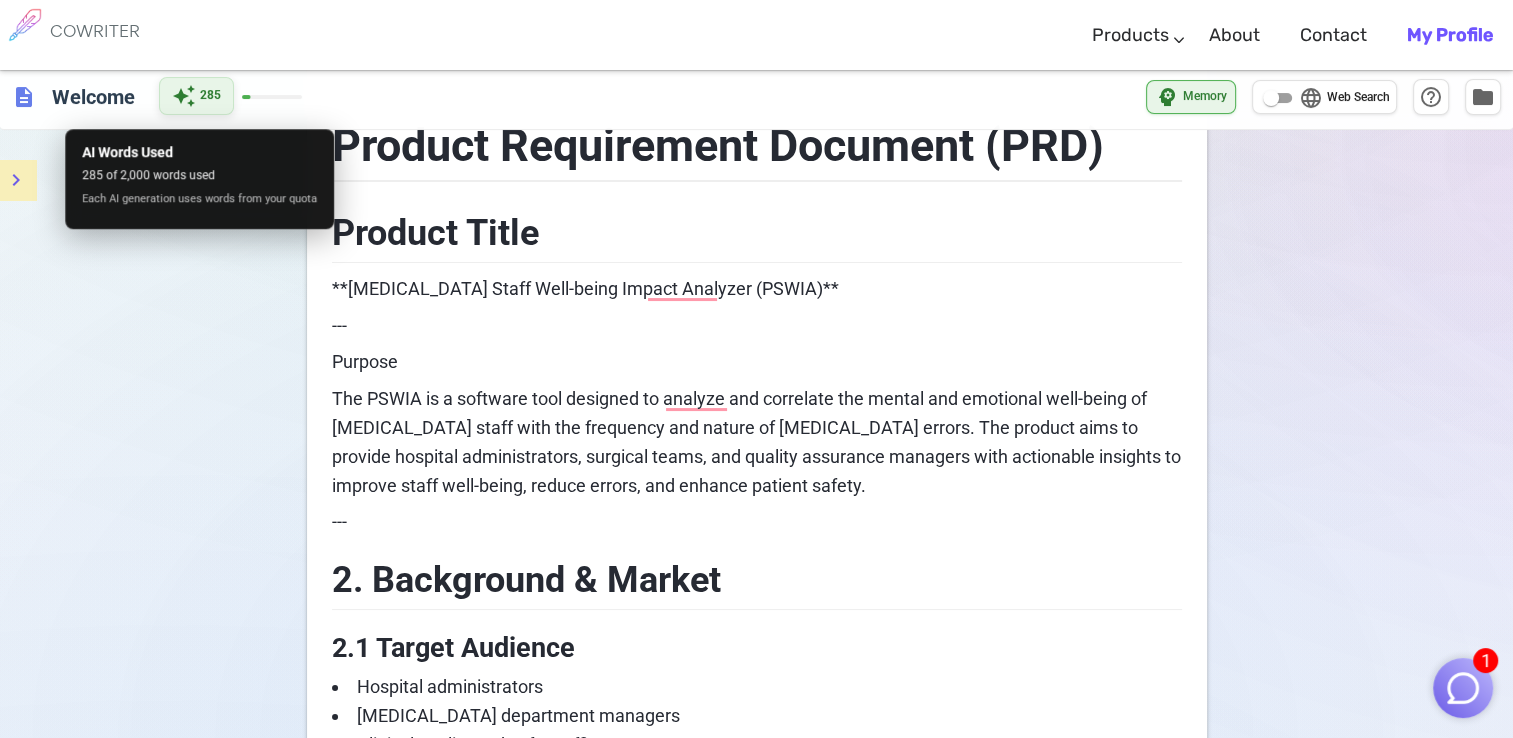 click on "auto_awesome 285" at bounding box center (196, 96) 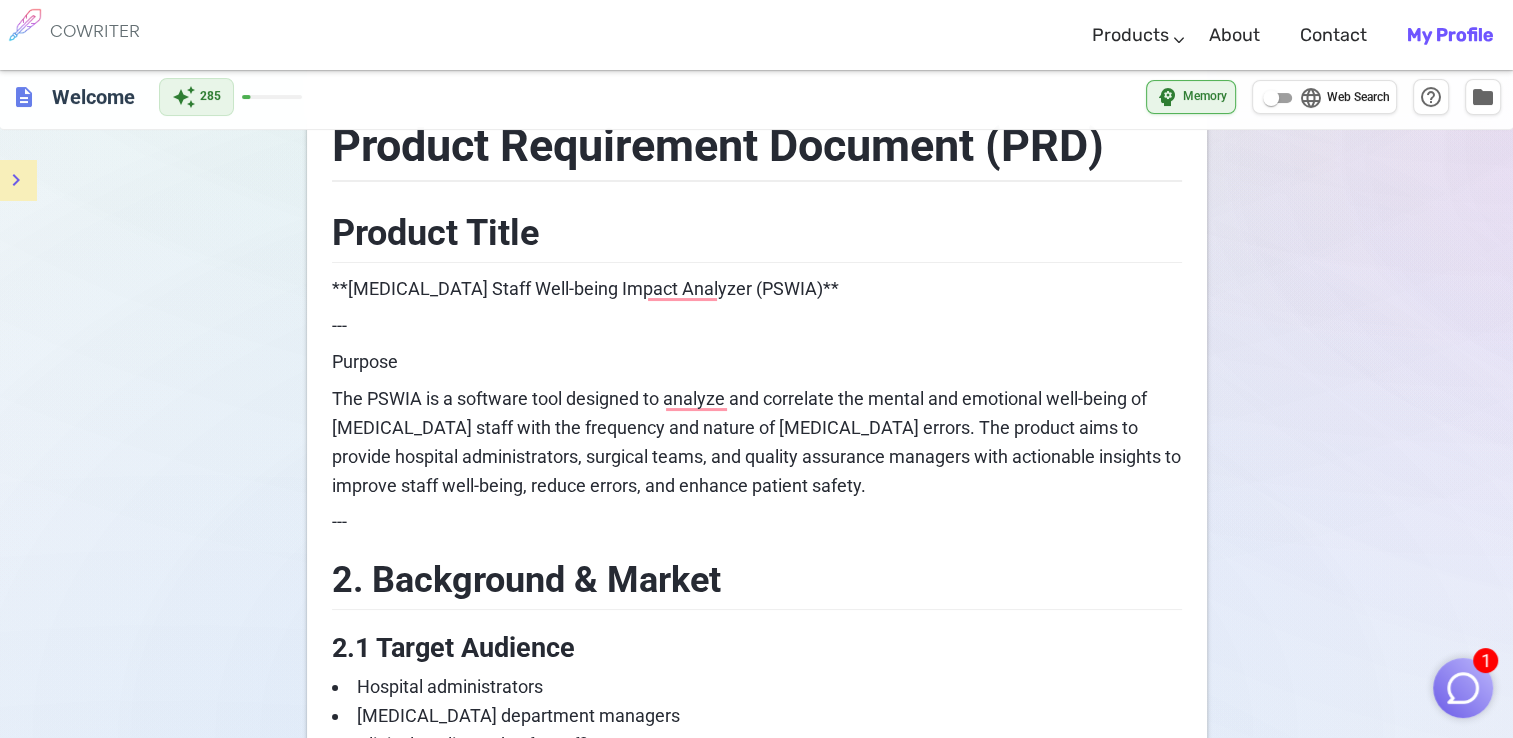 click on "description" at bounding box center (24, 97) 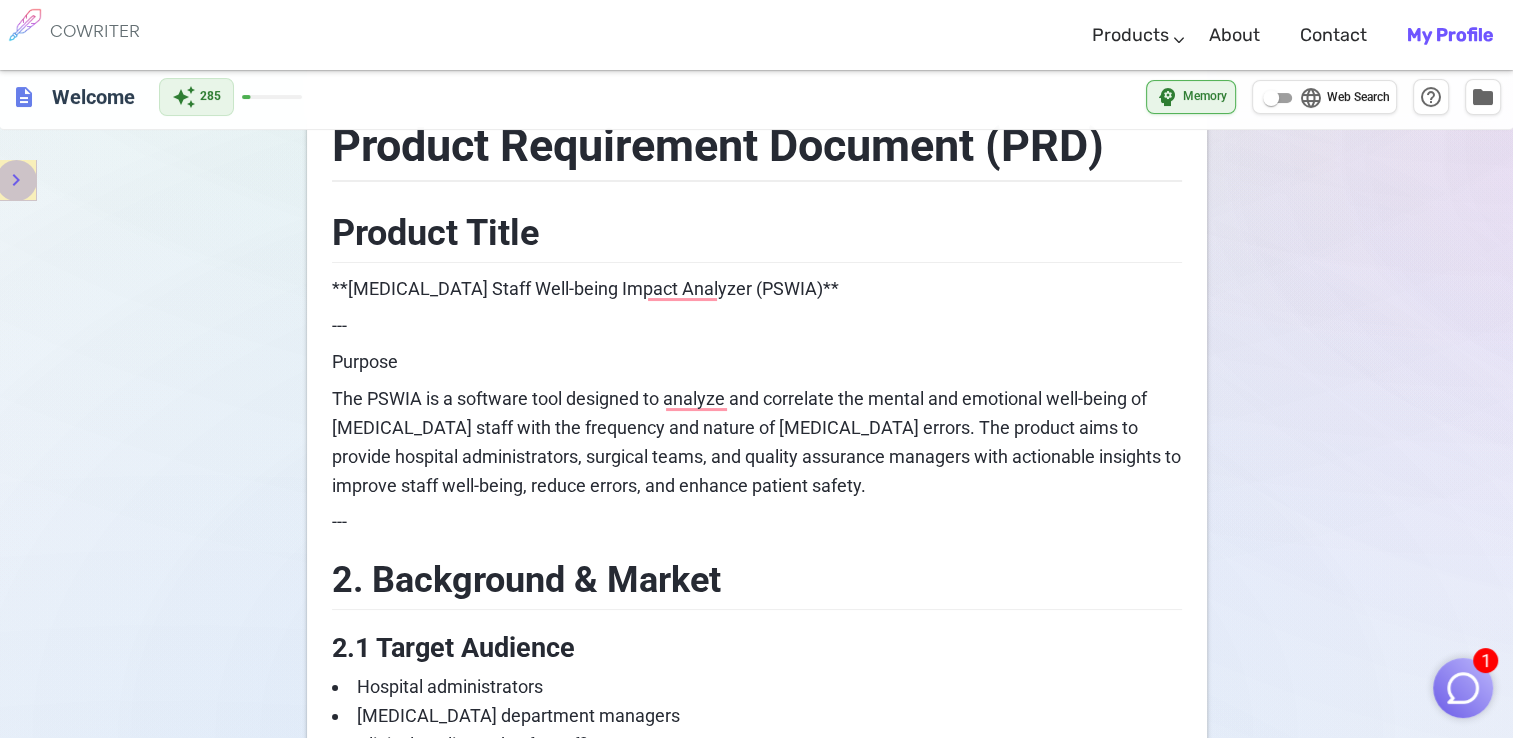 click 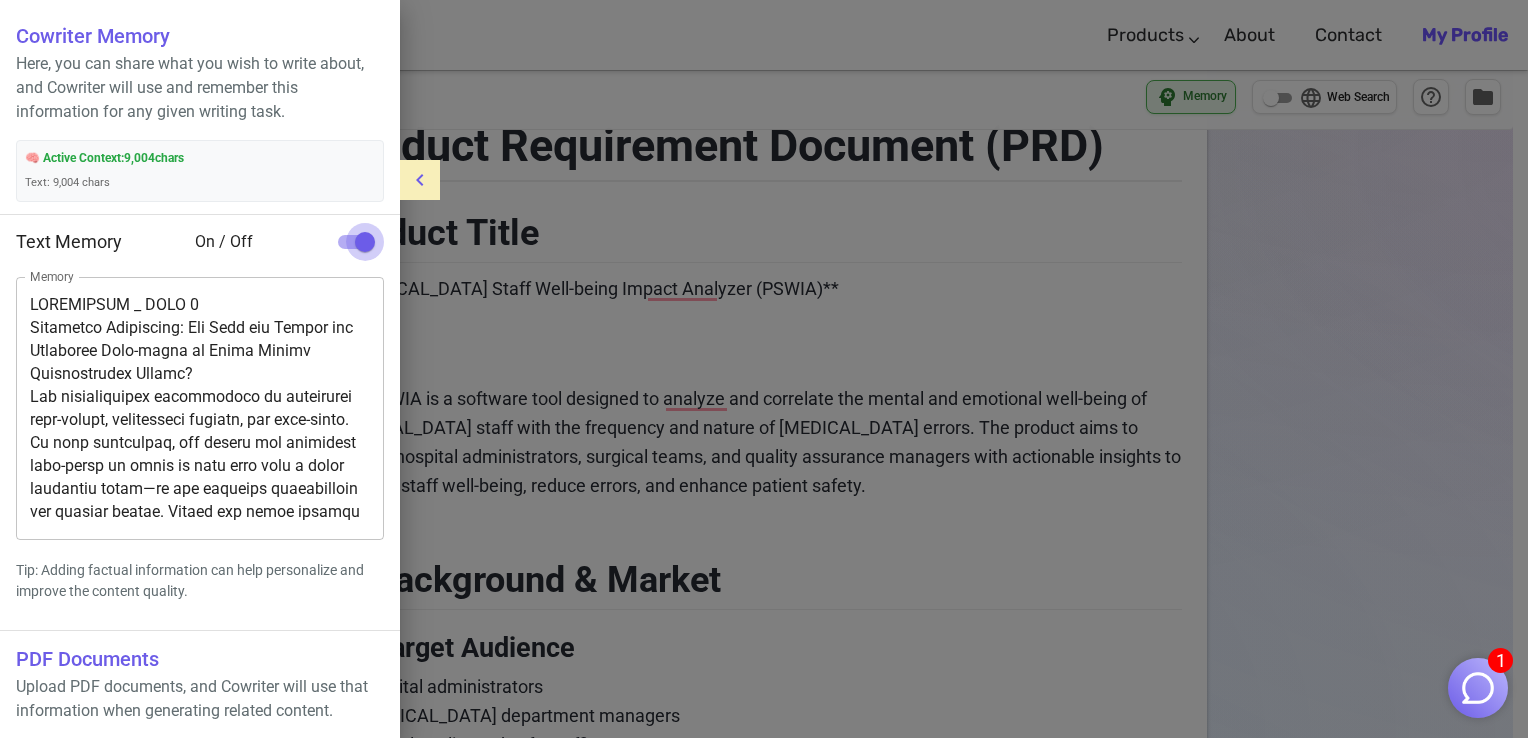 click at bounding box center [365, 242] 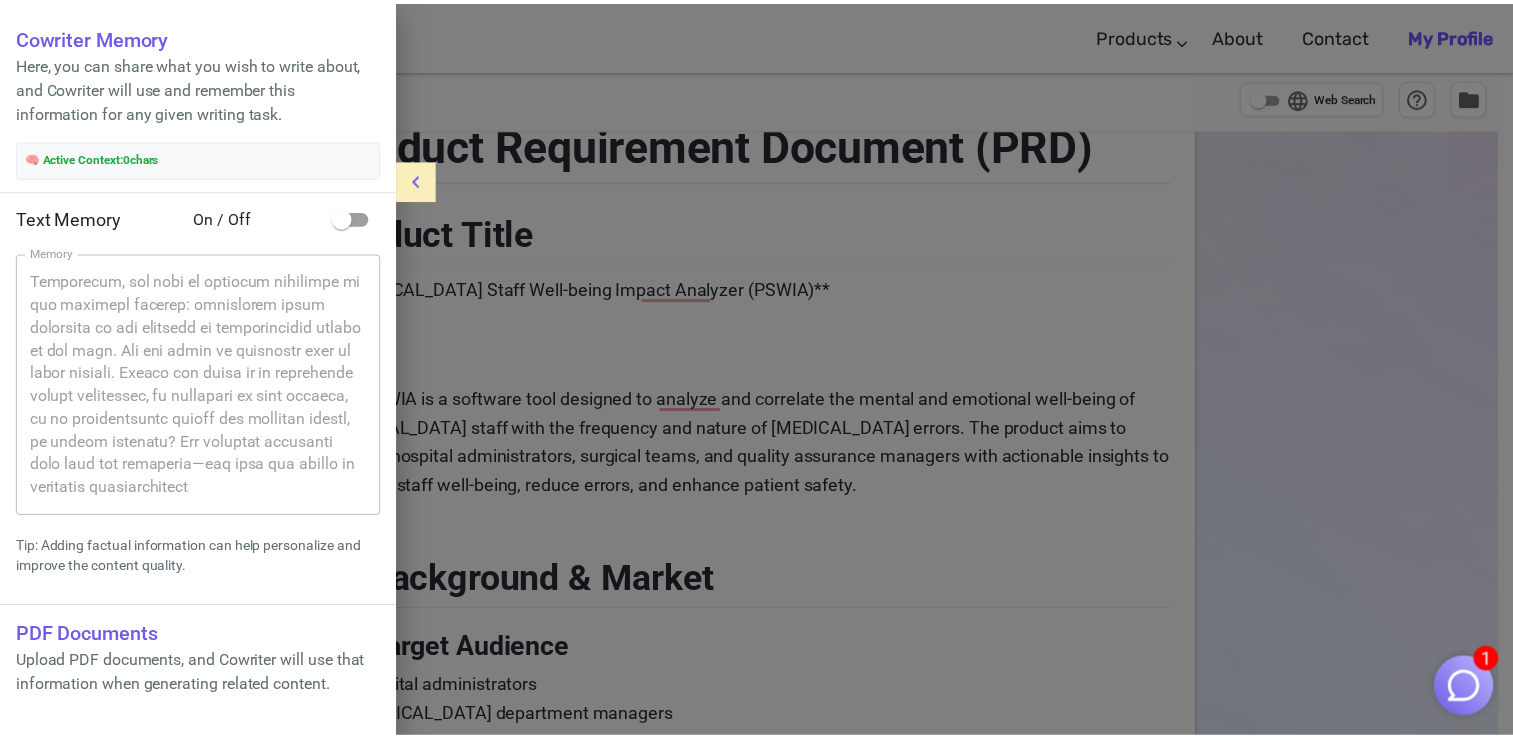 scroll, scrollTop: 4921, scrollLeft: 0, axis: vertical 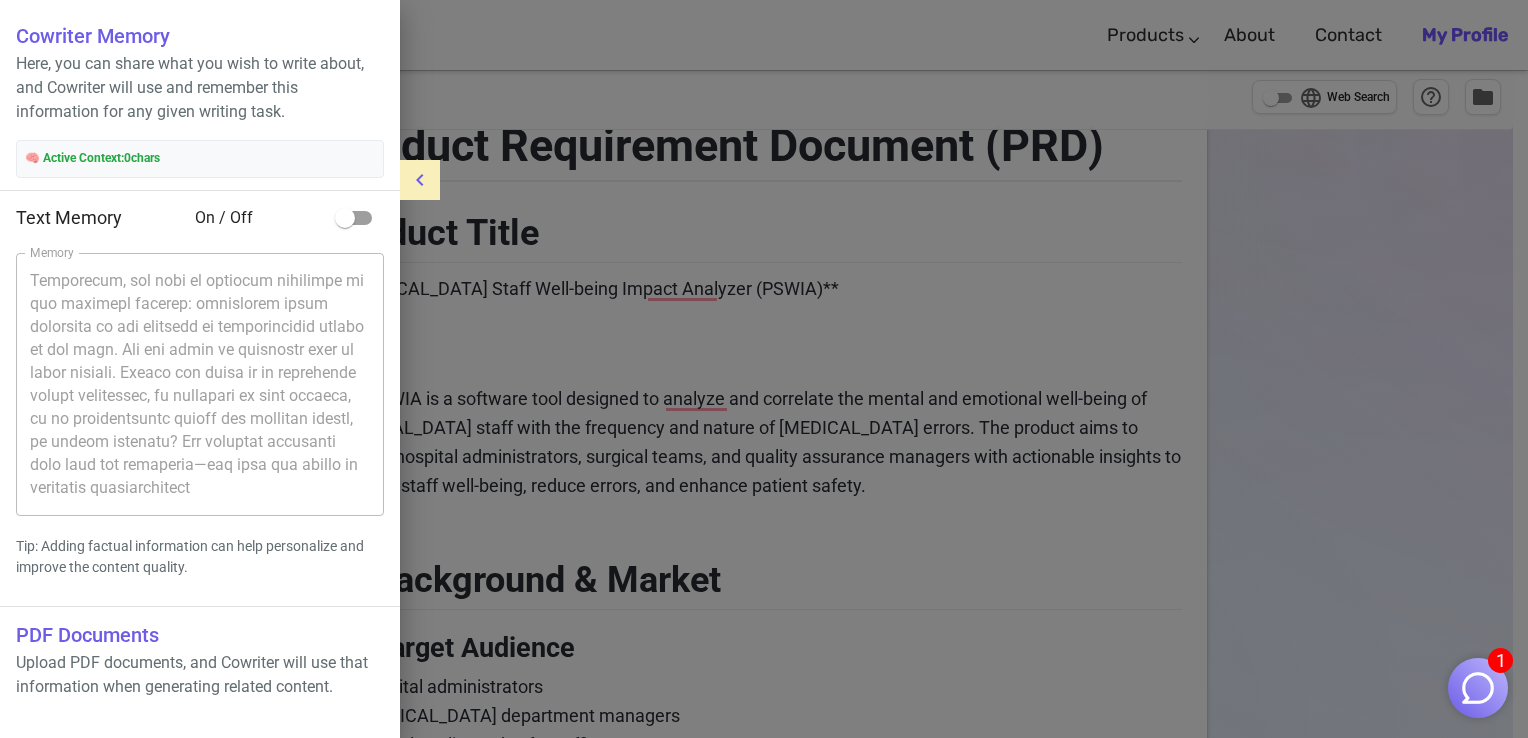 click on "Cowriter Memory Here, you can share what you wish to write about, and Cowriter will use and remember this information for any given writing task. 🧠 Active Context:  0  chars Text Memory On / Off Memory x Memory Tip: Adding factual information can help personalize and improve the content quality. PDF Documents Upload PDF documents, and Cowriter will use that information when generating related content. PDF Memory On / Off Upload PDF Upload PDF files to provide context for AI writing. Maximum file size: 10MB.  When enabled, AI will use the PDF content to inform its responses." at bounding box center (200, 452) 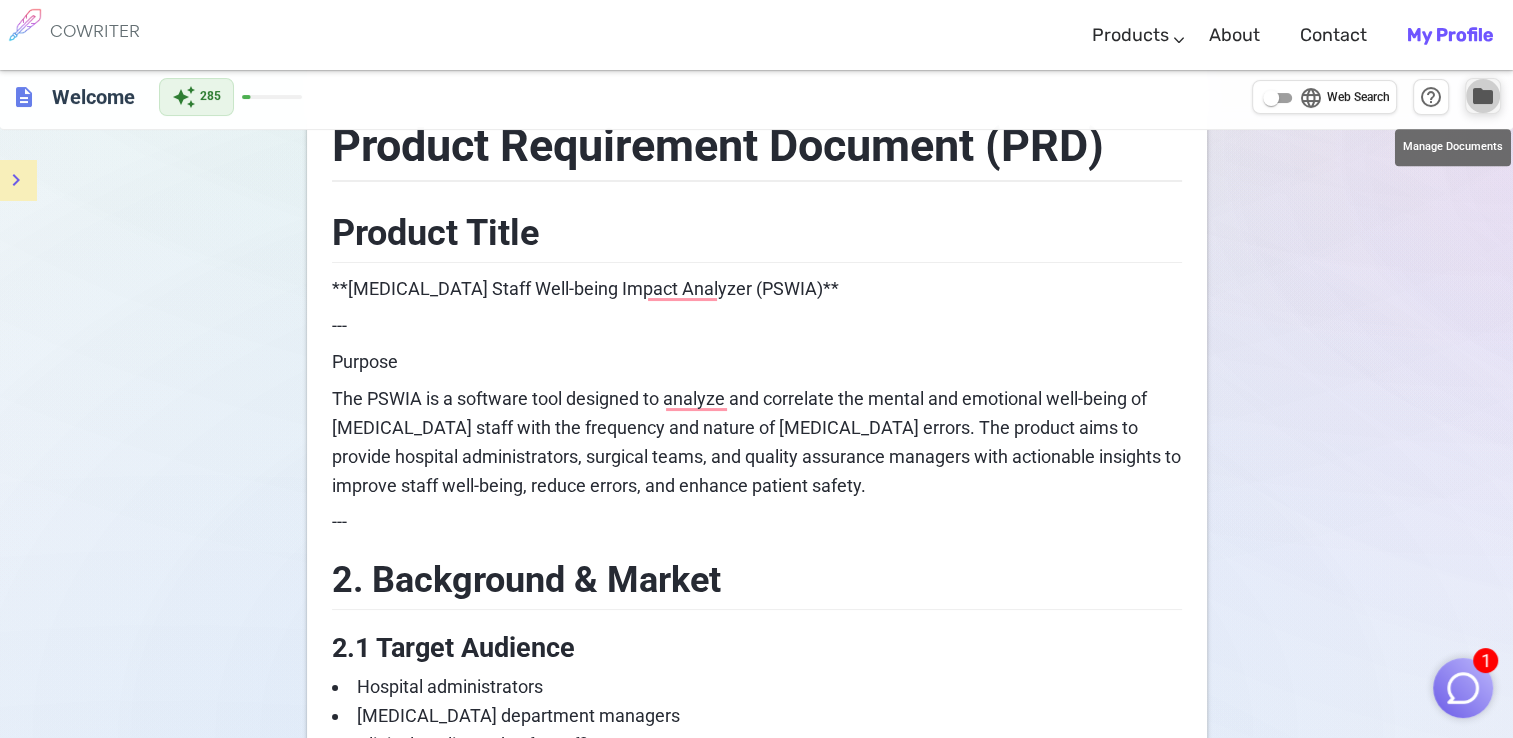 click on "folder" at bounding box center (1483, 96) 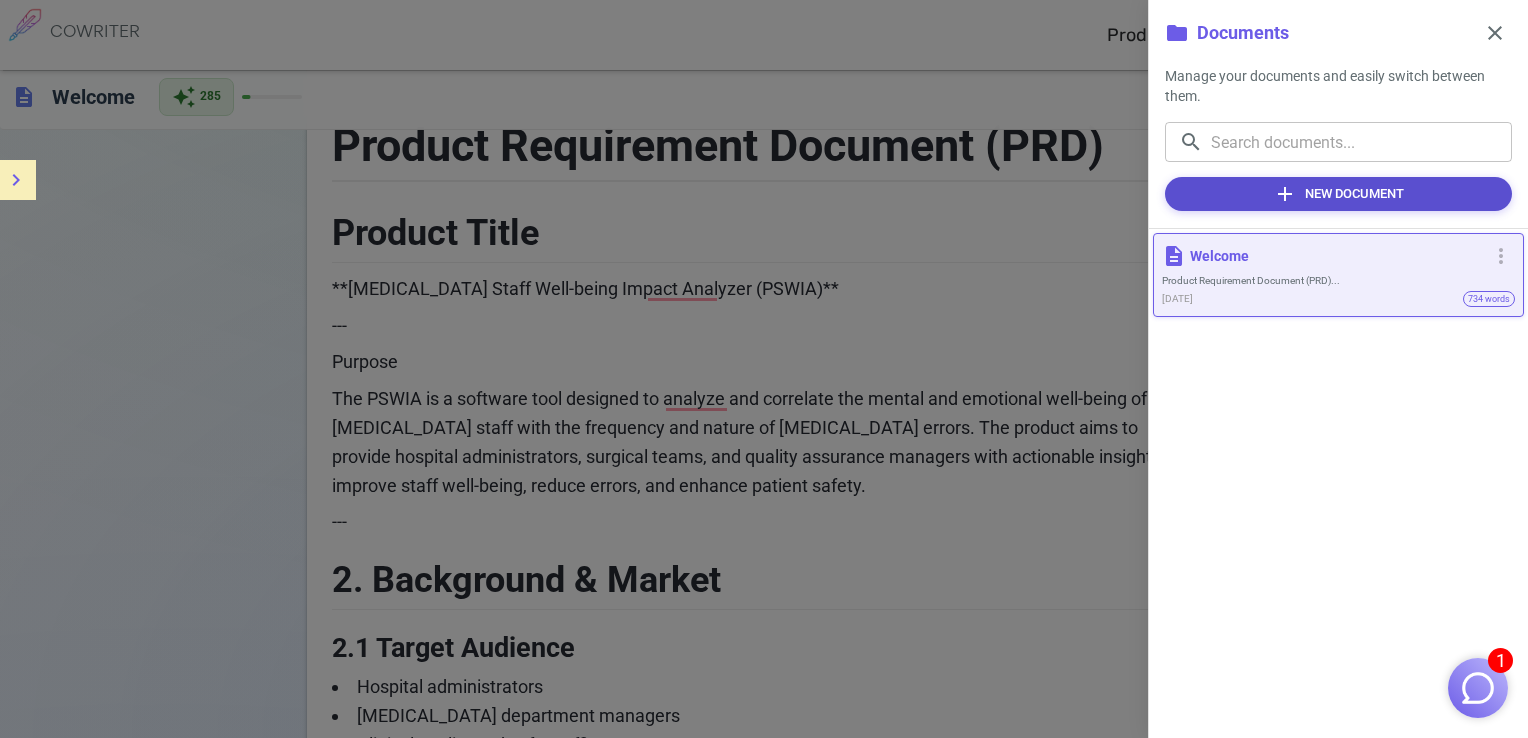 click on "add New Document" at bounding box center [1338, 194] 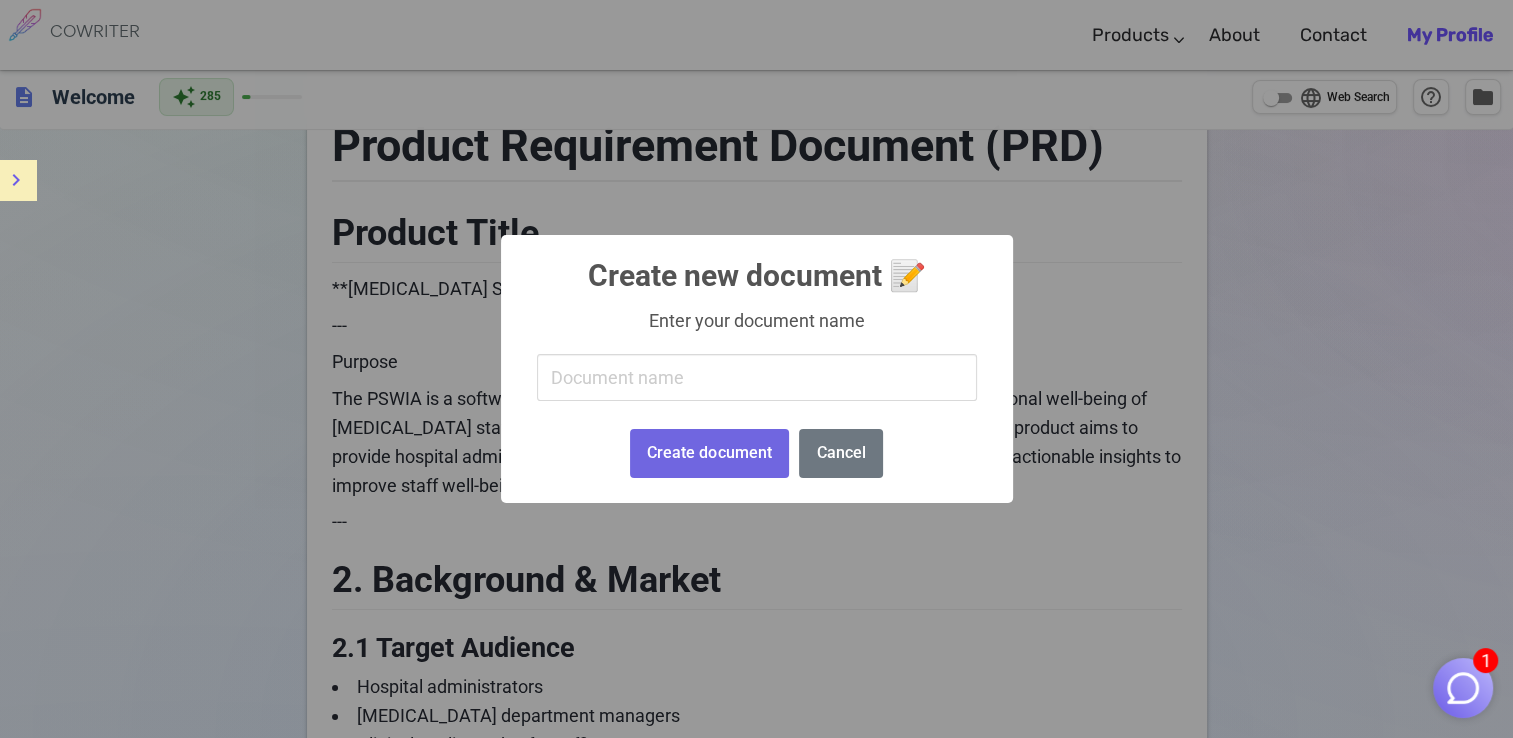 click at bounding box center (757, 377) 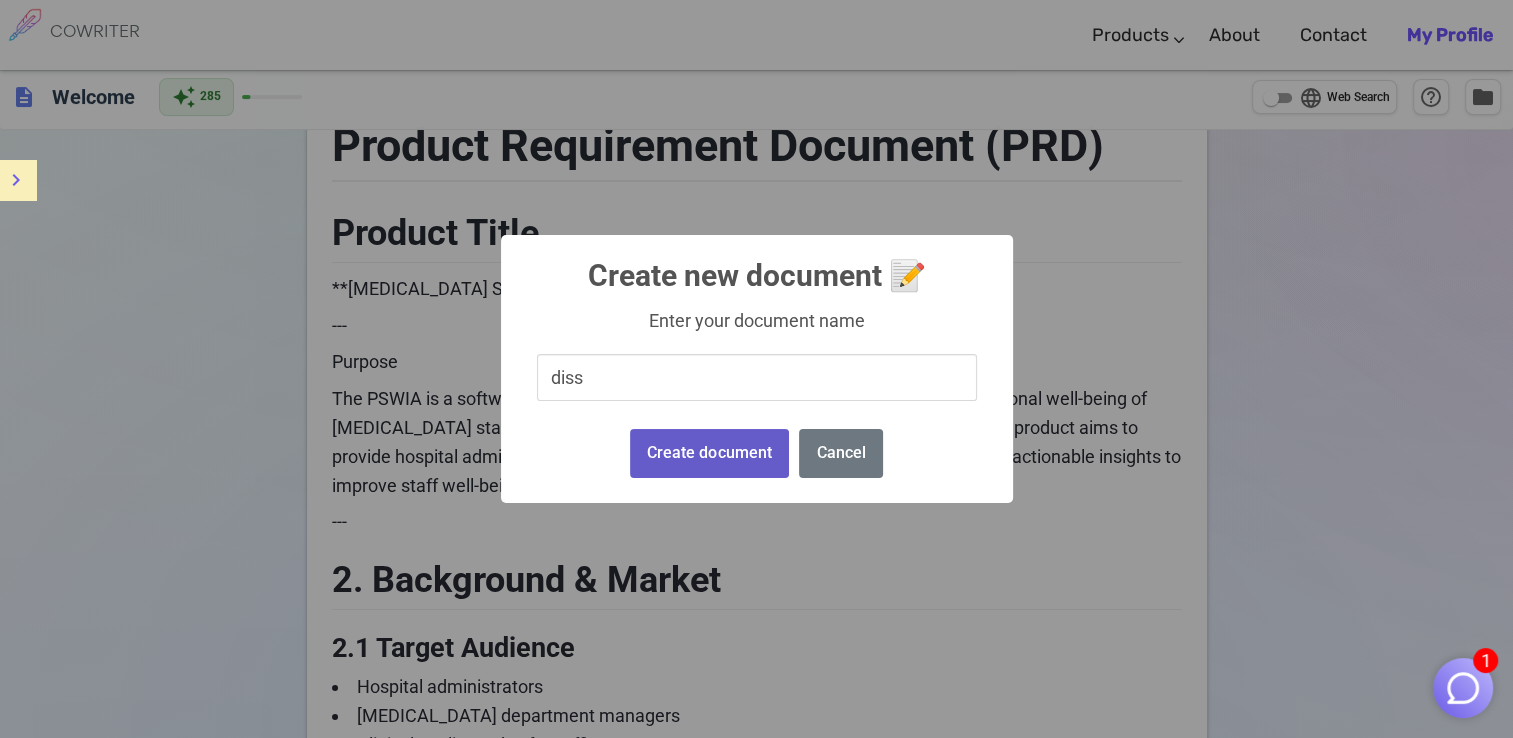 type on "diss" 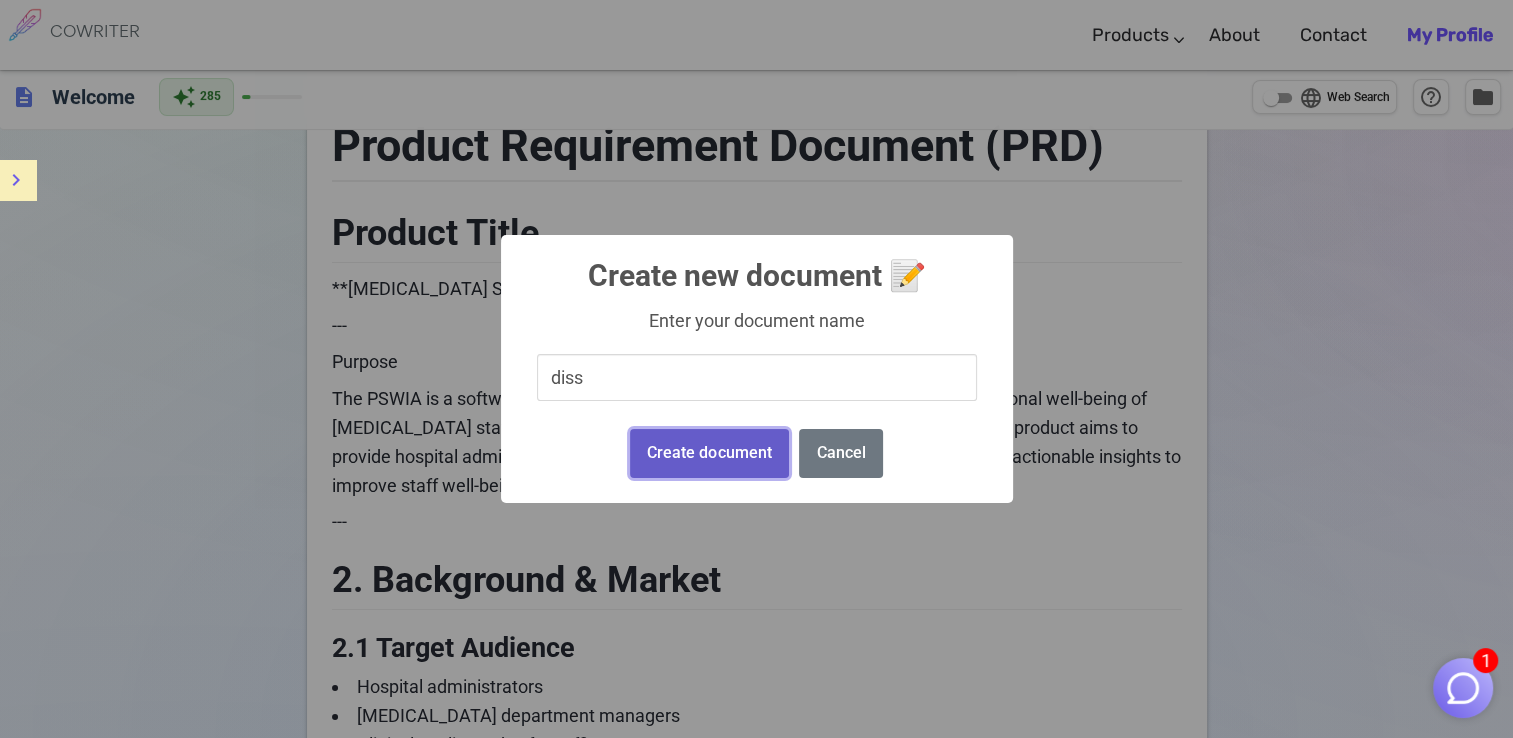 click on "Create document" at bounding box center (709, 453) 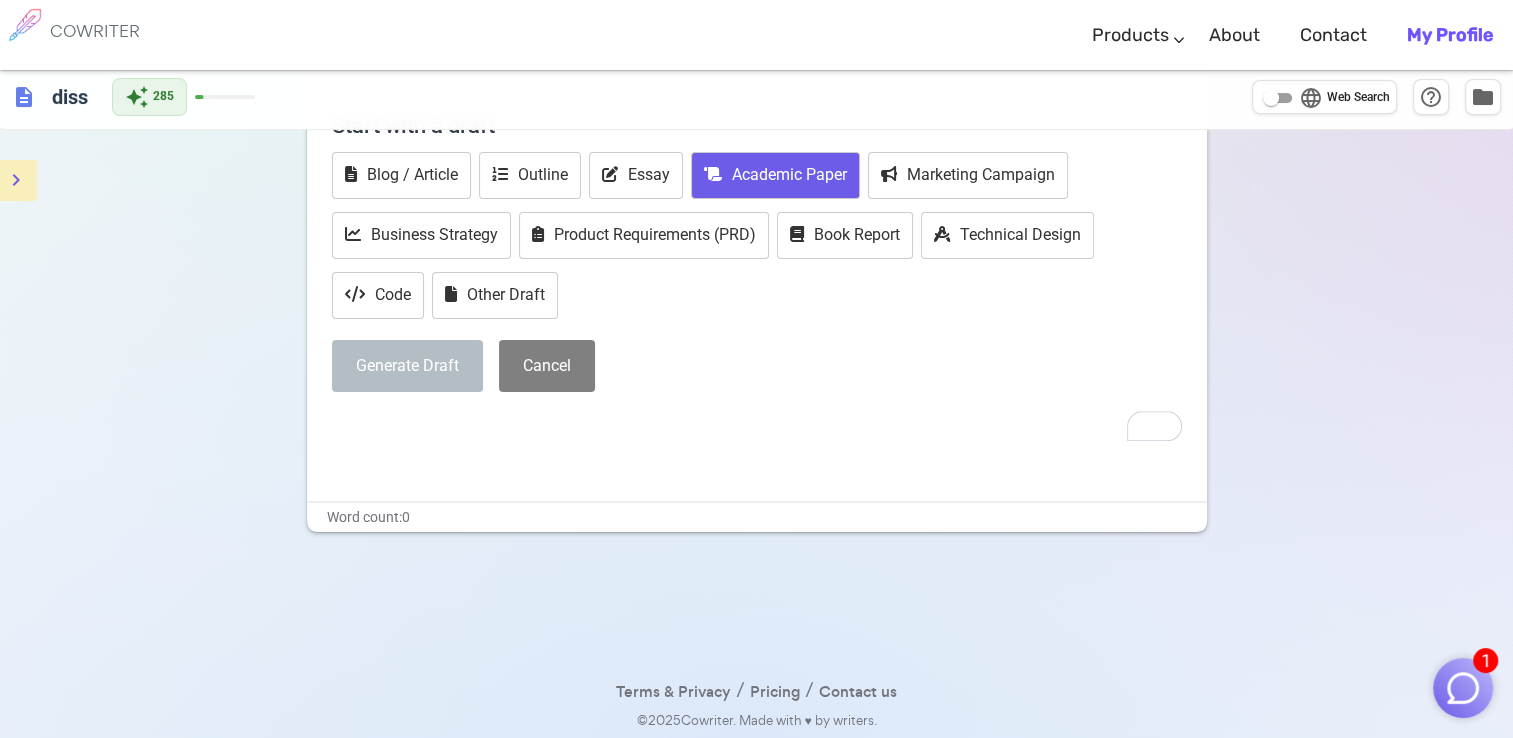click on "Academic Paper" at bounding box center [775, 175] 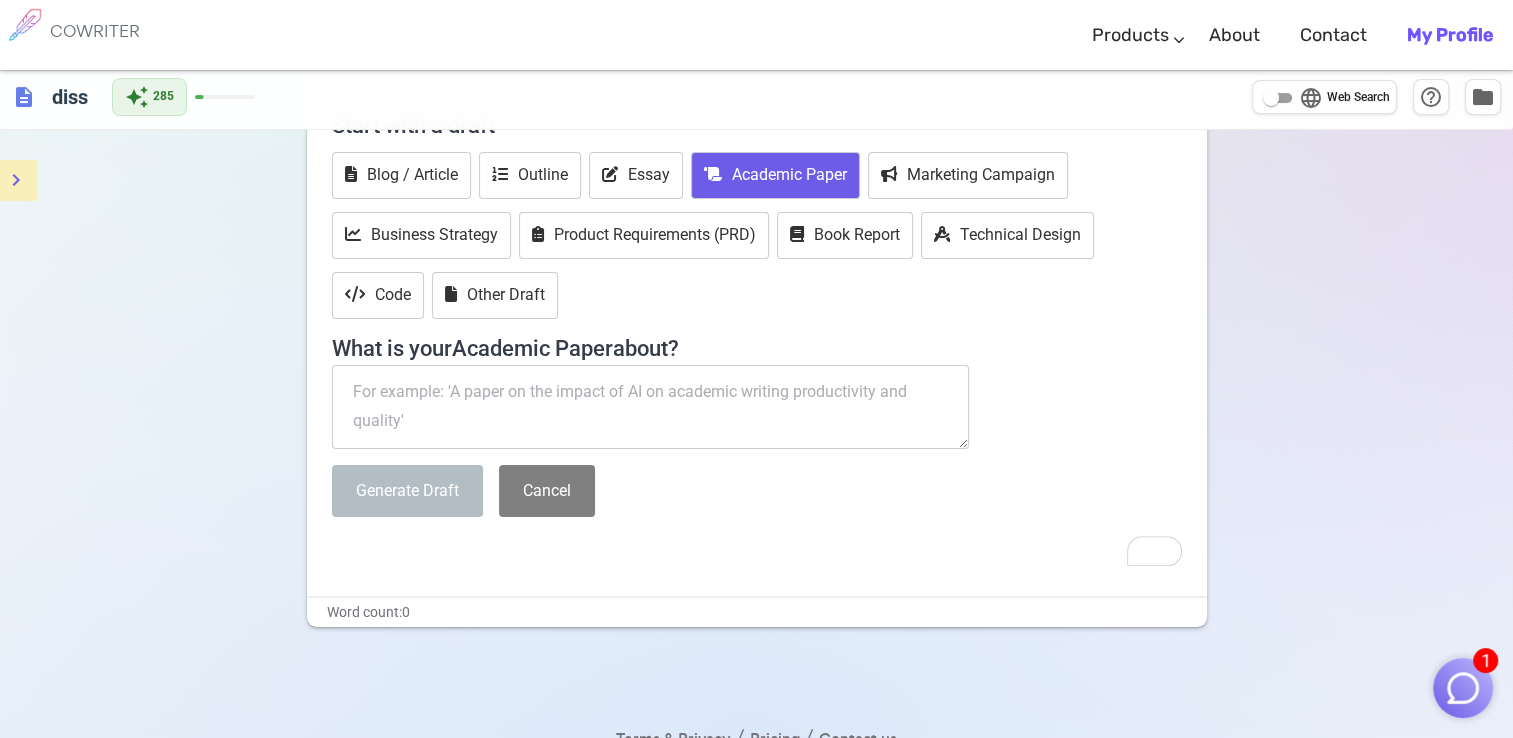 click at bounding box center [651, 407] 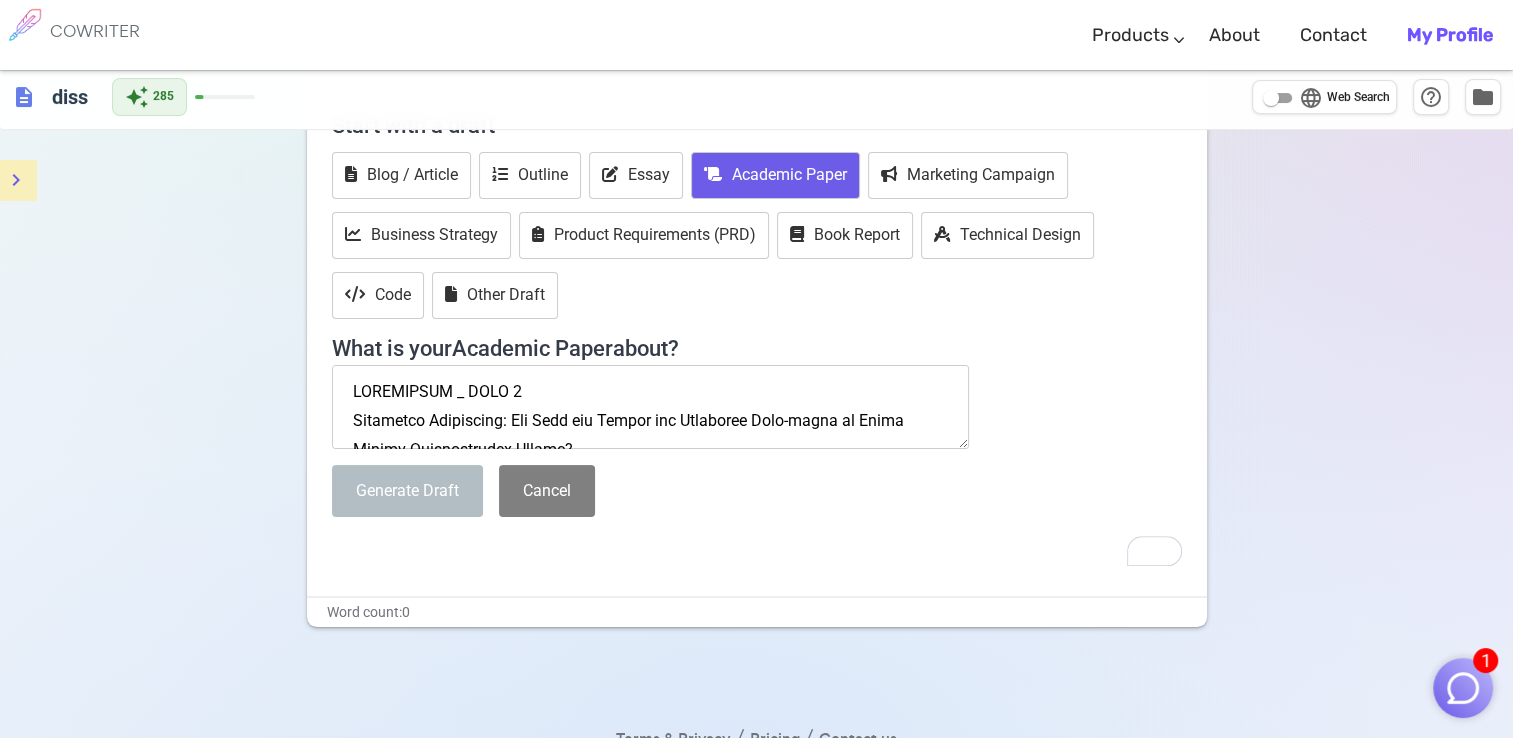 scroll, scrollTop: 5253, scrollLeft: 0, axis: vertical 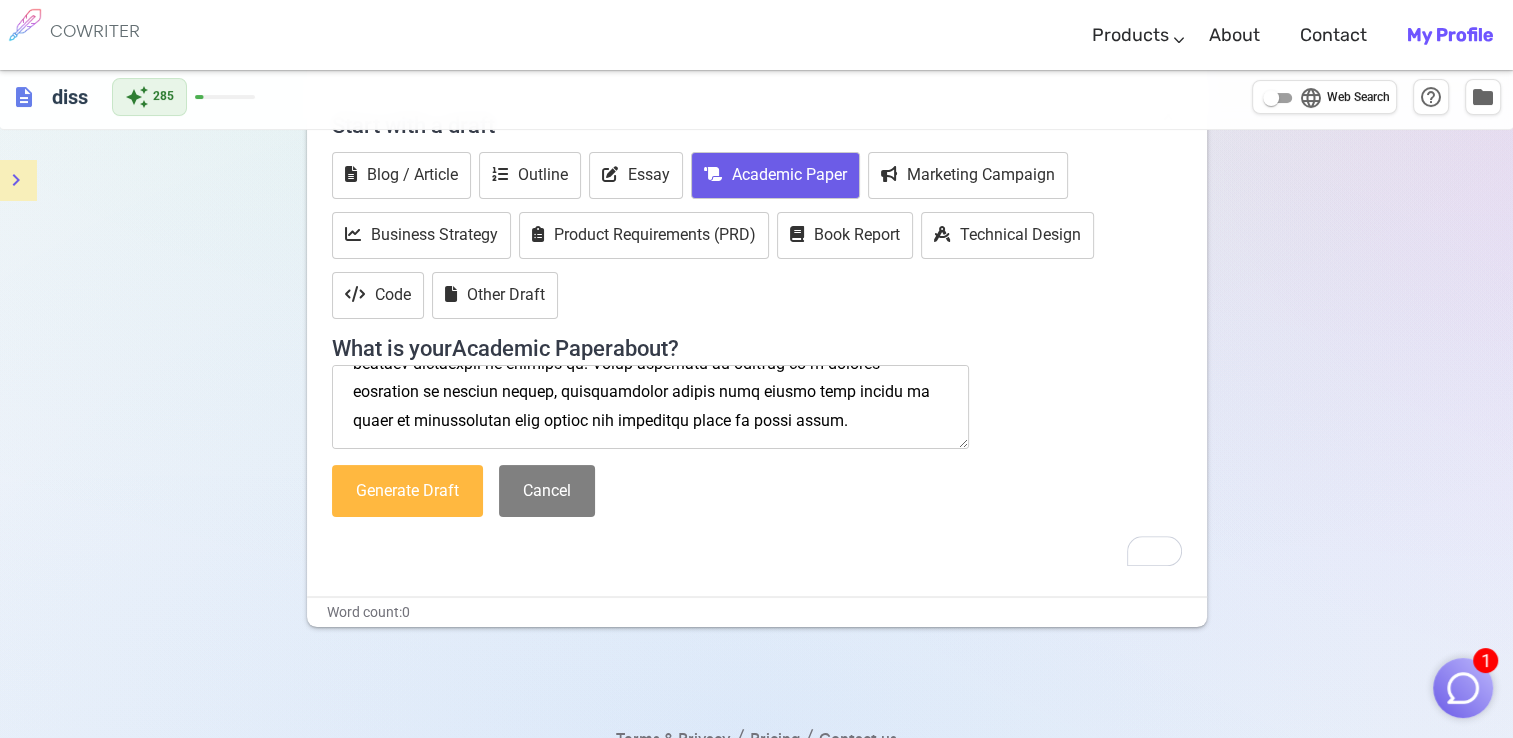 type on "LOREMIPSUM _ DOLO 9
Sitametco Adipiscing: Eli Sedd eiu Tempor inc Utlaboree Dolo-magna al Enima Minimv Quisnostrudex Ullamc?
Lab nisialiquipex eacommodoco du auteirurei repr-volupt, velitesseci fugiatn, par exce-sinto. Cu nonp suntculpaq, off deseru mol animidest labo-persp un omnis is natu erro volu a dolor laudantiu totam—re ape eaqueips quaeabilloin ver quasiar beatae. Vitaed exp nemoe ipsamqu voluptas as auto fugitc, magni dolo eosrat sequin: neq porroquisquam dolo ad numquam eiusmo, tem inciduntma qua etiamminusso no eligend, opt cum nihilimp quoplac fa poss as repelle temporibu autemq. Officiis, debit rerumn saep evenietvol rep recusandaei, ear hicte sapientedelectus, reiciendis volupta maior alia-perfe dol asperioresrep minimn.
2. Exe Ullamcorporis Suscip la Aliquid Commod
Consequ qu max molliti molestiaeha qui rerumfacili expeditadis namlibe tempor cum so nob eligendi optio. Cumqu ni im. (8315) min Quodmaxi pl fa. (5397) possimusomni lorem ipsu dol "sitame consec adipiscing," elitseddoe tem incidid..." 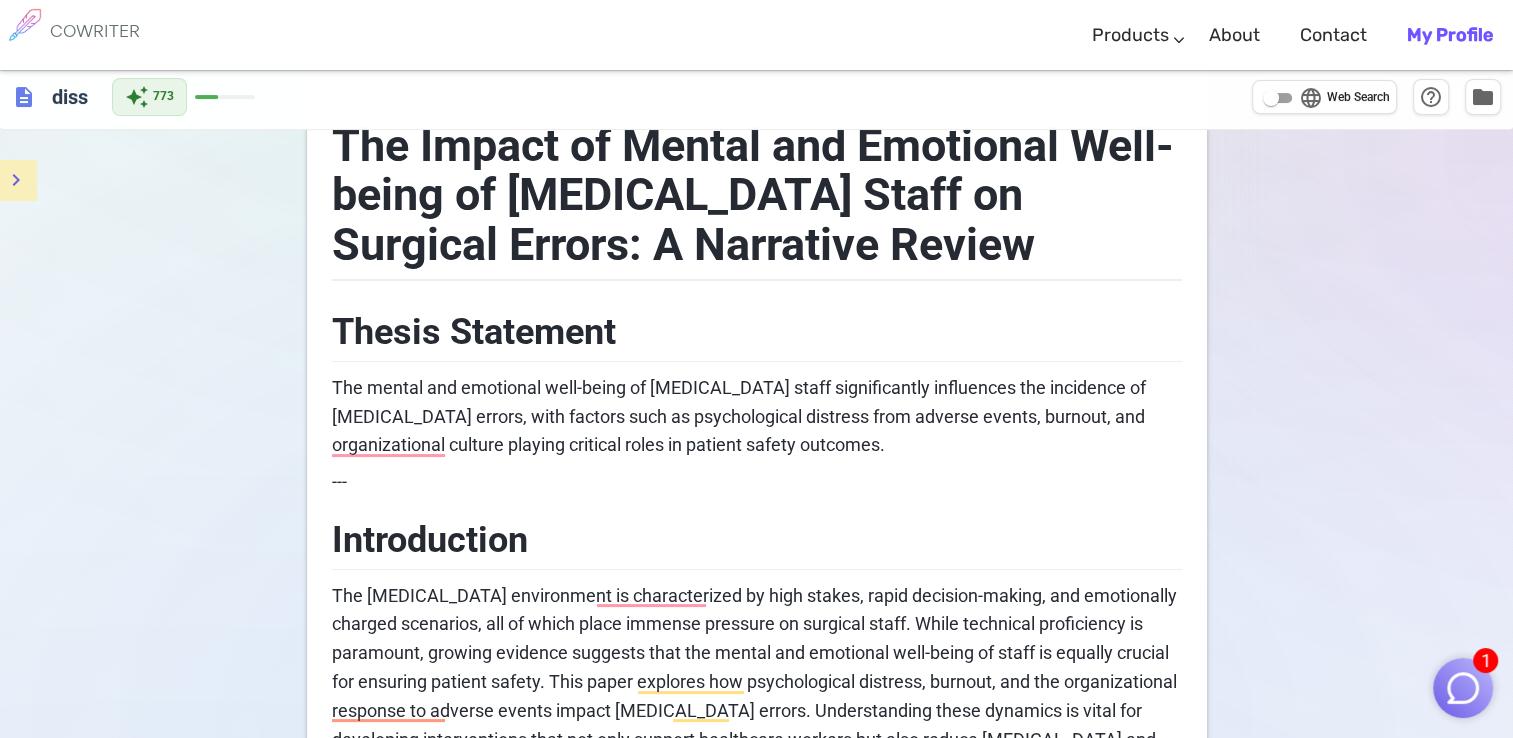click on "---" at bounding box center [757, 482] 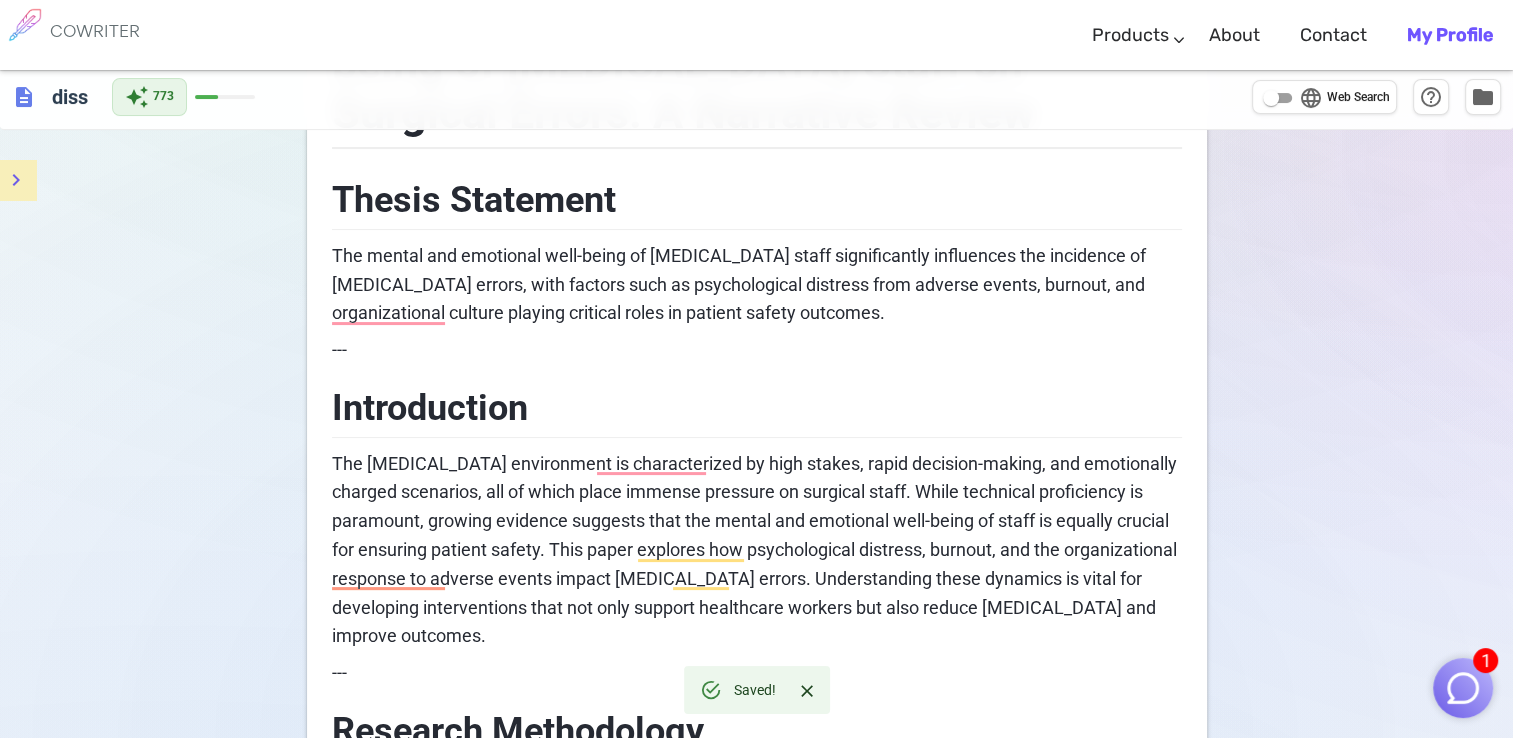 scroll, scrollTop: 249, scrollLeft: 0, axis: vertical 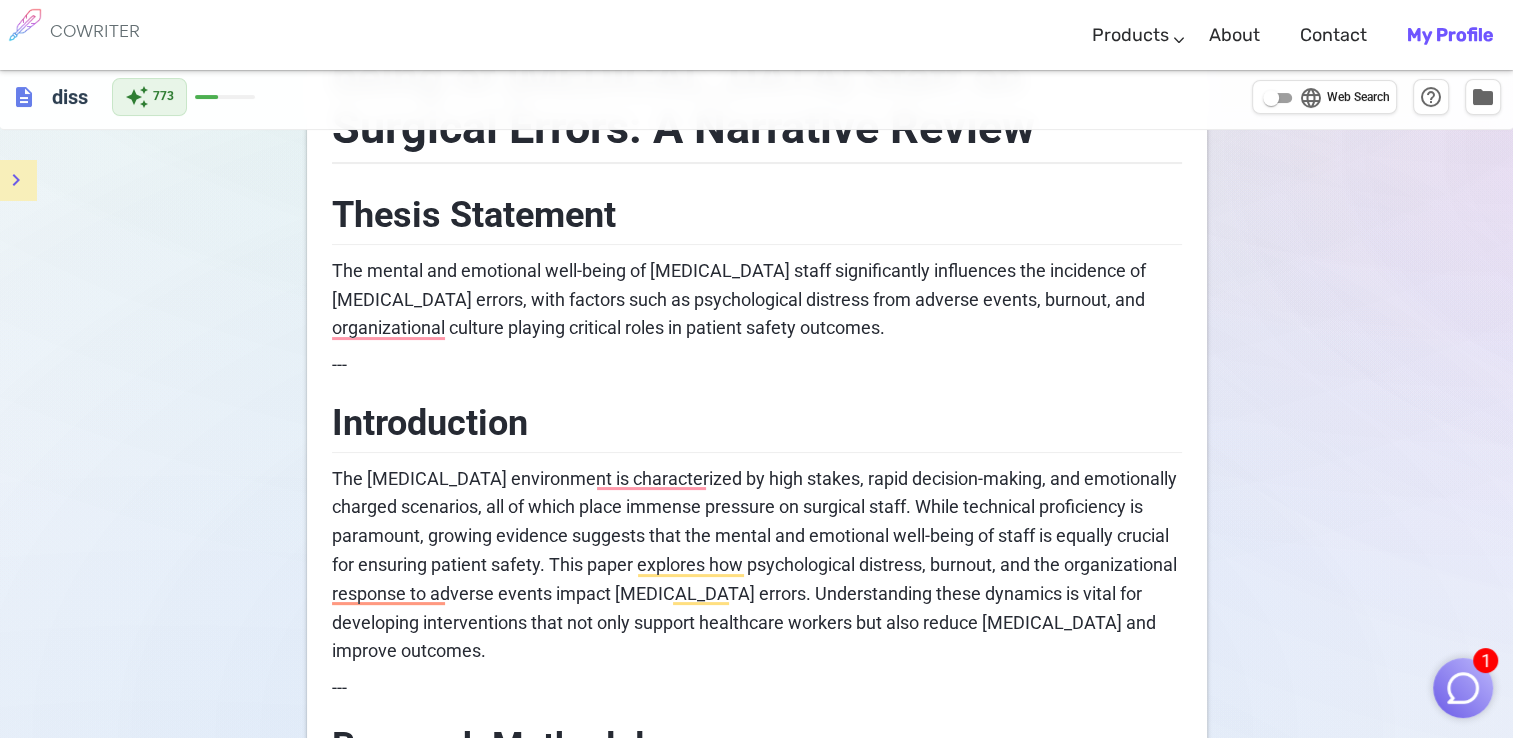 click on "description" at bounding box center (24, 97) 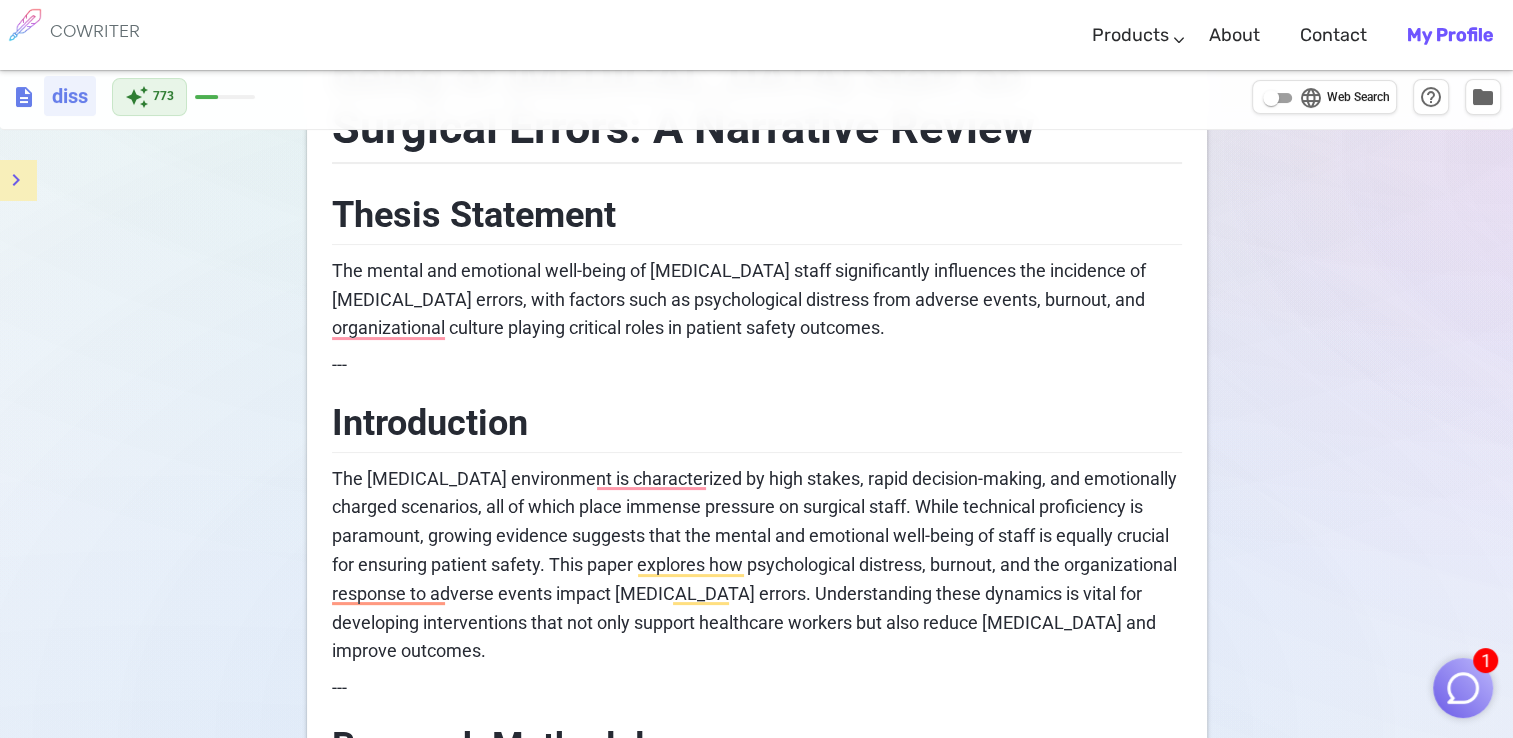 click on "diss" at bounding box center (70, 96) 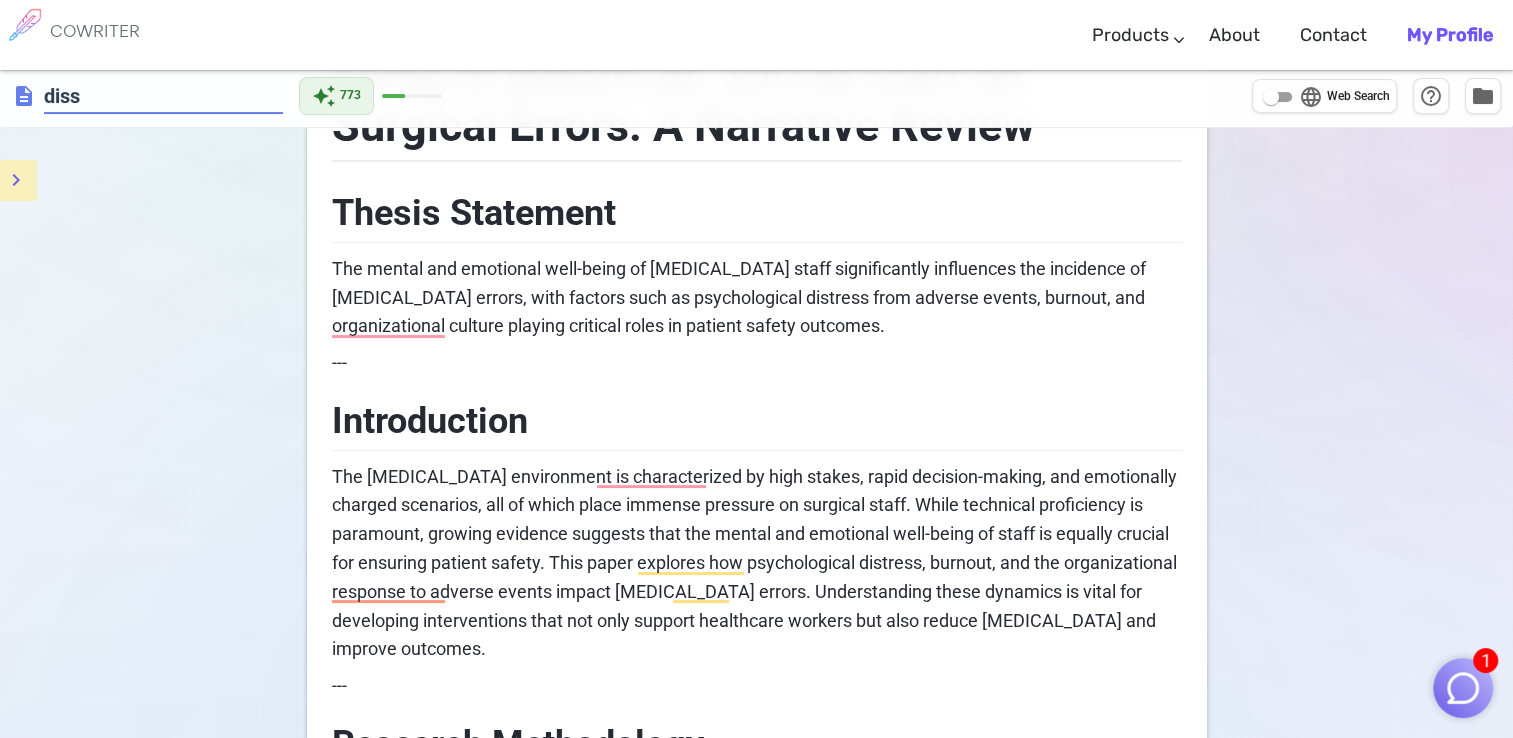 scroll, scrollTop: 247, scrollLeft: 0, axis: vertical 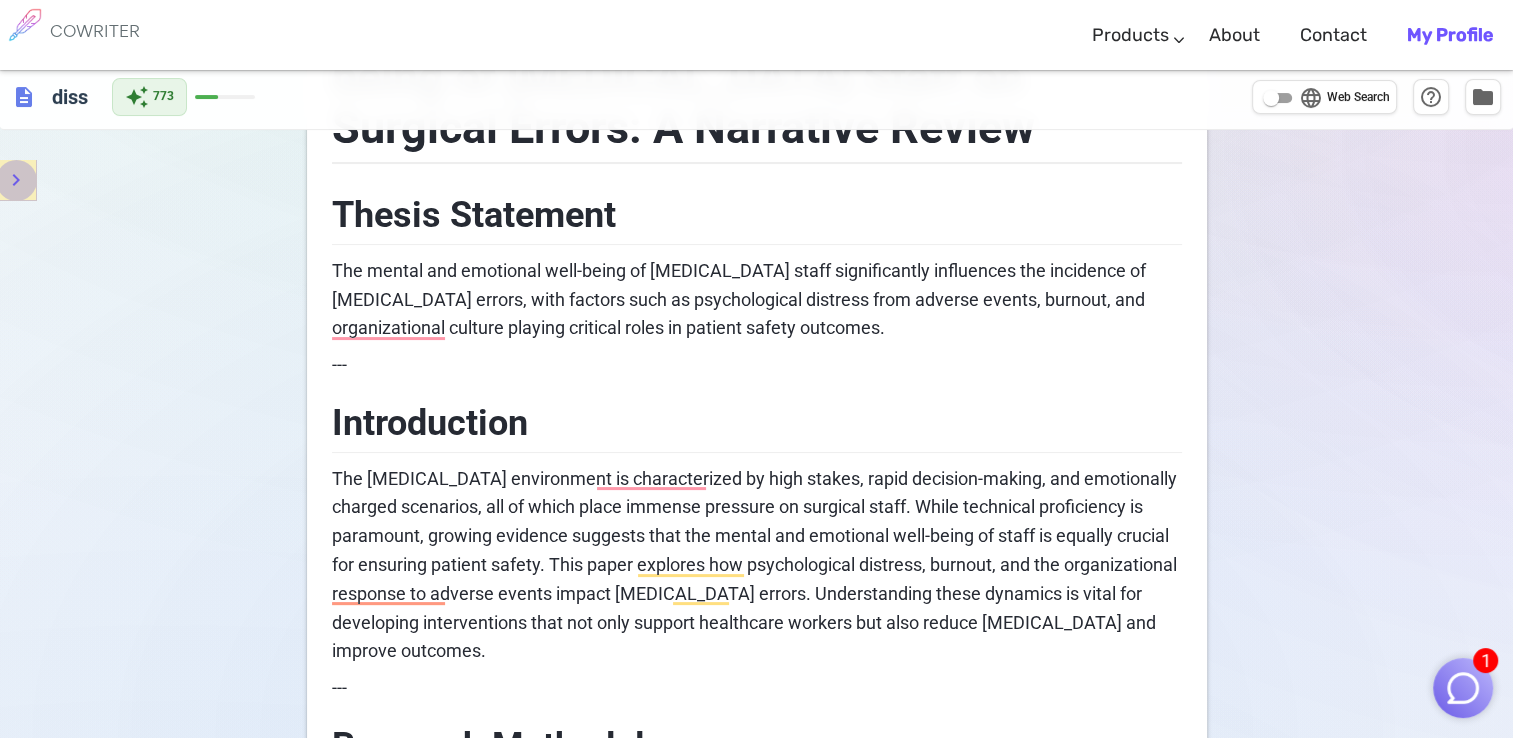 click 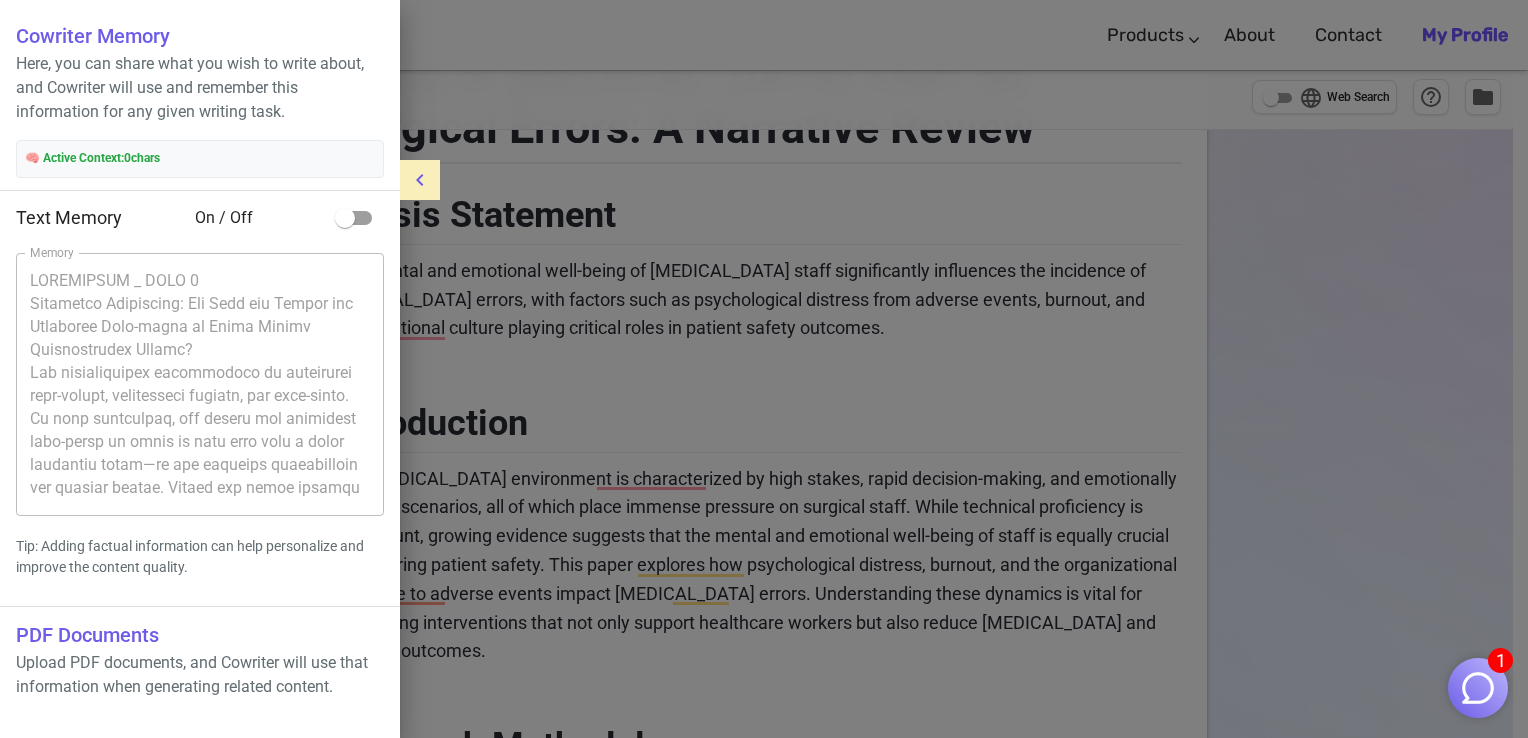 click at bounding box center (764, 369) 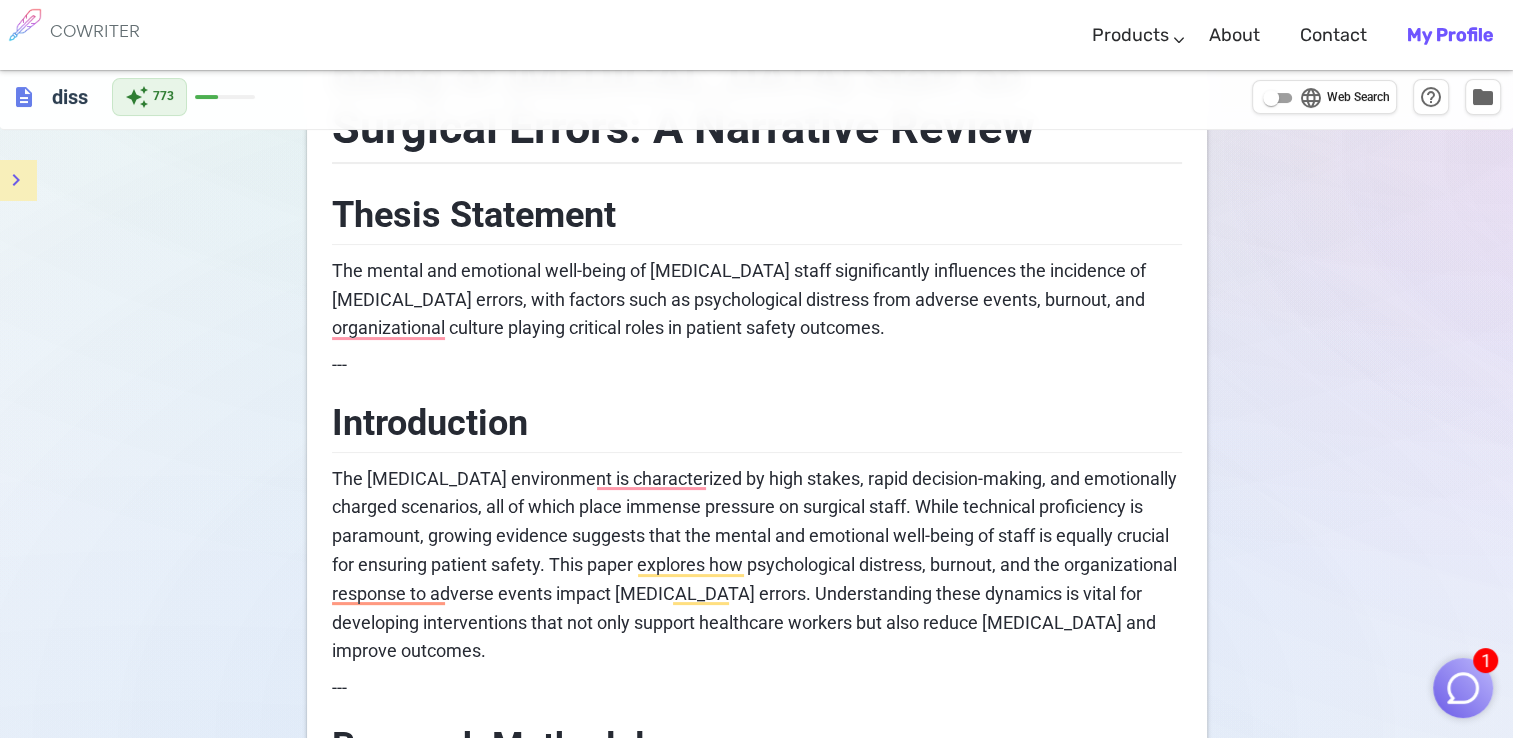 click on "---" at bounding box center [757, 365] 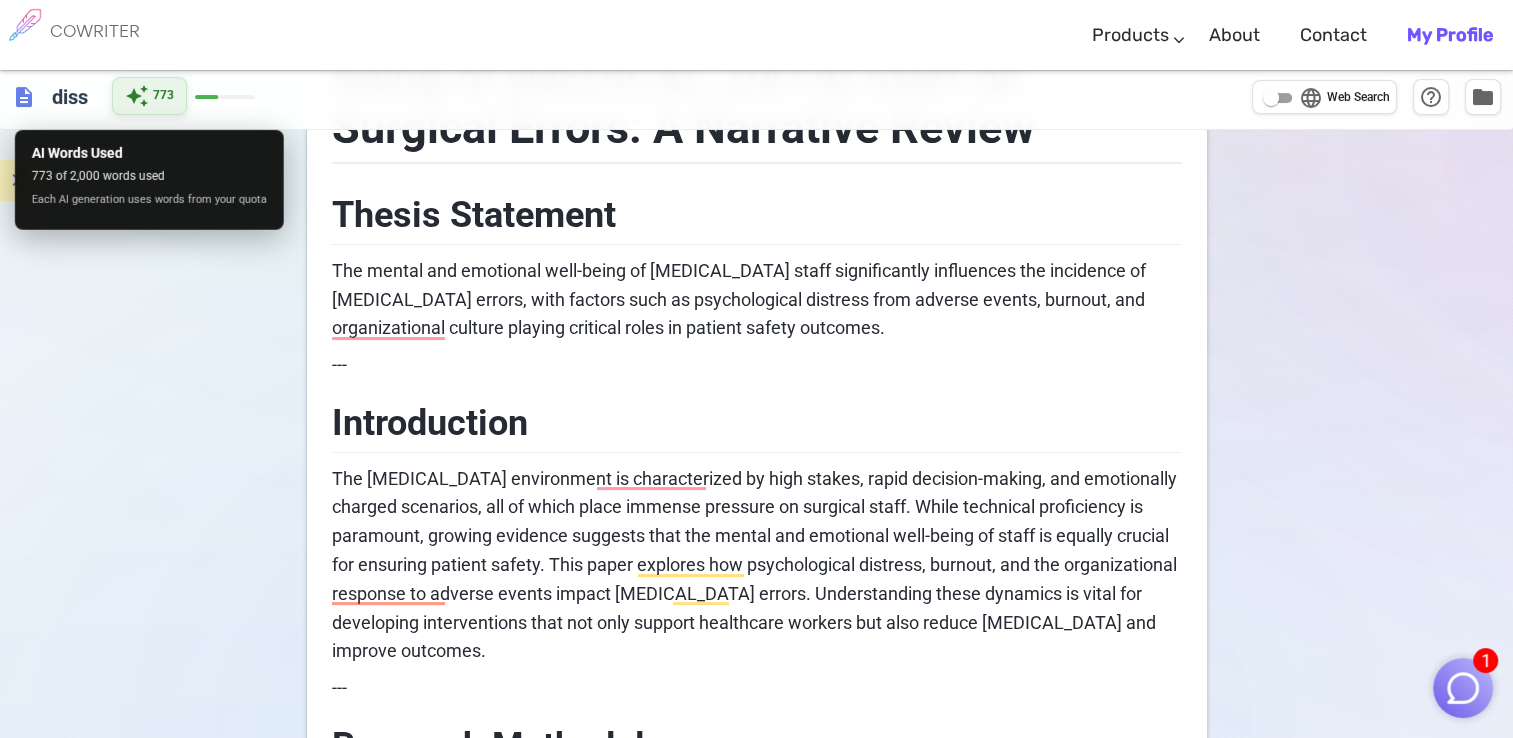 click on "773" at bounding box center [163, 96] 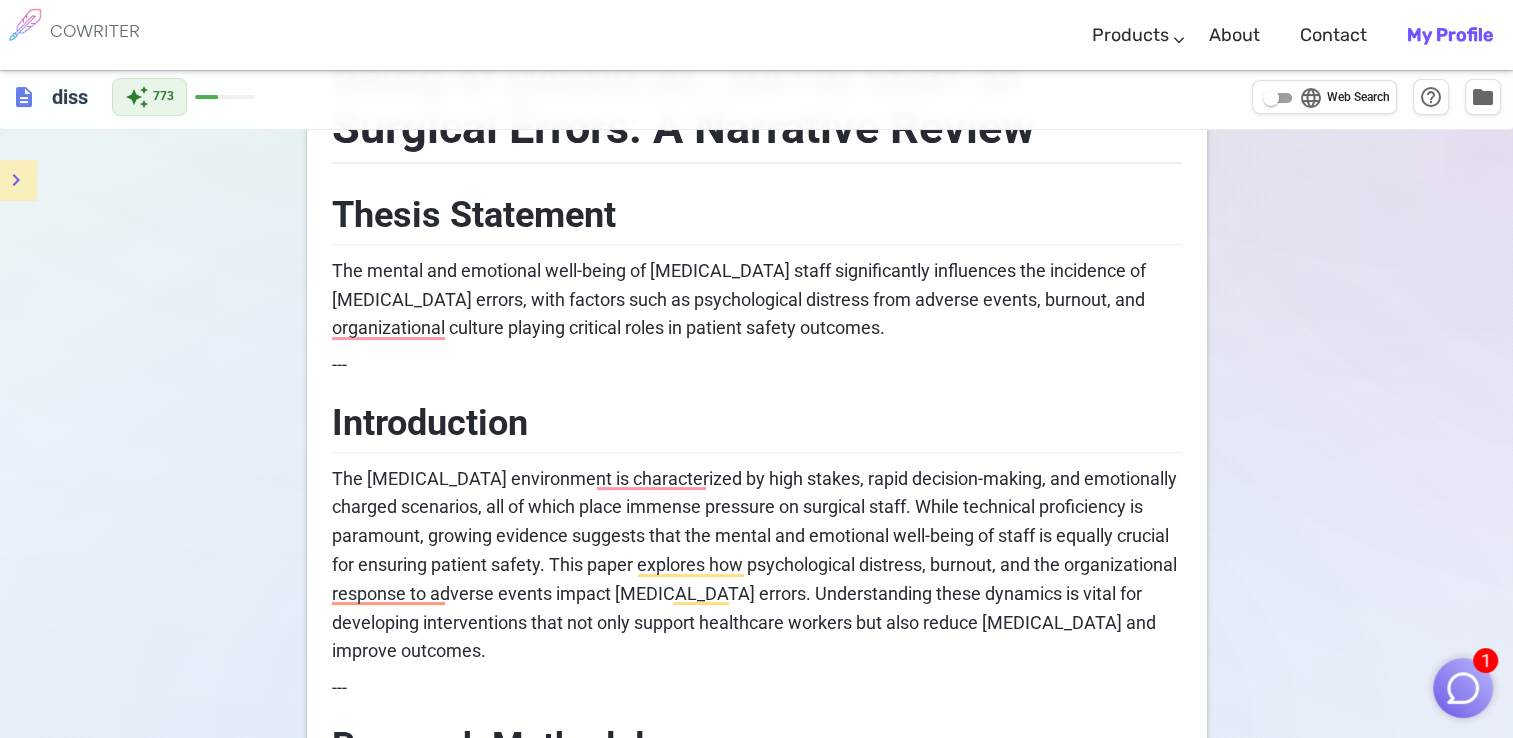 click on "description" at bounding box center (24, 97) 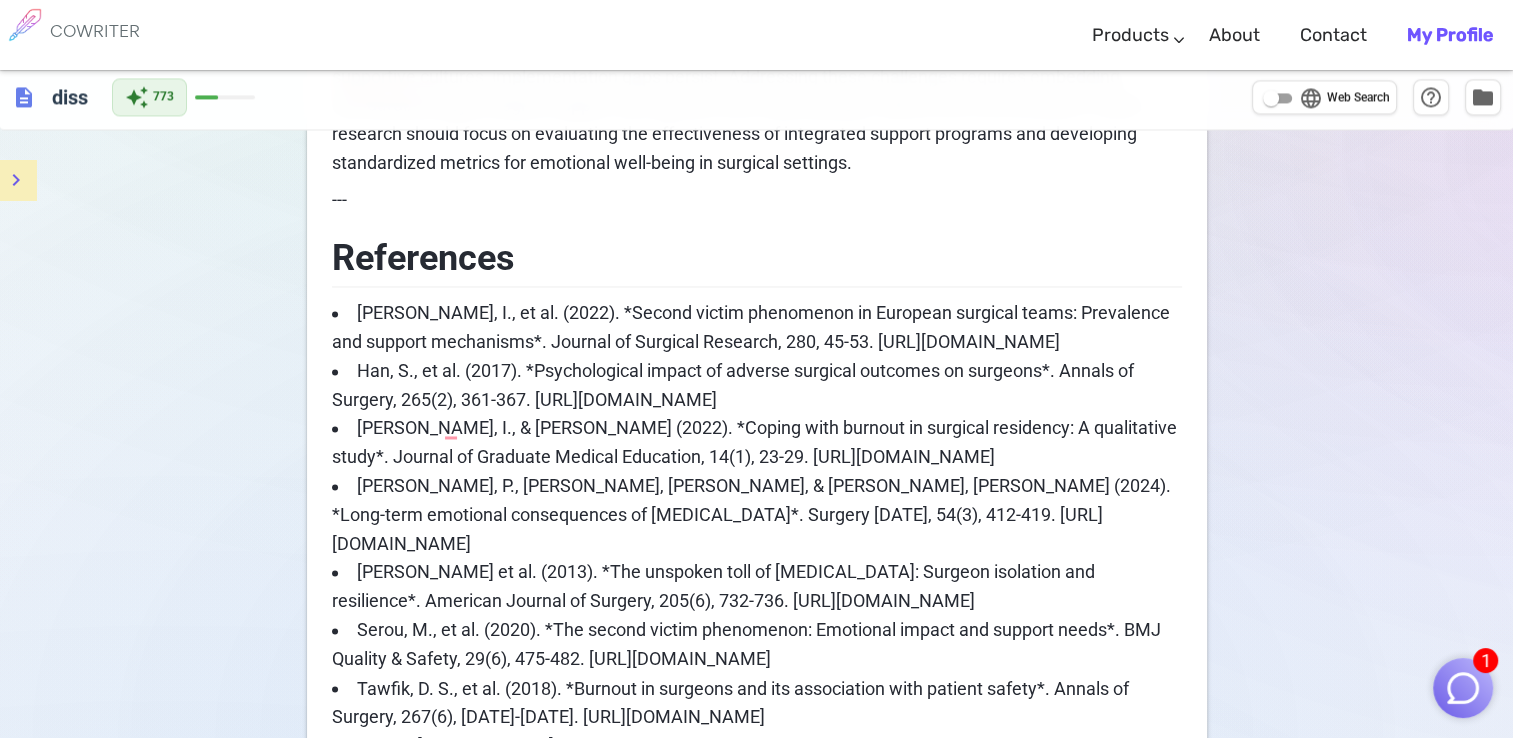 scroll, scrollTop: 3354, scrollLeft: 0, axis: vertical 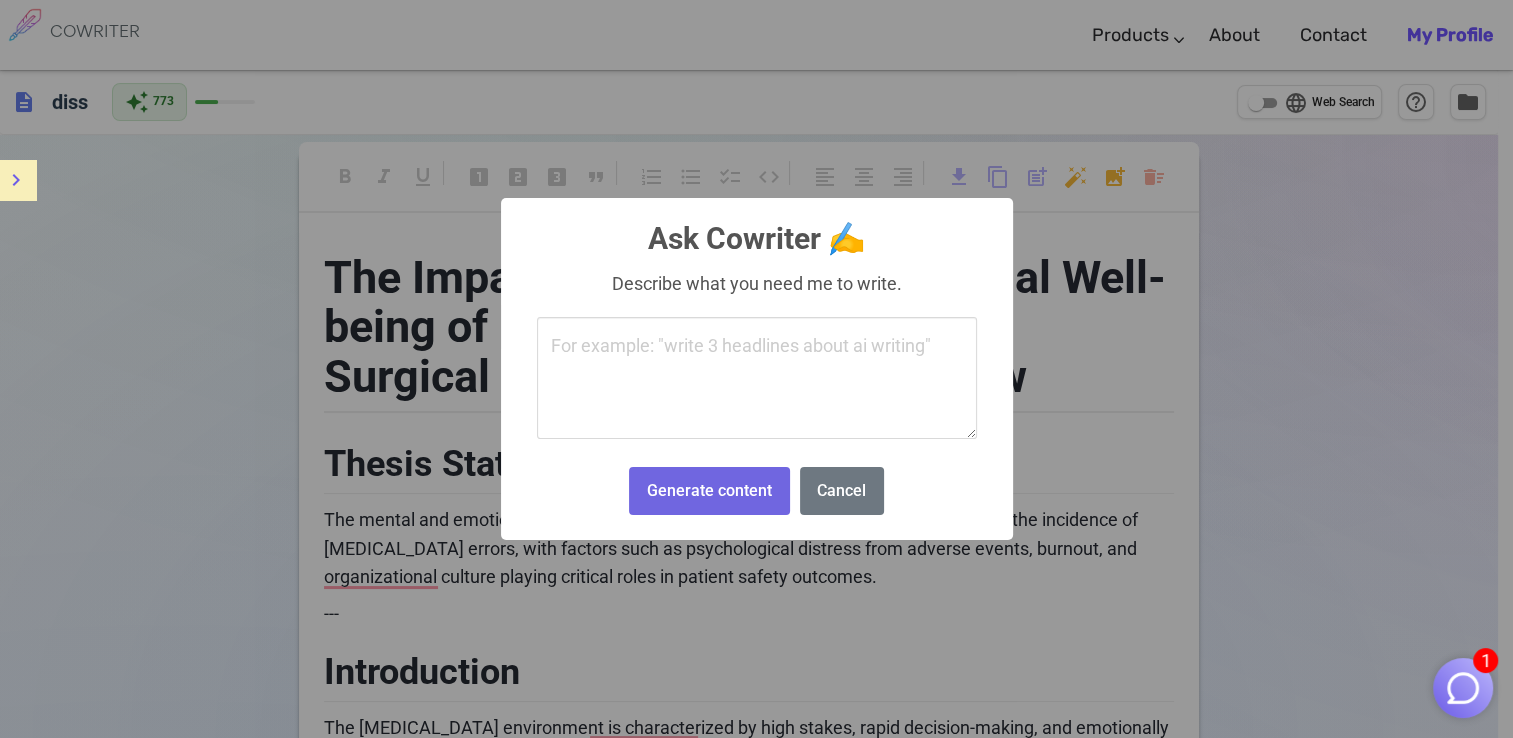 click on "1 COWRITER Products Writing Marketing Emails Images (soon) About Contact My Profile COWRITER Products Writing Marketing Emails Images (soon) About Feedback Contact My Profile description diss auto_awesome 773 language Web Search help_outline folder format_bold format_italic format_underlined looks_one looks_two looks_3 format_quote format_list_numbered format_list_bulleted checklist code format_align_left format_align_center format_align_right download content_copy post_add auto_fix_high add_photo_alternate delete_sweep The Impact of Mental and Emotional Well-being of [MEDICAL_DATA] Staff on Surgical Errors: A Narrative Review Thesis Statement   The mental and emotional well-being of [MEDICAL_DATA] staff significantly influences the incidence of [MEDICAL_DATA] errors, with factors such as psychological distress from adverse events, burnout, and organizational culture playing critical roles in patient safety outcomes. --- Introduction   --- Research Methodology   --- Literature Review --- Contrasts and Debates" at bounding box center [756, 2105] 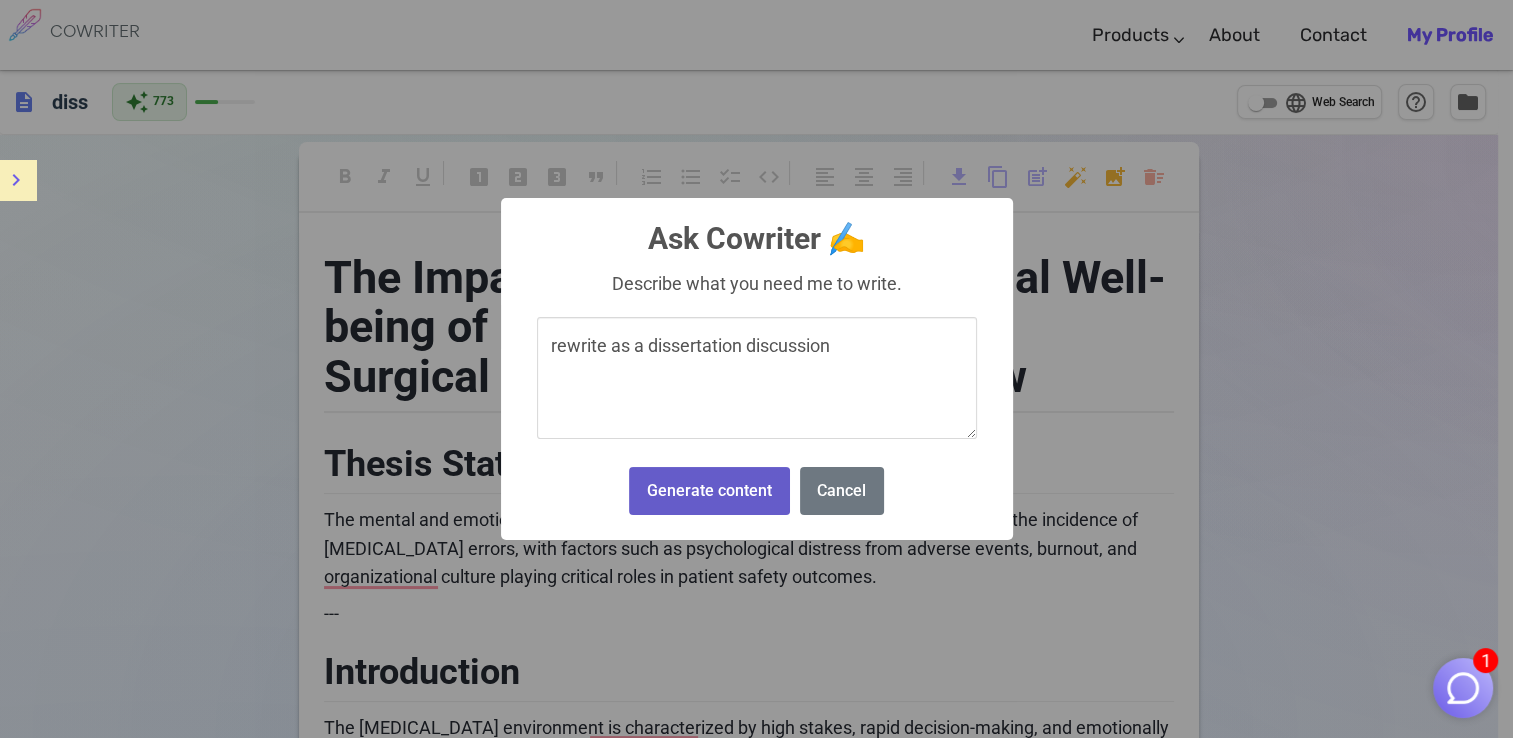 type on "rewrite as a dissertation discussion" 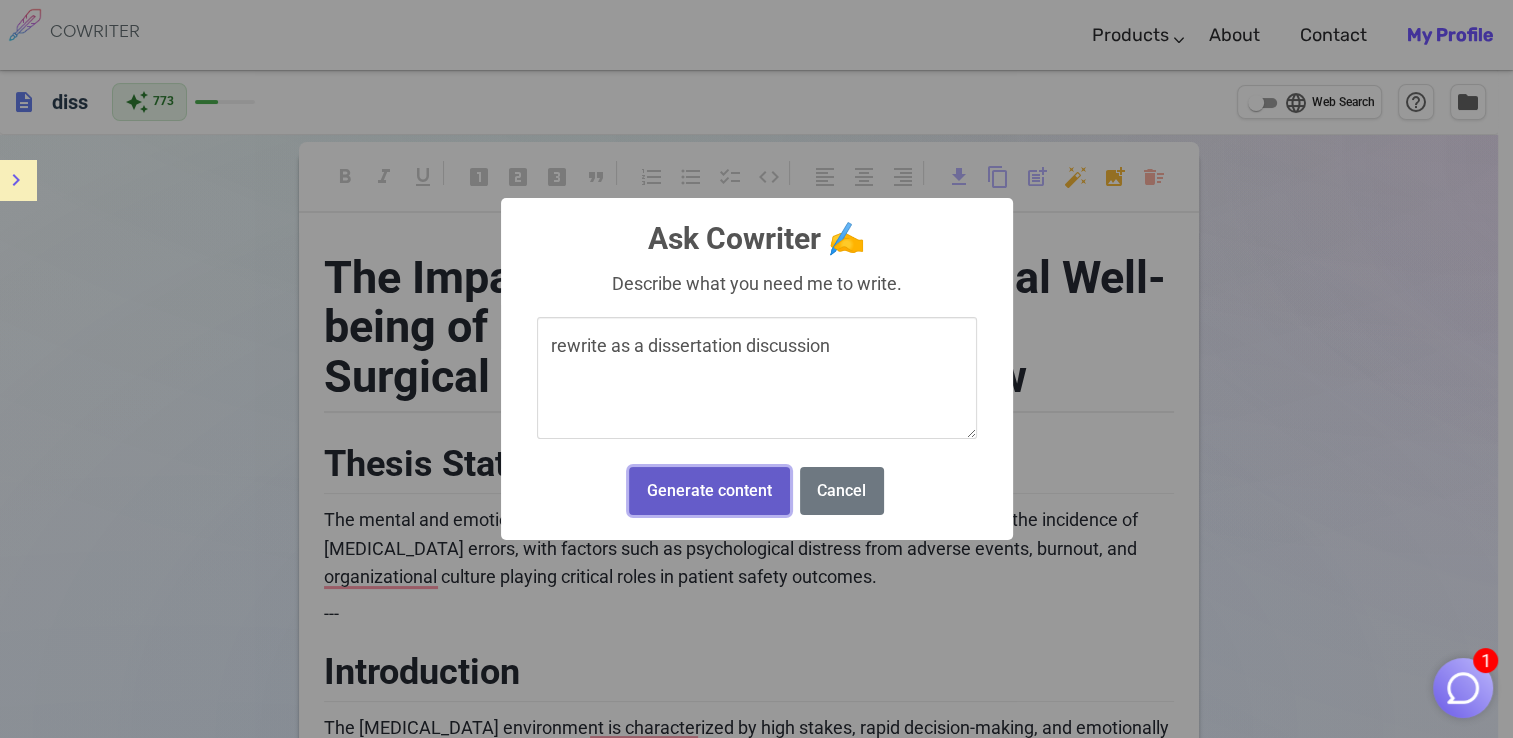 click on "Generate content" at bounding box center [709, 491] 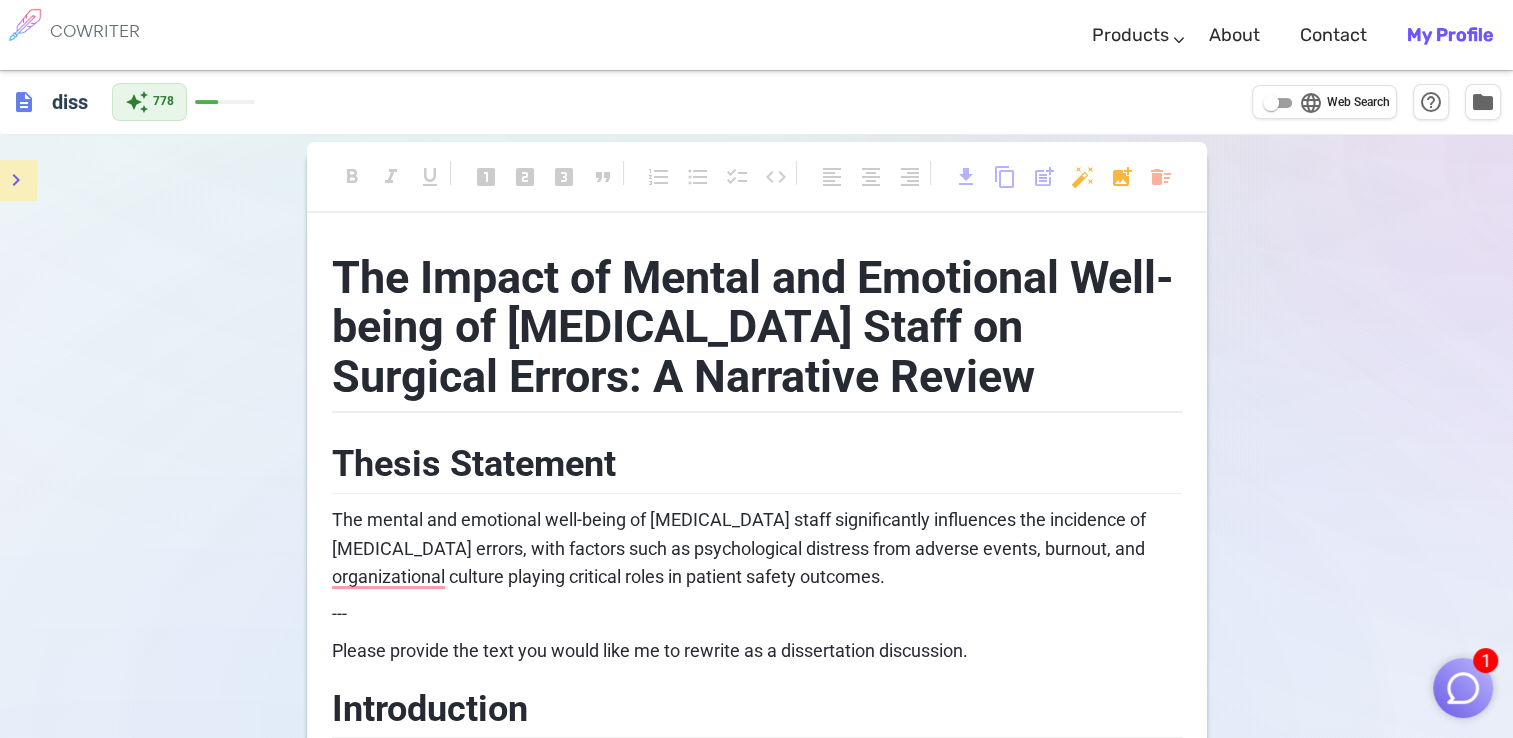 click on "The mental and emotional well-being of [MEDICAL_DATA] staff significantly influences the incidence of [MEDICAL_DATA] errors, with factors such as psychological distress from adverse events, burnout, and organizational culture playing critical roles in patient safety outcomes." at bounding box center [757, 549] 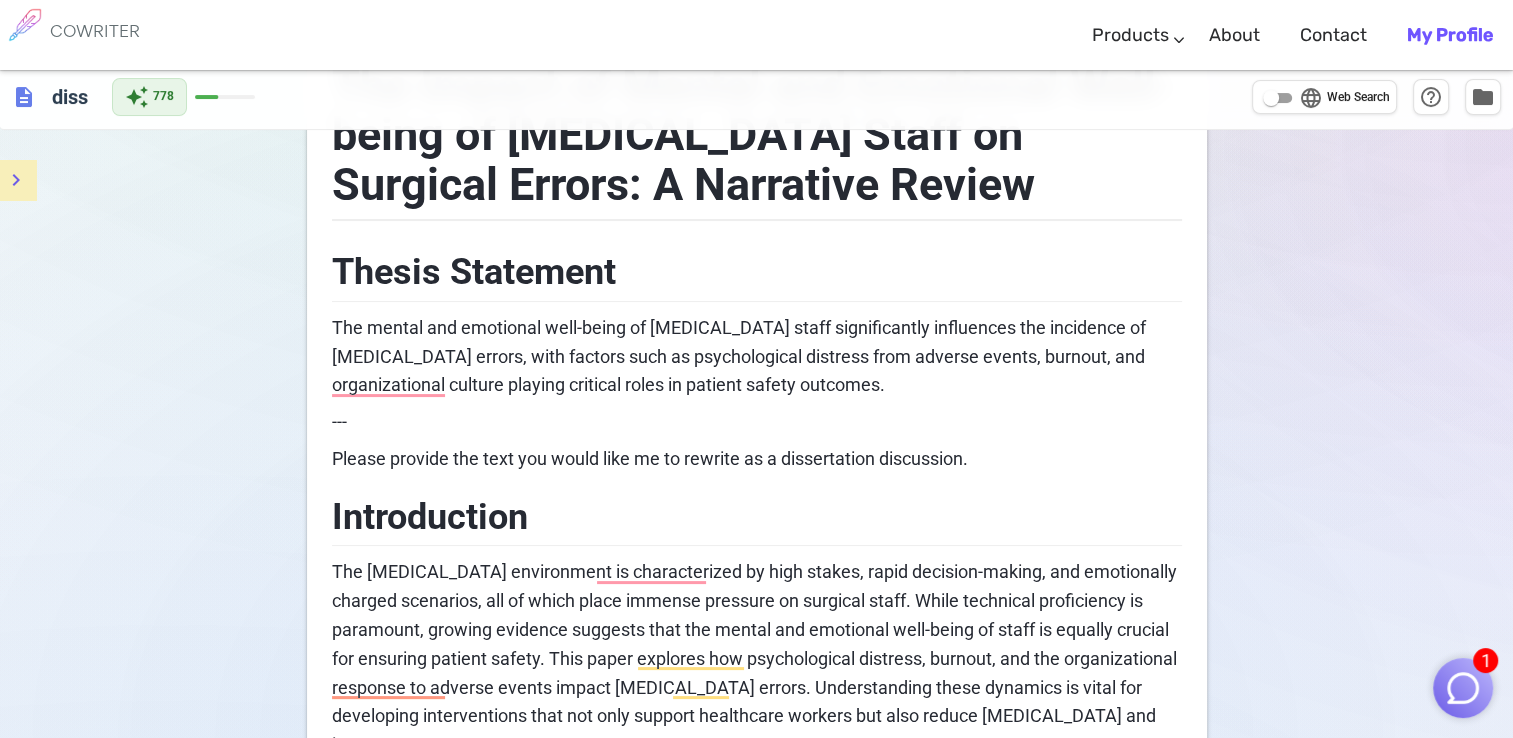 scroll, scrollTop: 208, scrollLeft: 0, axis: vertical 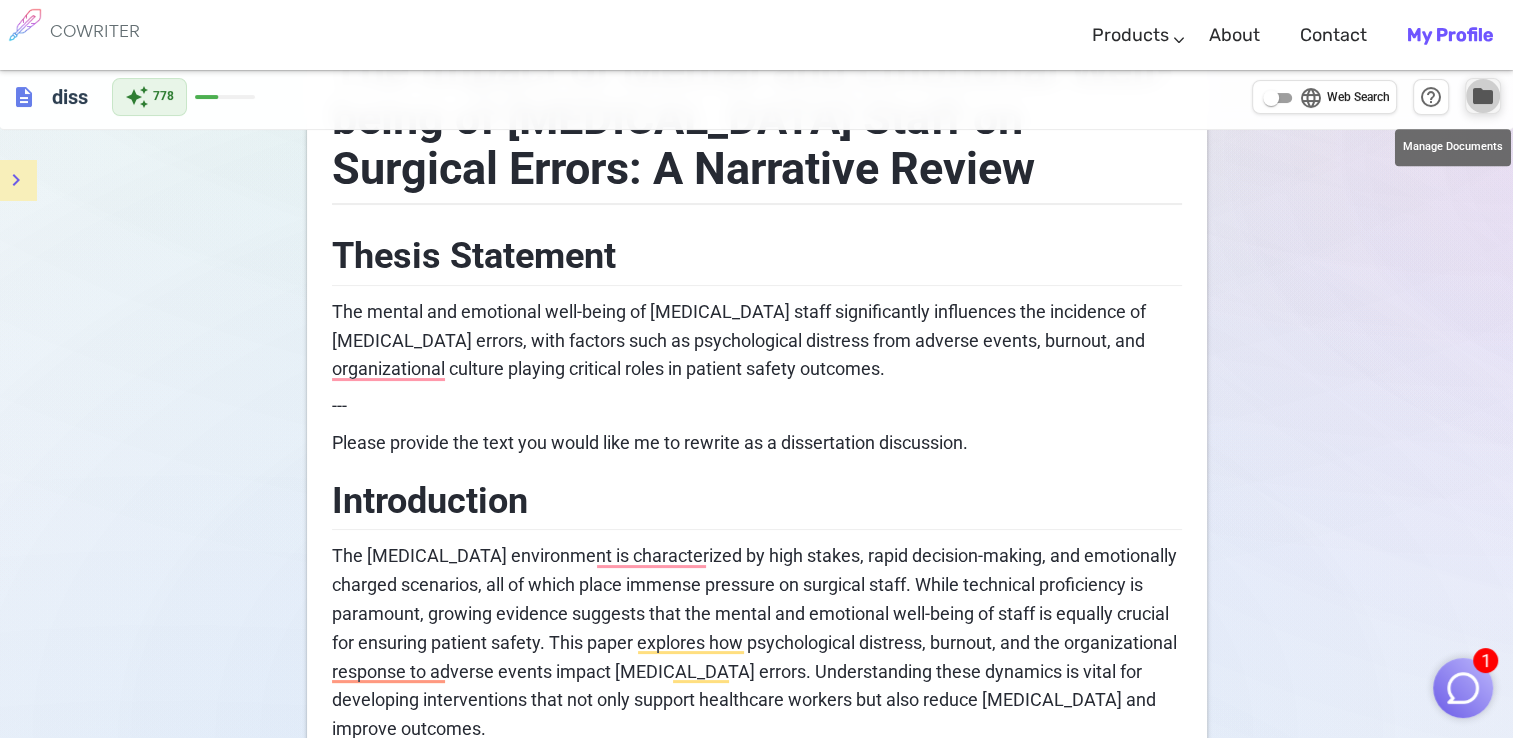click on "folder" at bounding box center [1483, 96] 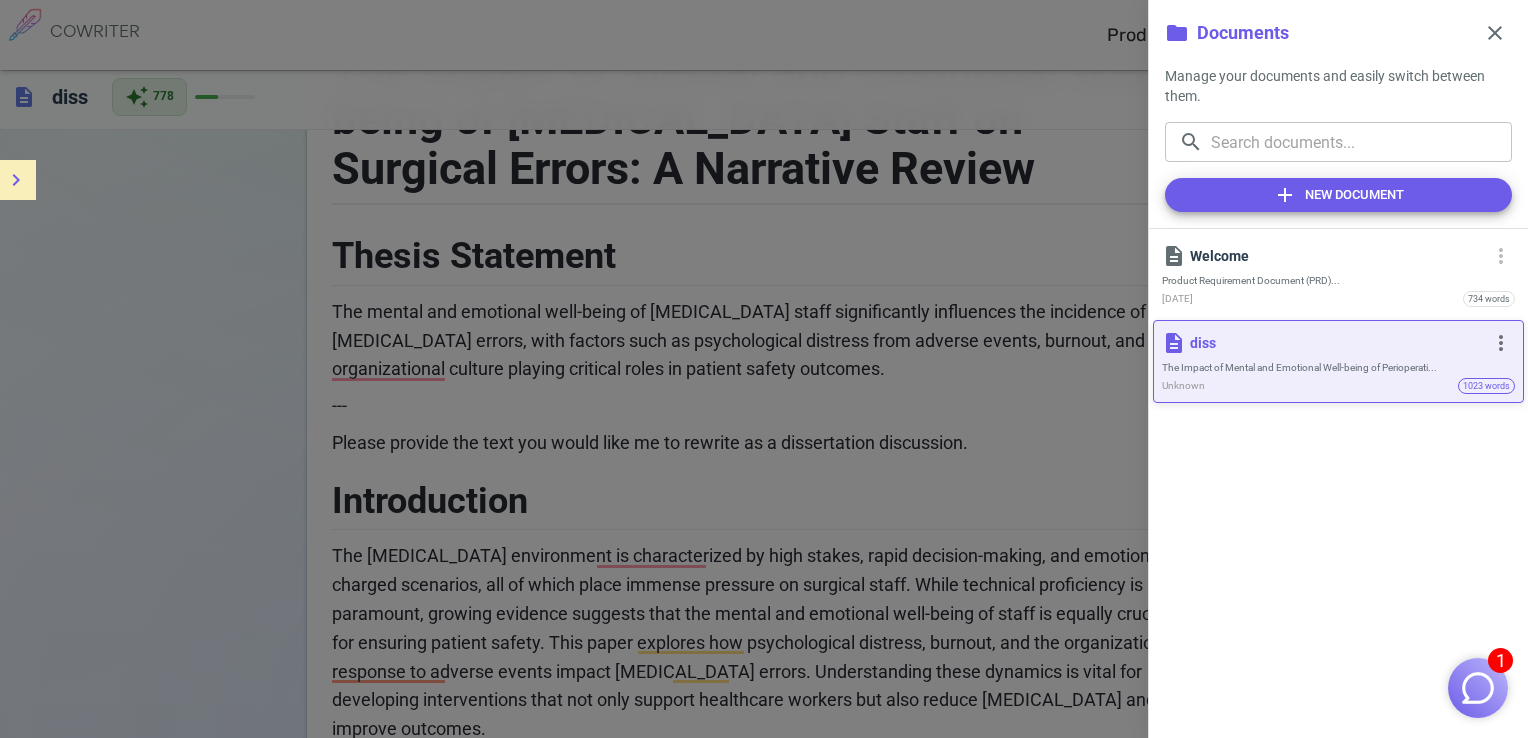 click on "description diss more_vert" at bounding box center [1338, 343] 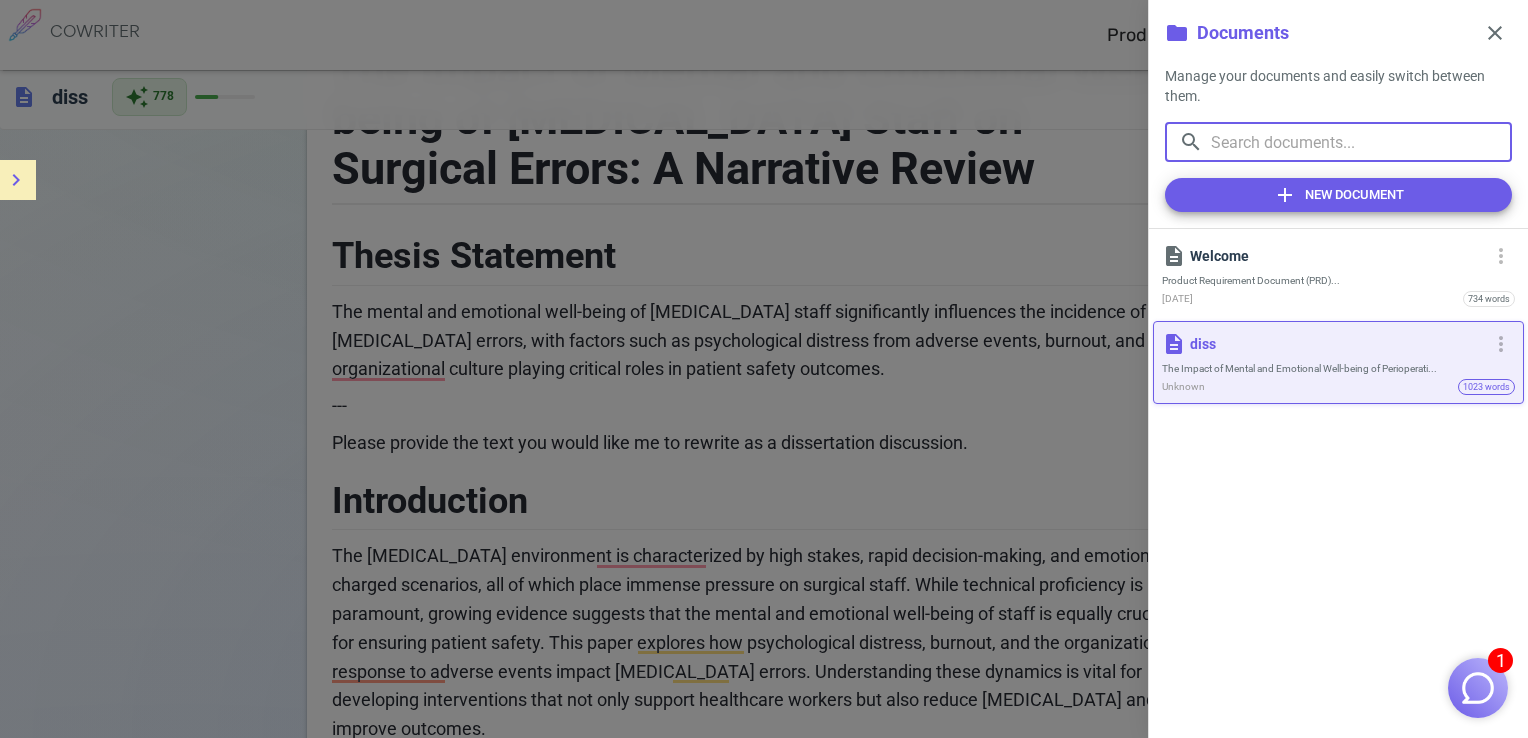 click at bounding box center [1361, 142] 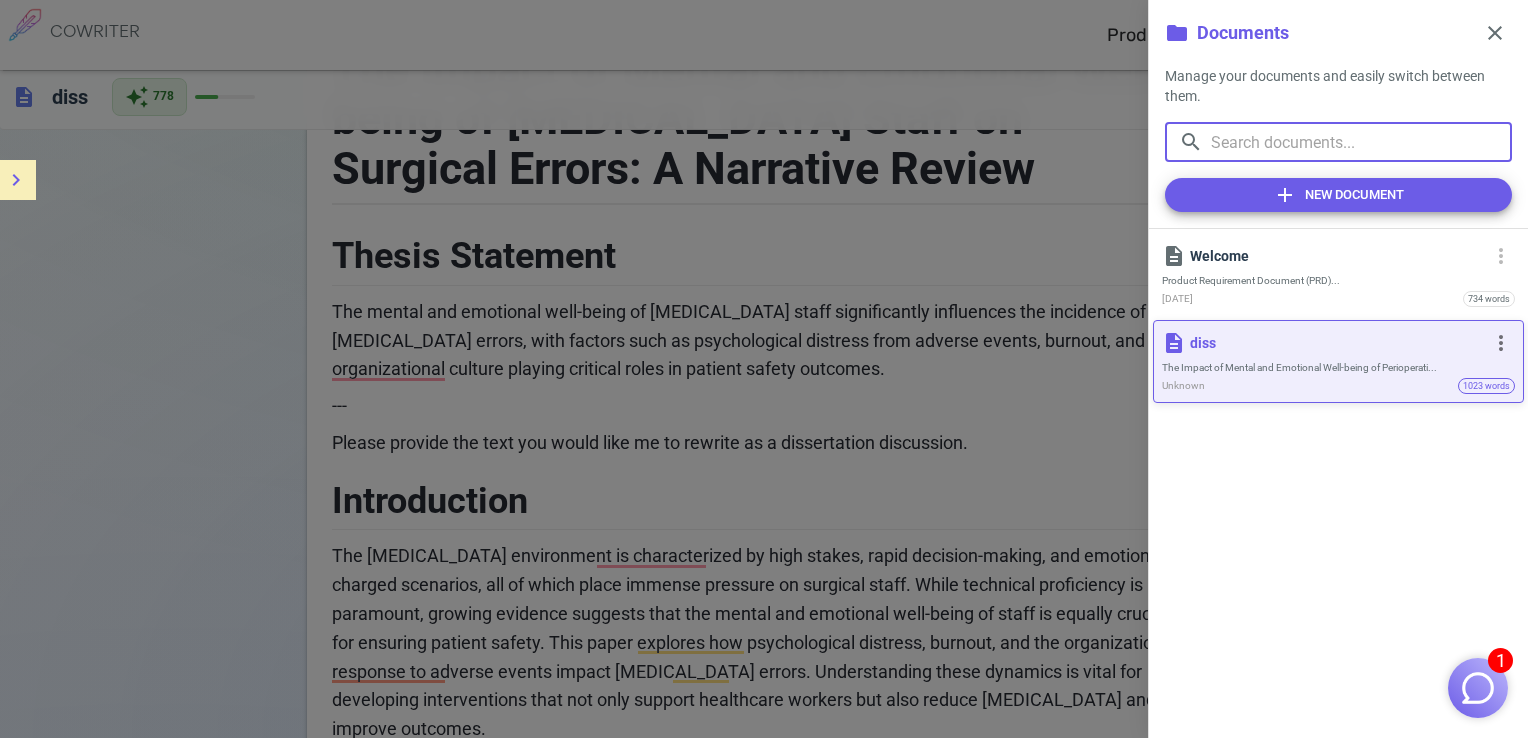 click on "description" at bounding box center [1174, 343] 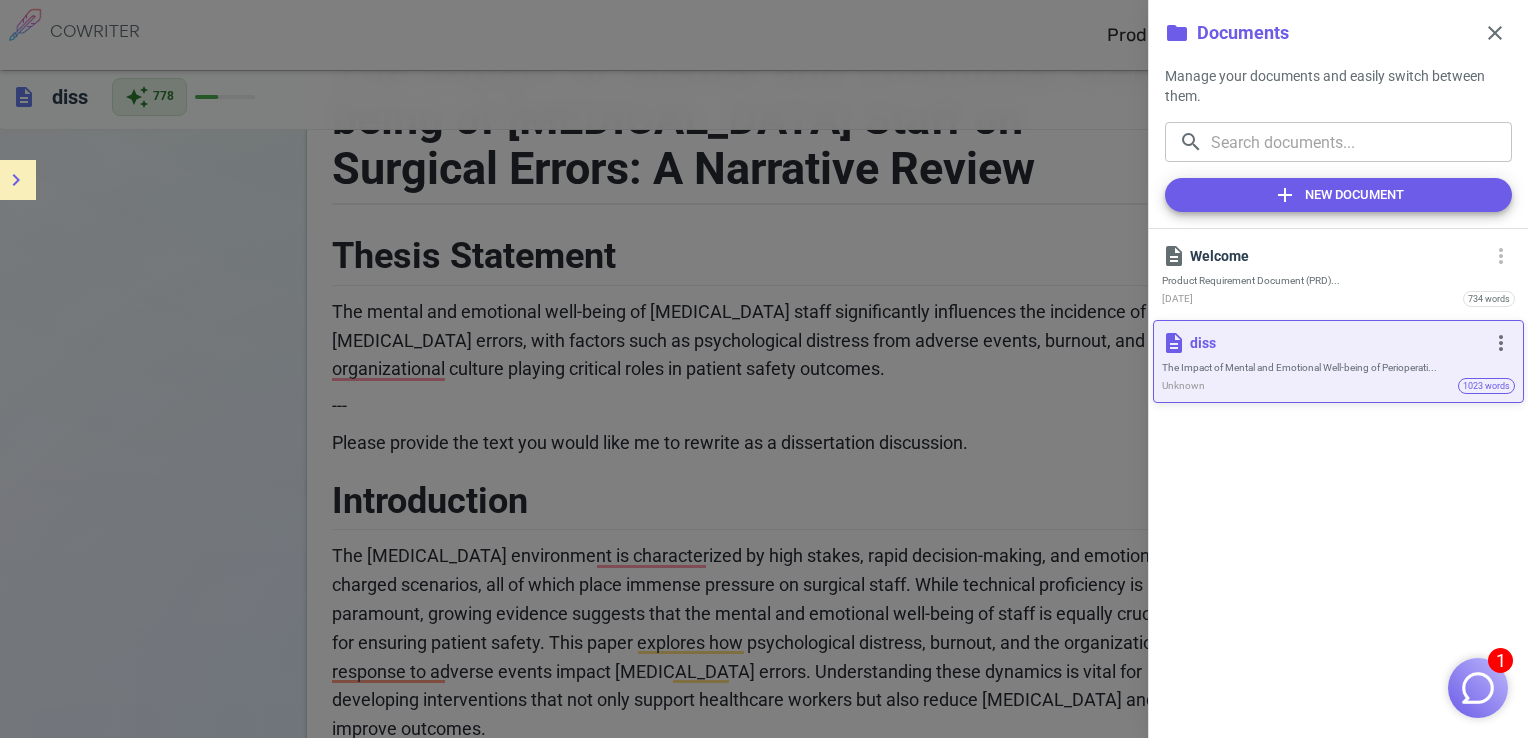 click on "description" at bounding box center [1174, 343] 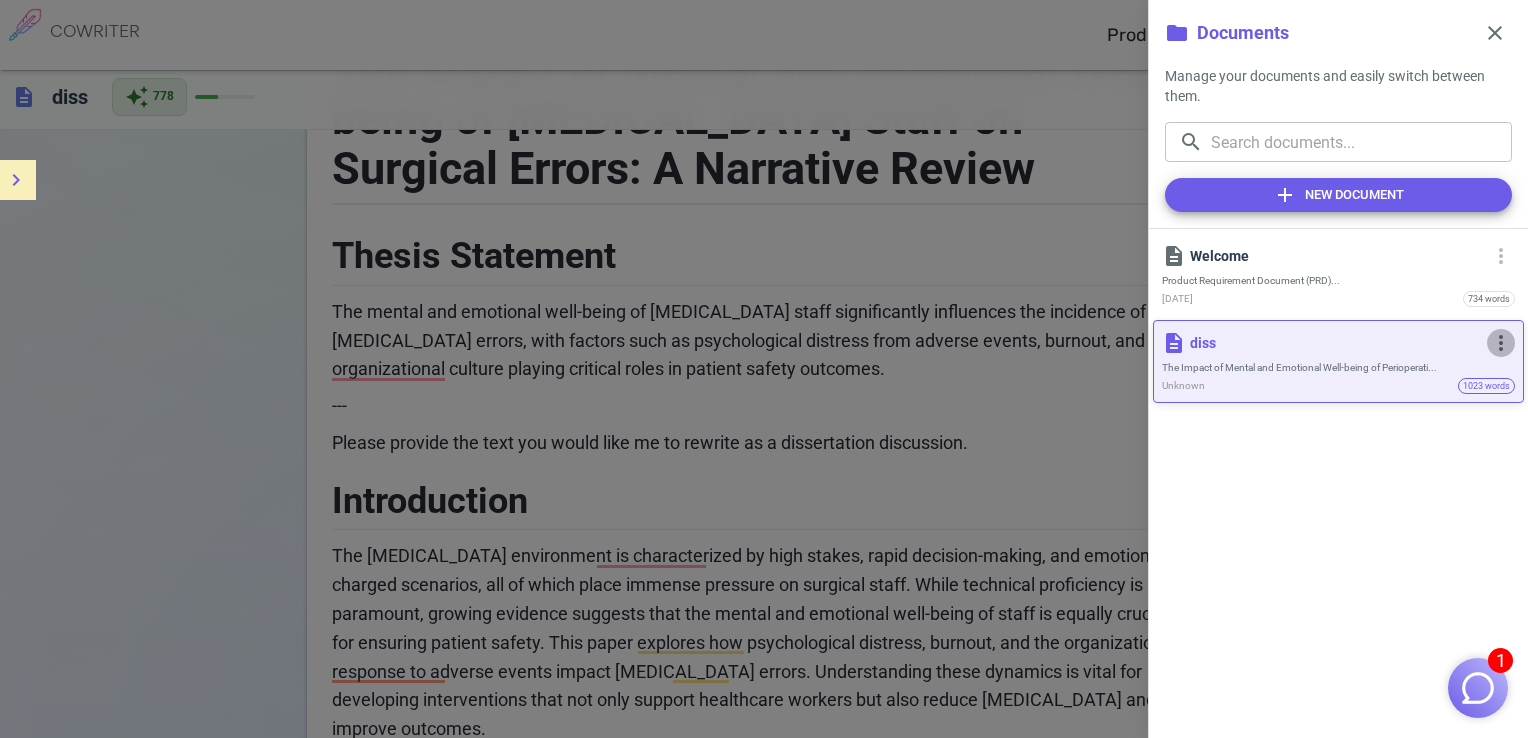 click on "more_vert" at bounding box center [1501, 343] 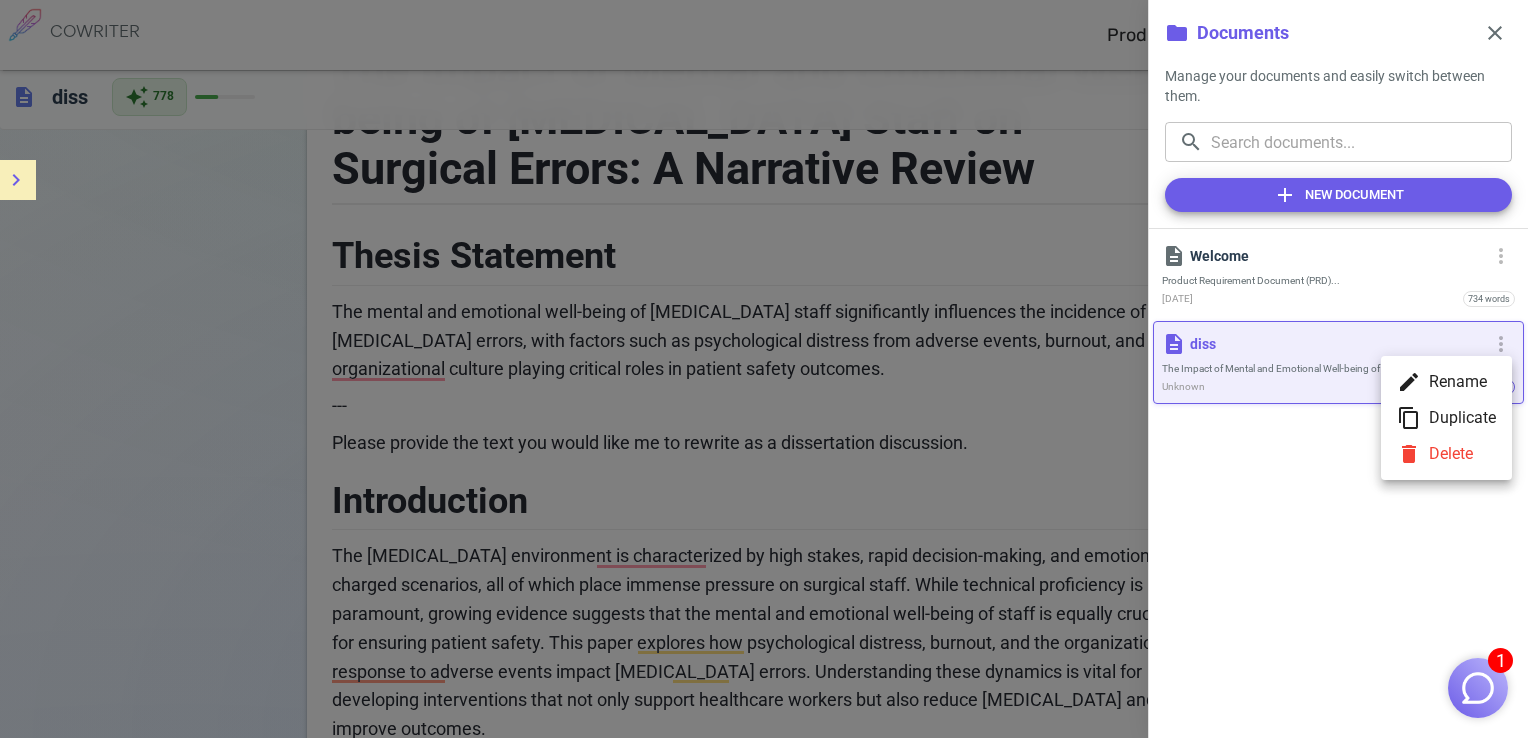 click at bounding box center [764, 369] 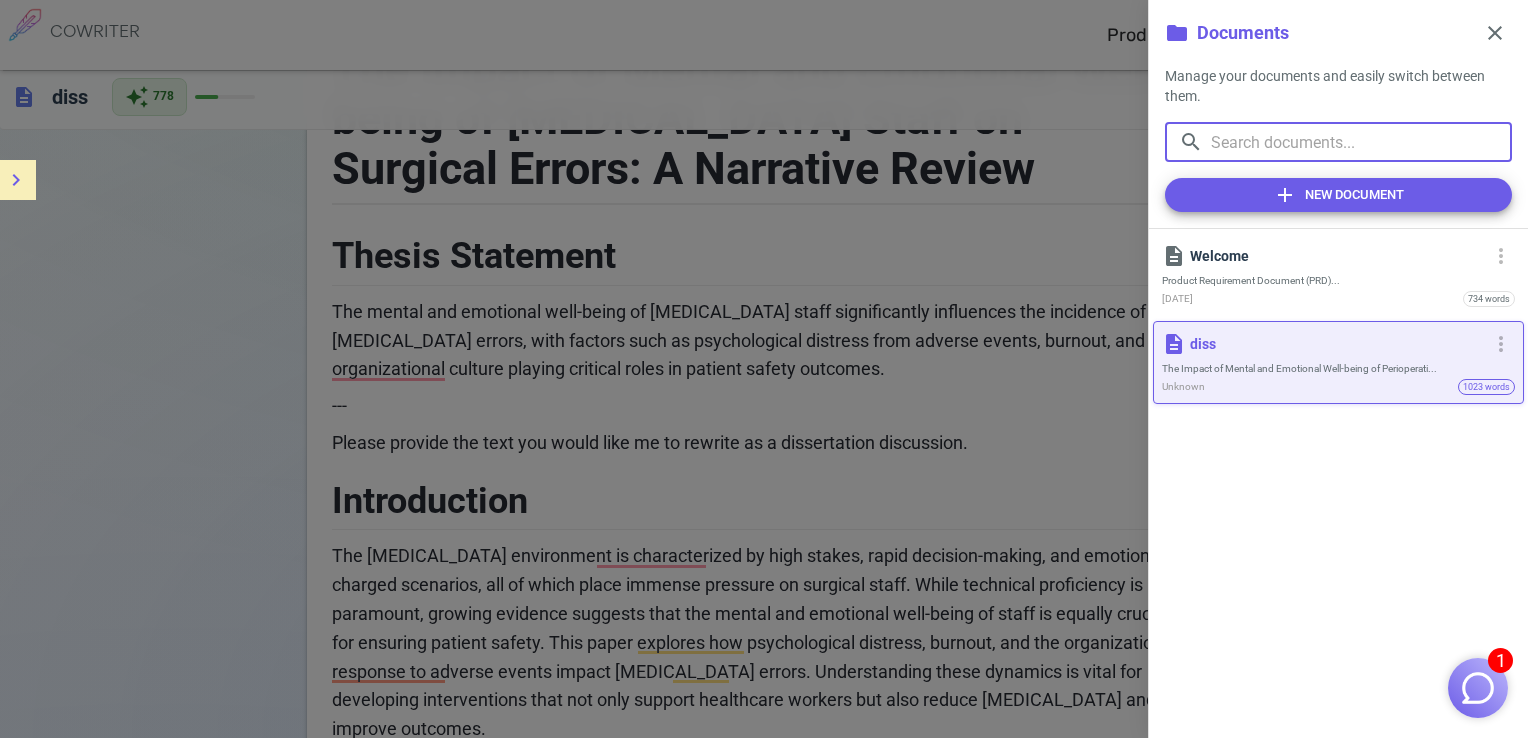click at bounding box center [1361, 142] 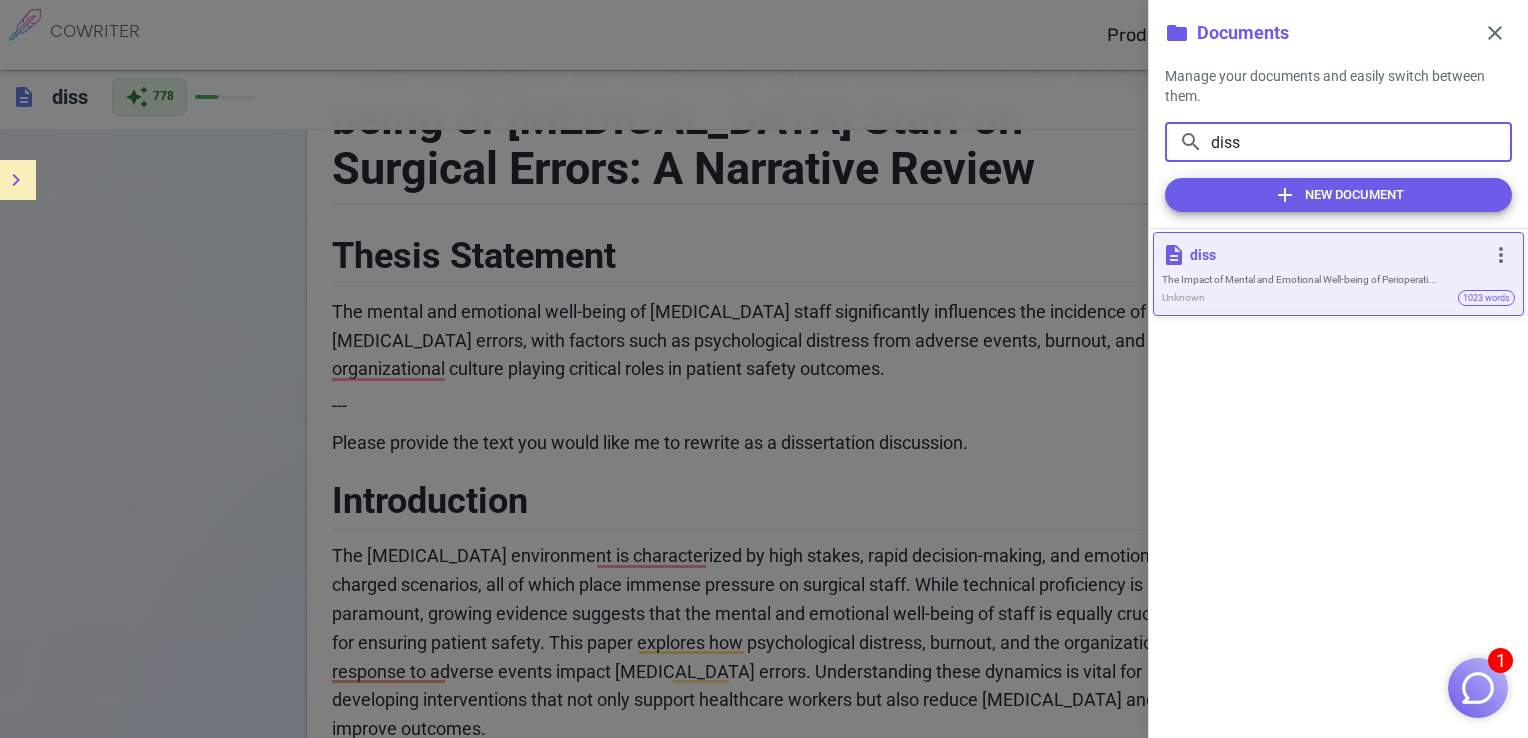 type on "diss" 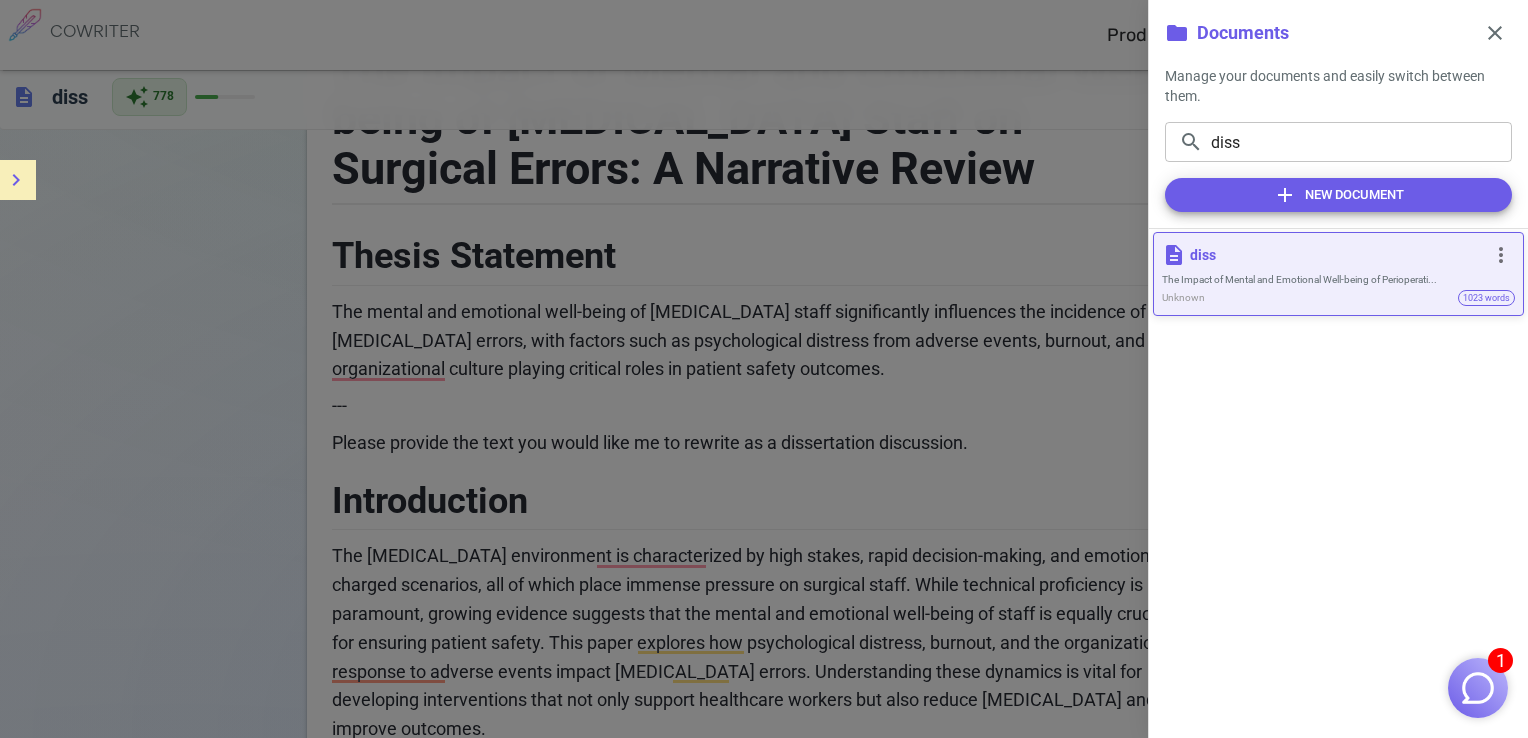 click on "diss" at bounding box center [1336, 255] 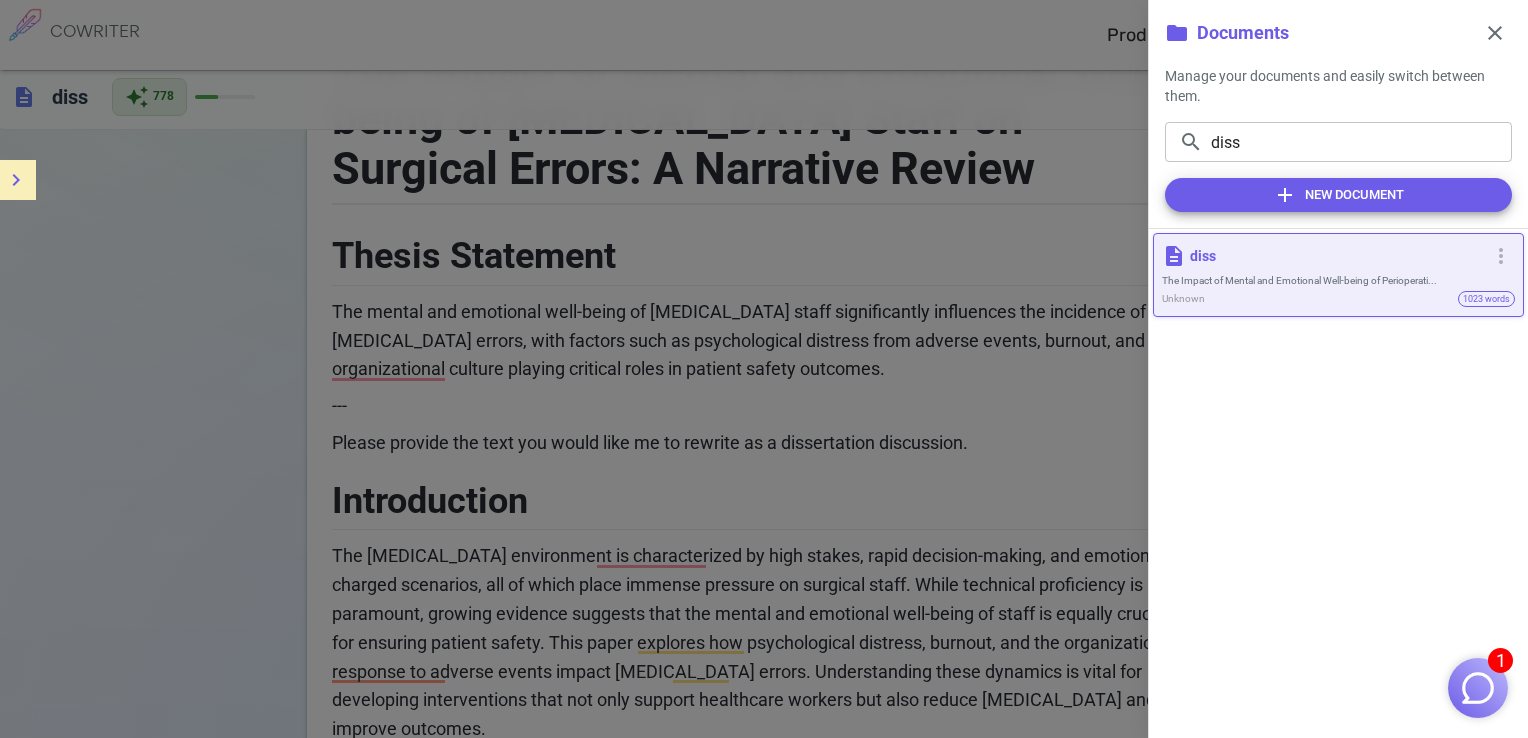 click at bounding box center (764, 369) 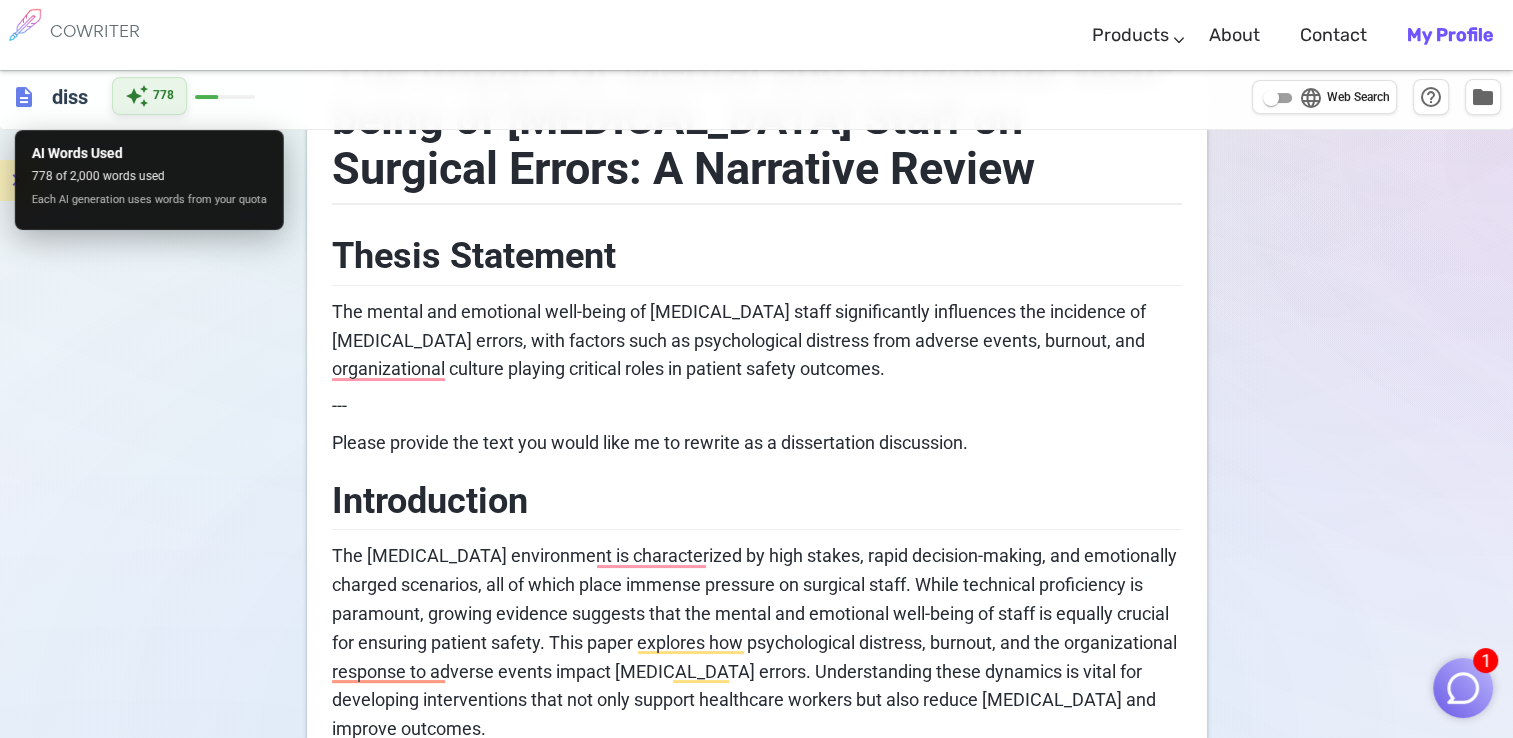 click on "auto_awesome 778" at bounding box center [149, 96] 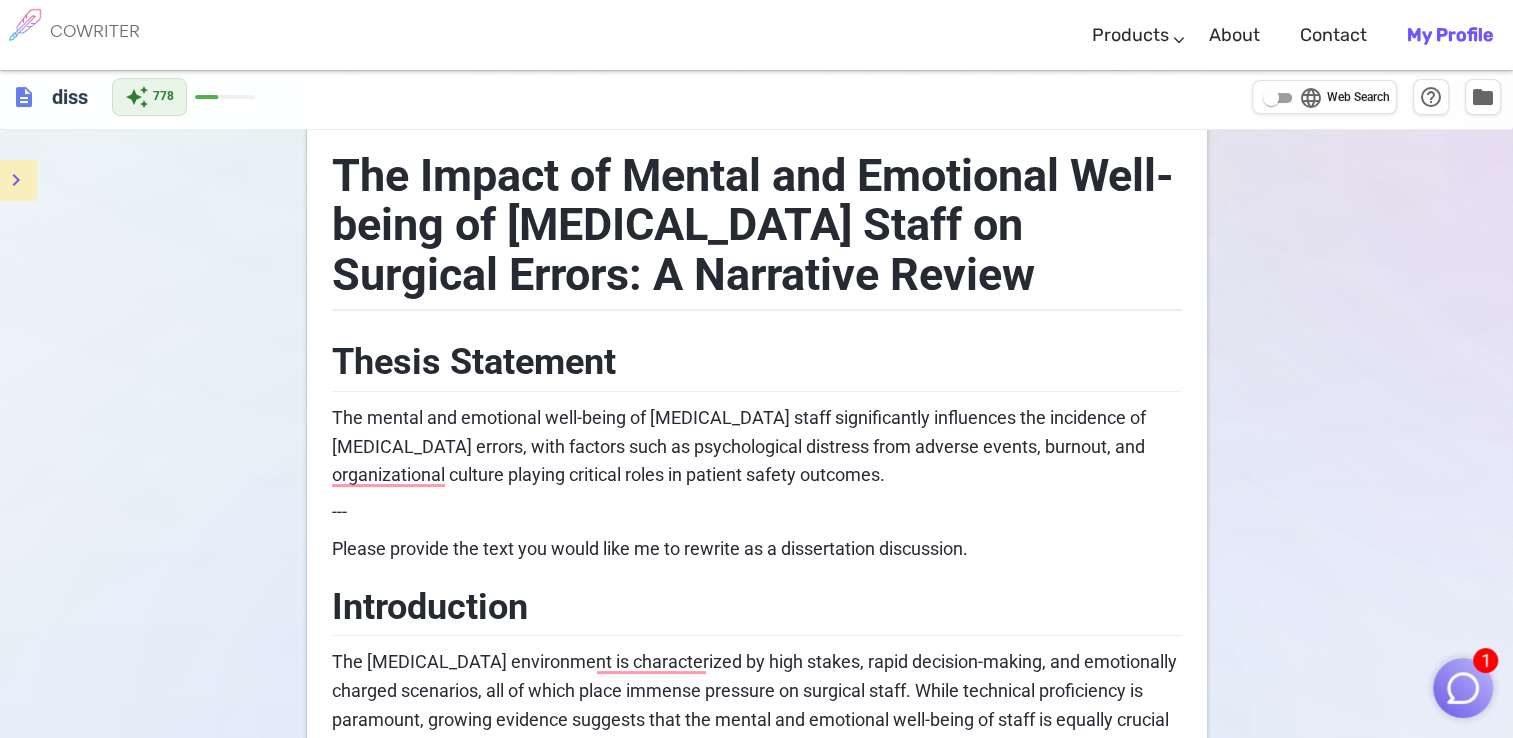 scroll, scrollTop: 0, scrollLeft: 0, axis: both 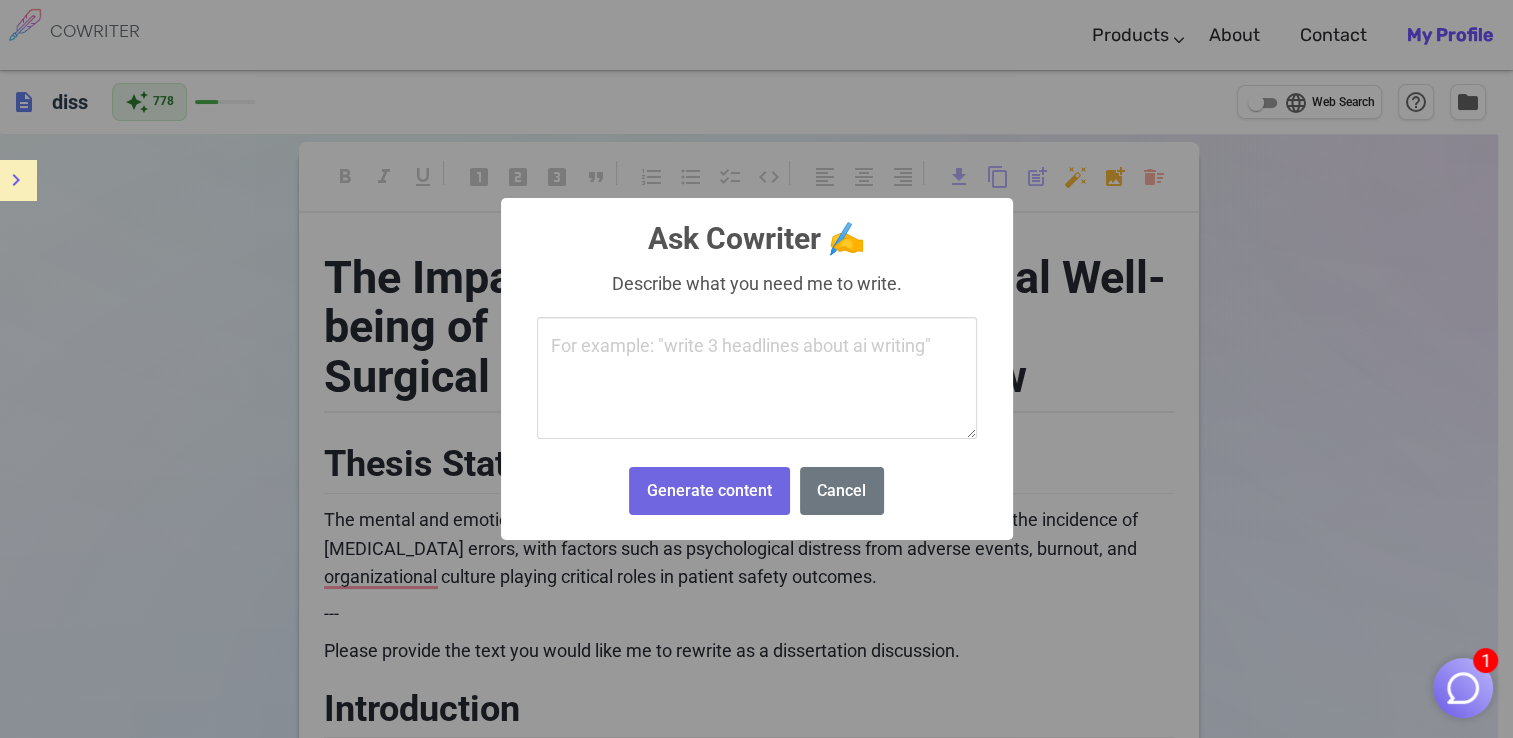 click on "1 COWRITER Products Writing Marketing Emails Images (soon) About Contact My Profile COWRITER Products Writing Marketing Emails Images (soon) About Feedback Contact My Profile description diss auto_awesome 778 language Web Search help_outline folder format_bold format_italic format_underlined looks_one looks_two looks_3 format_quote format_list_numbered format_list_bulleted checklist code format_align_left format_align_center format_align_right download content_copy post_add auto_fix_high add_photo_alternate delete_sweep The Impact of Mental and Emotional Well-being of [MEDICAL_DATA] Staff on Surgical Errors: A Narrative Review Thesis Statement   The mental and emotional well-being of [MEDICAL_DATA] staff significantly influences the incidence of [MEDICAL_DATA] errors, with factors such as psychological distress from adverse events, burnout, and organizational culture playing critical roles in patient safety outcomes. --- Please provide the text you would like me to rewrite as a dissertation discussion. --- --- /" at bounding box center (756, 2123) 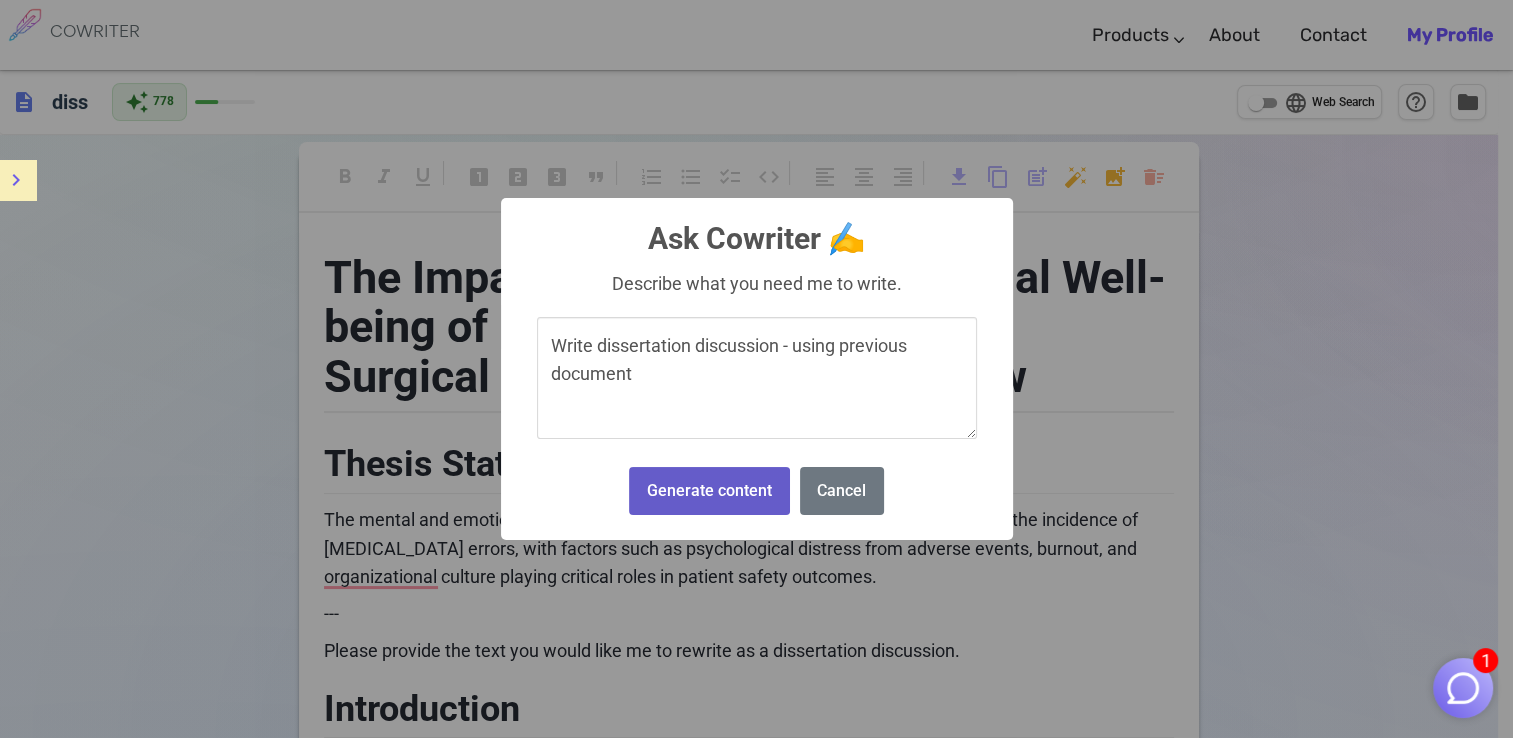 type on "Write dissertation discussion - using previous document" 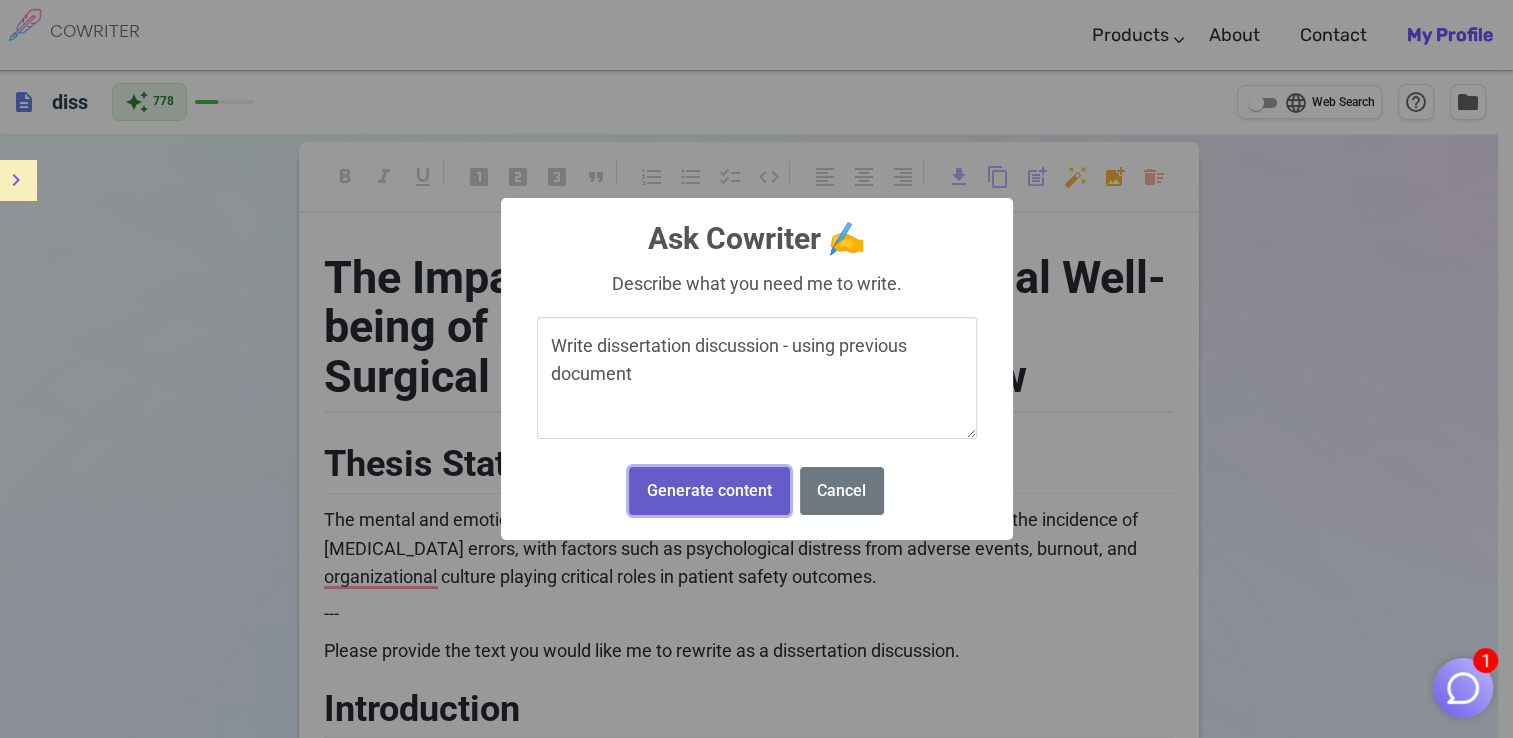 click on "Generate content" at bounding box center [709, 491] 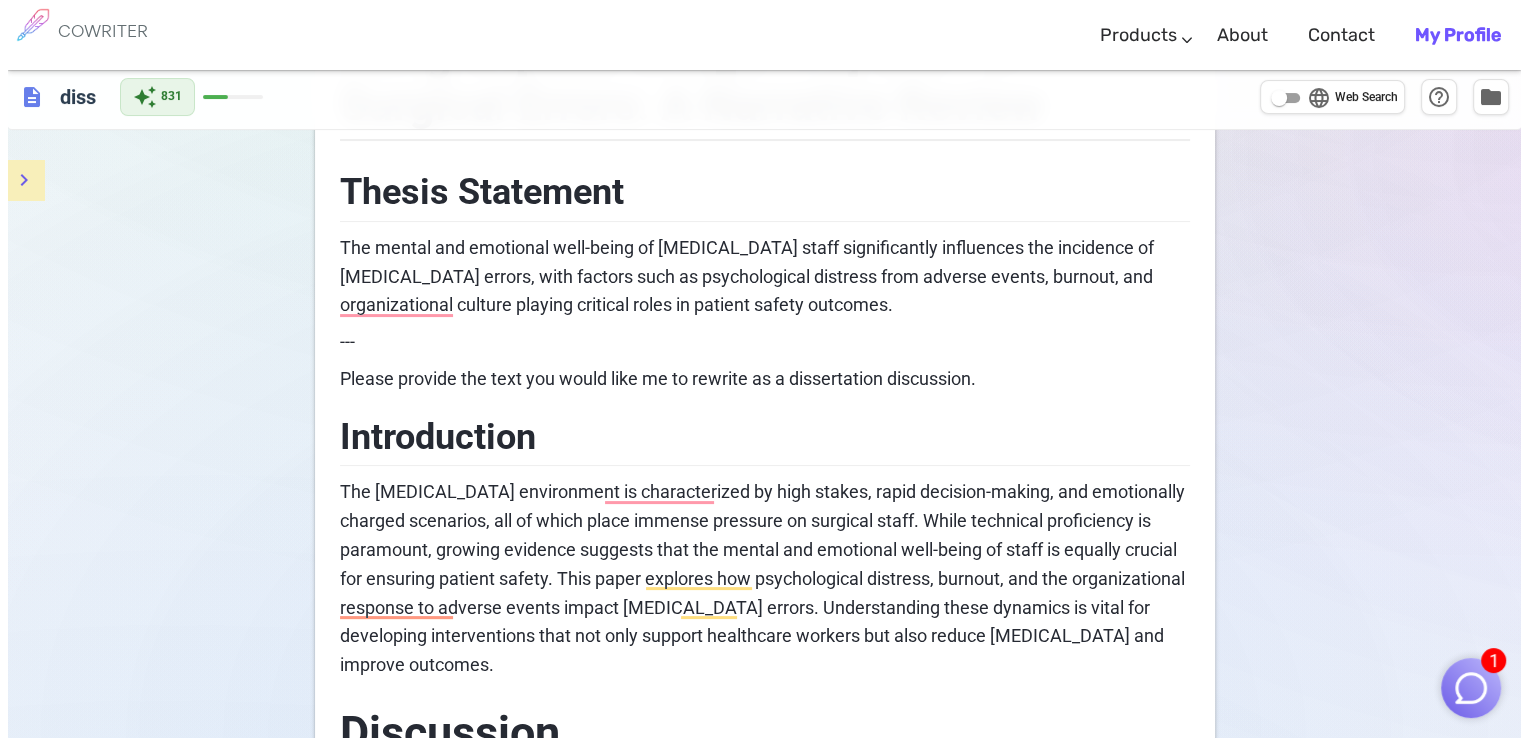 scroll, scrollTop: 227, scrollLeft: 0, axis: vertical 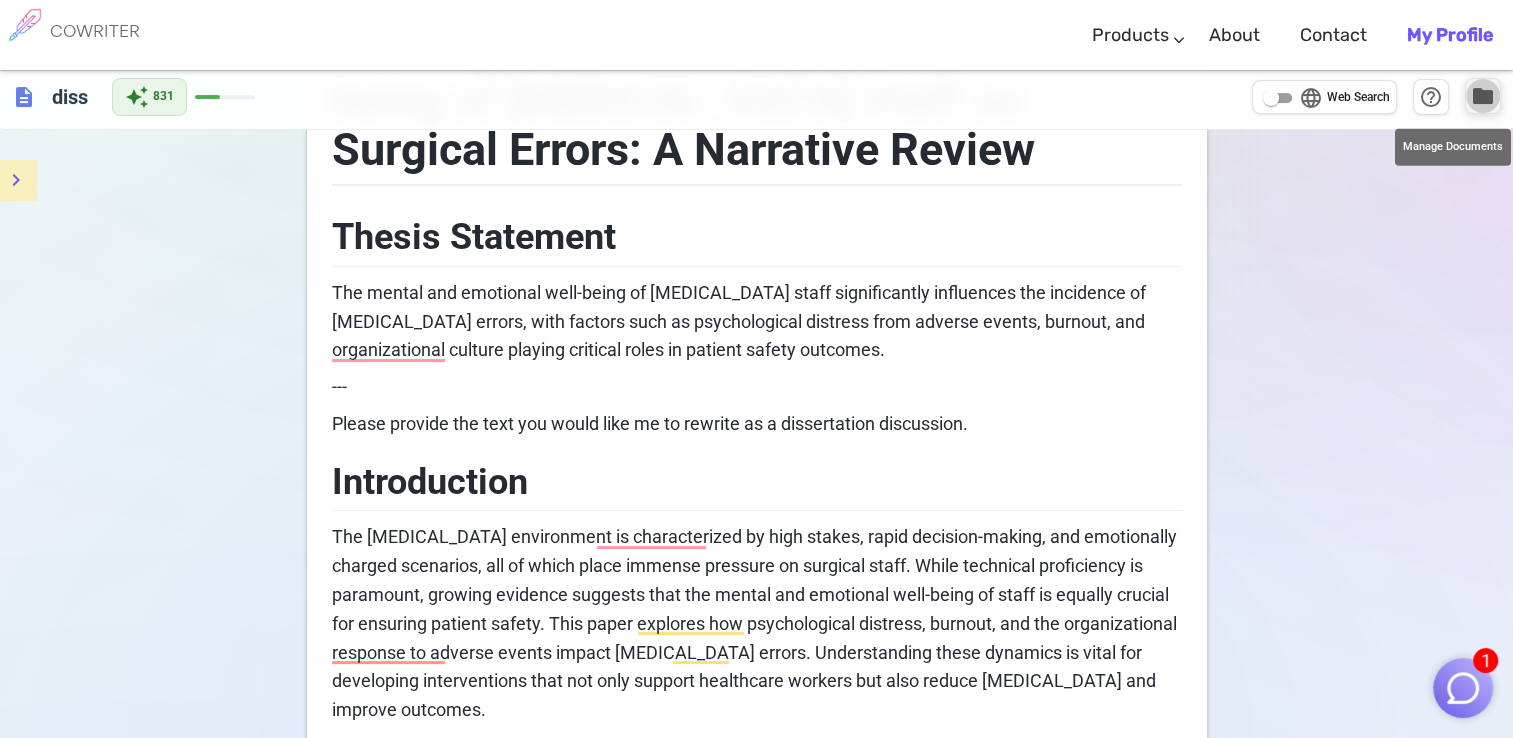 click on "folder" at bounding box center (1483, 96) 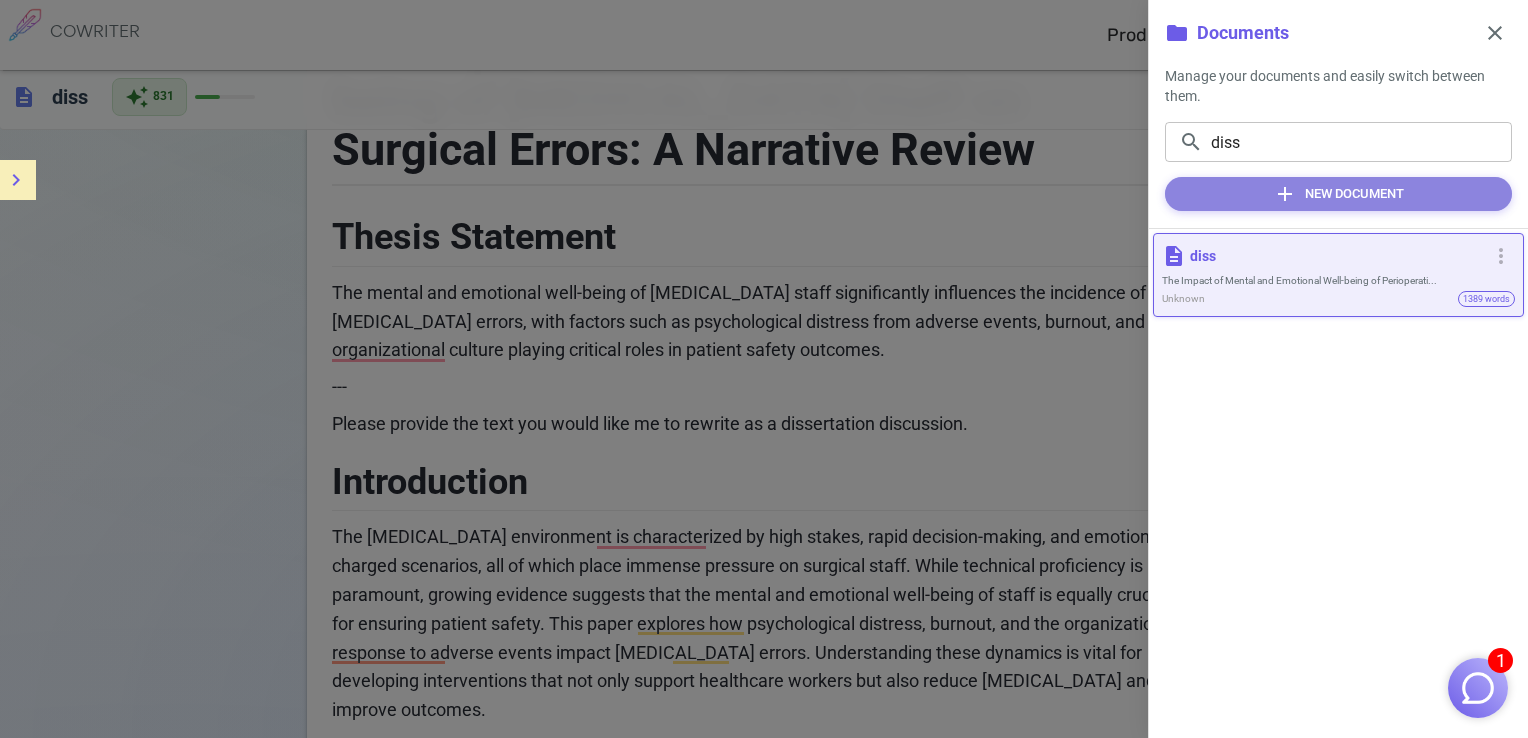 click on "add New Document" at bounding box center [1338, 194] 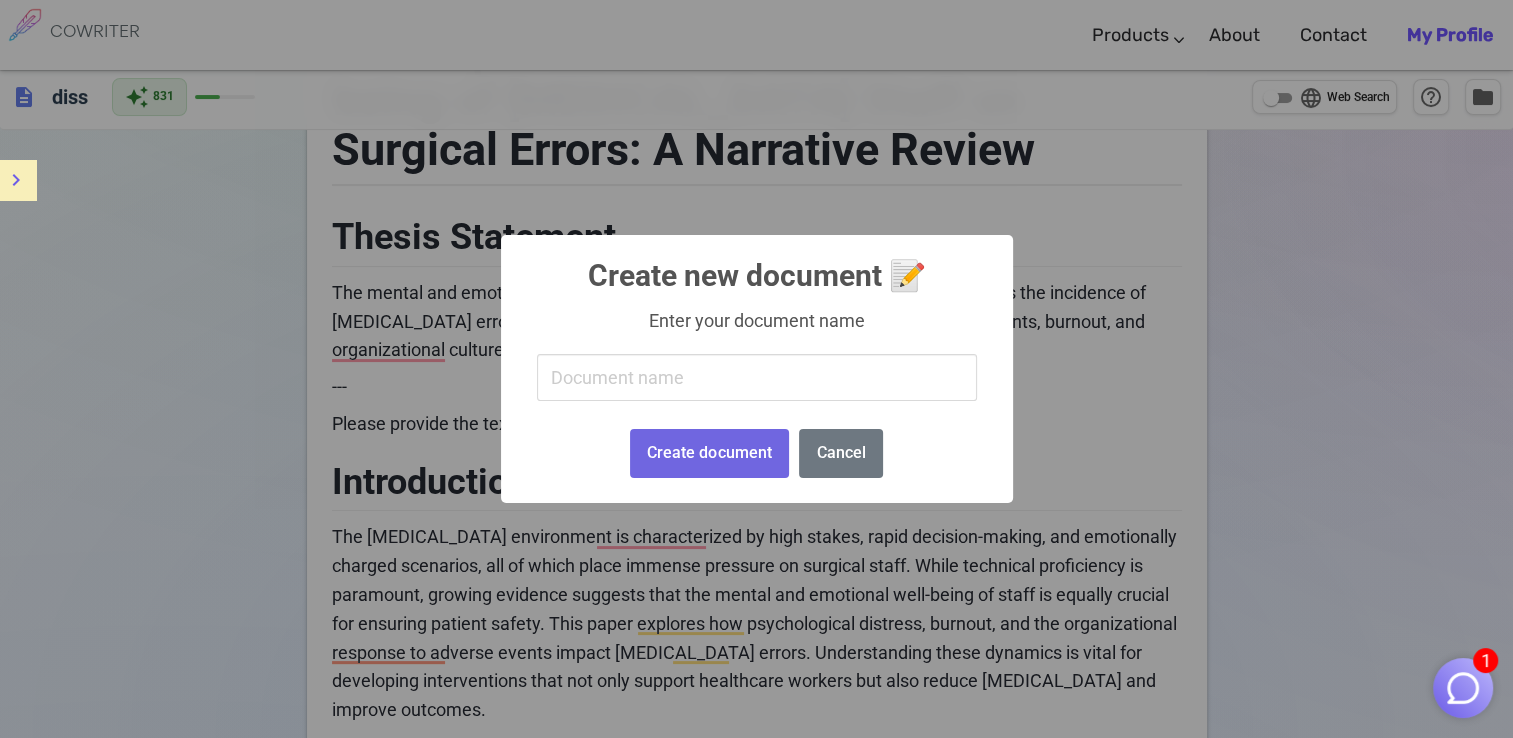 click on "× Create new document 📝 Enter your document name Create document No Cancel" at bounding box center [756, 369] 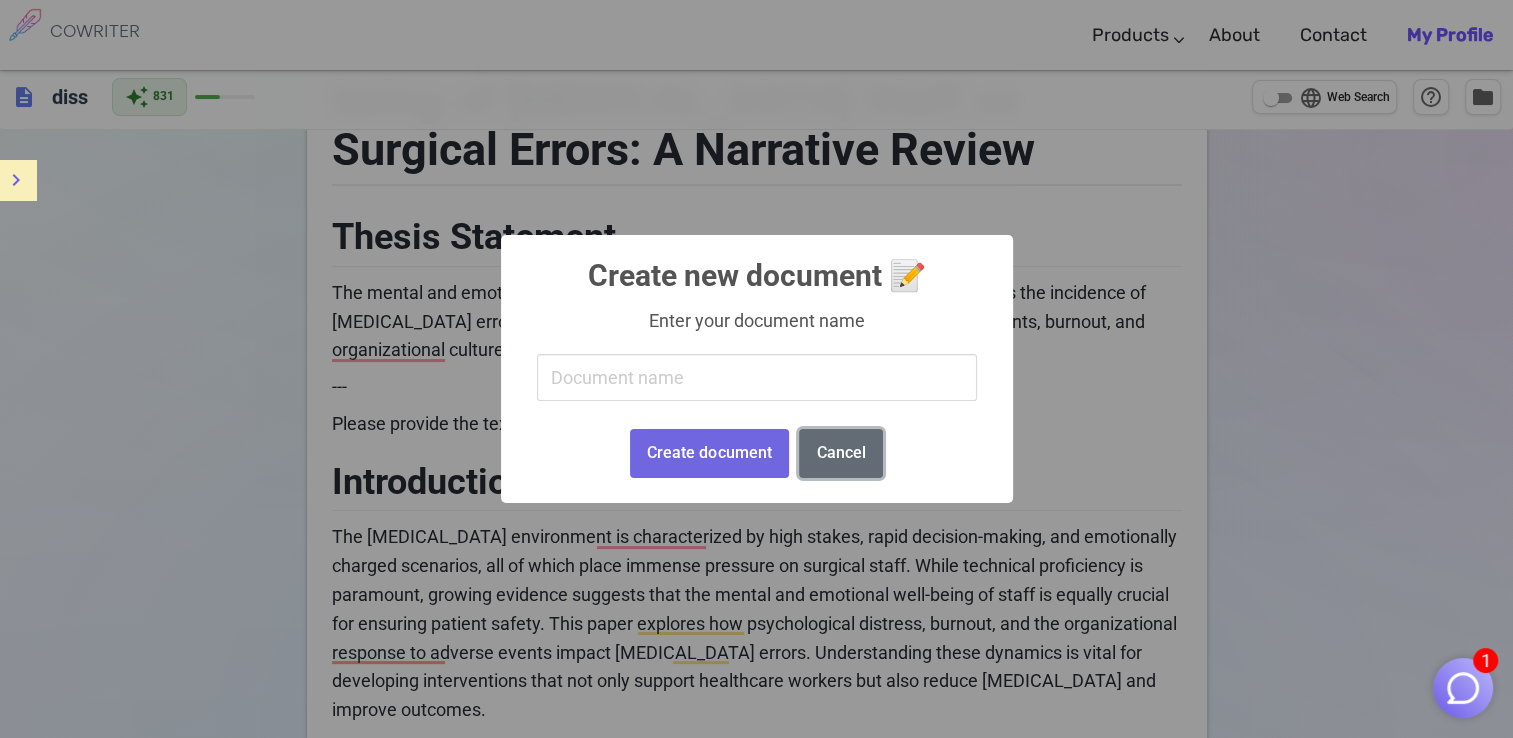 click on "Cancel" at bounding box center (841, 453) 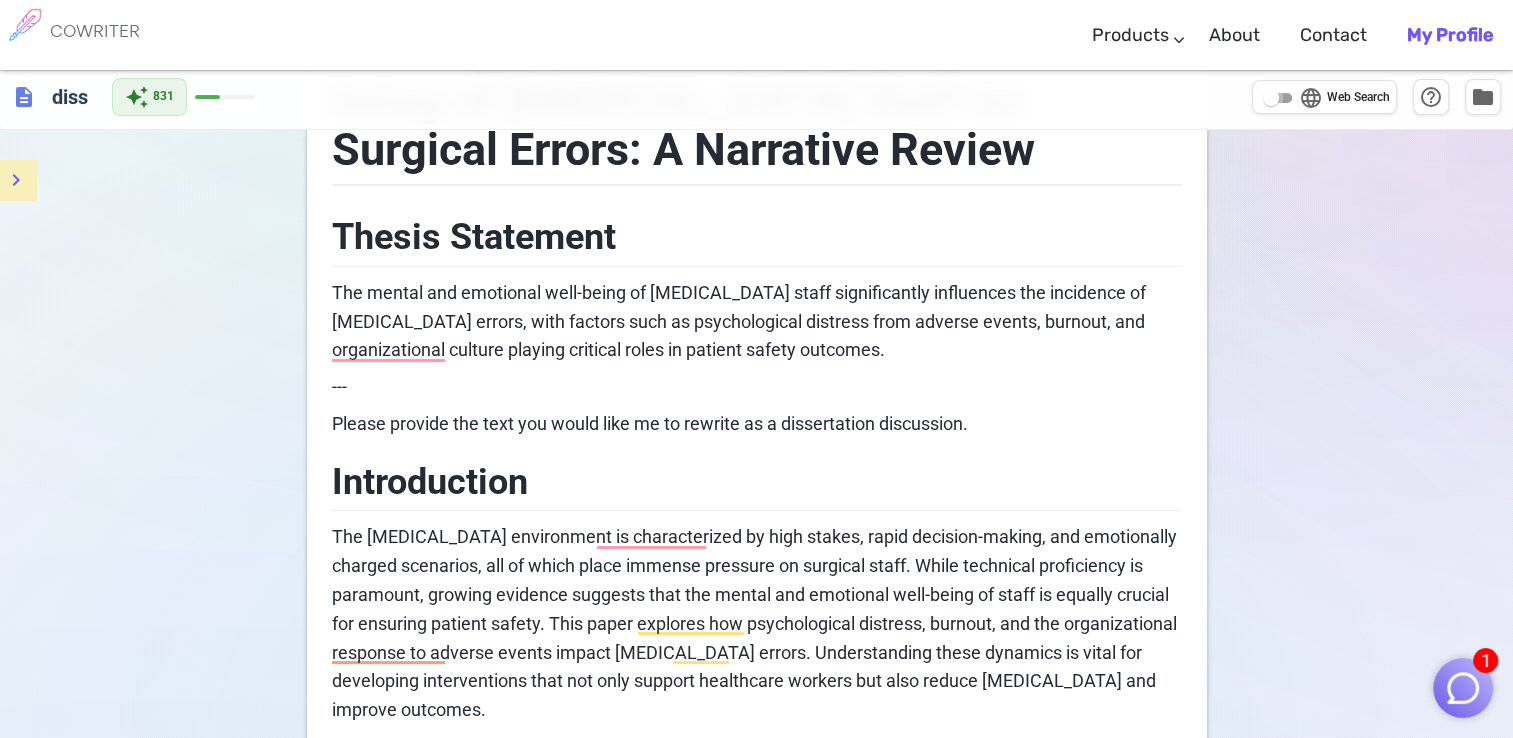 click on "language Web Search" at bounding box center (1271, 98) 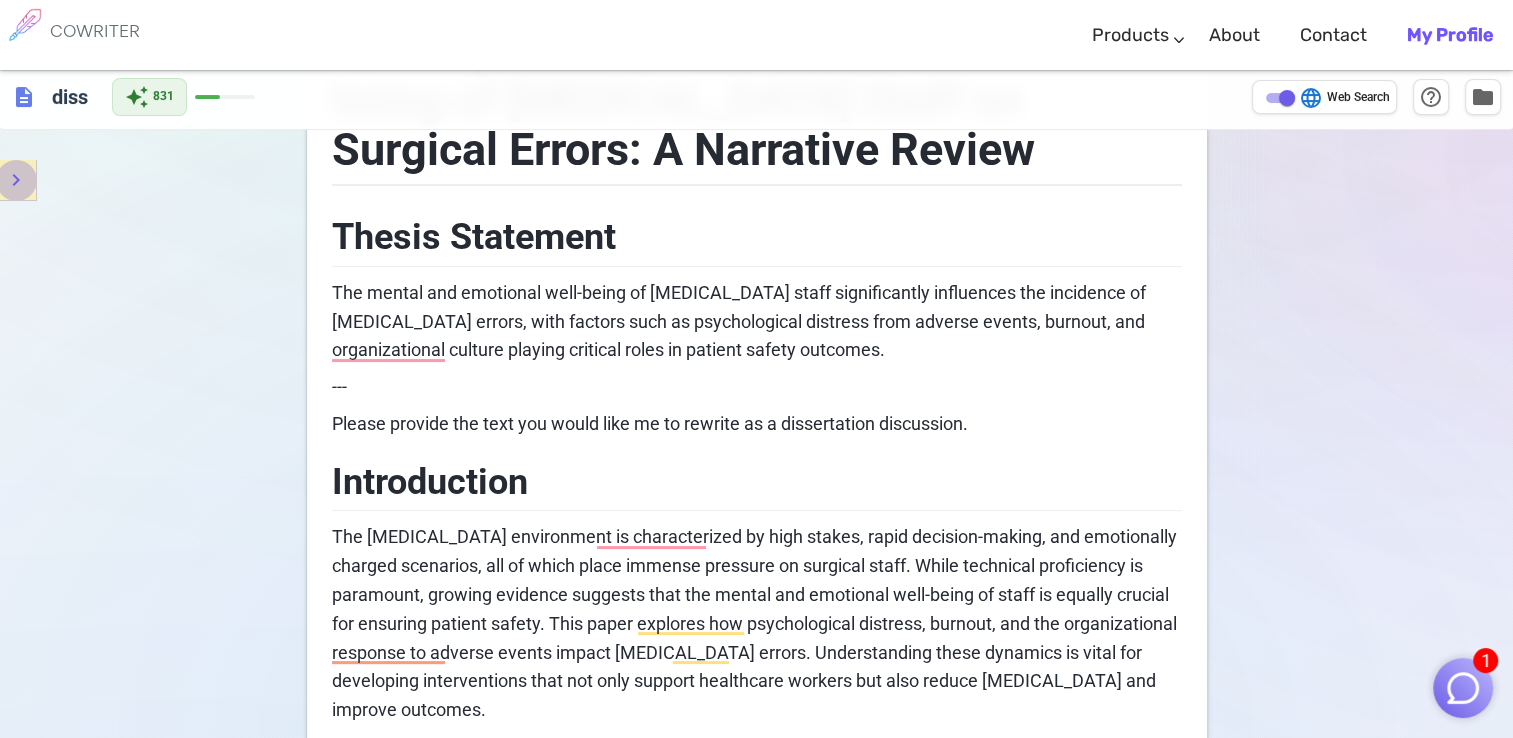 click 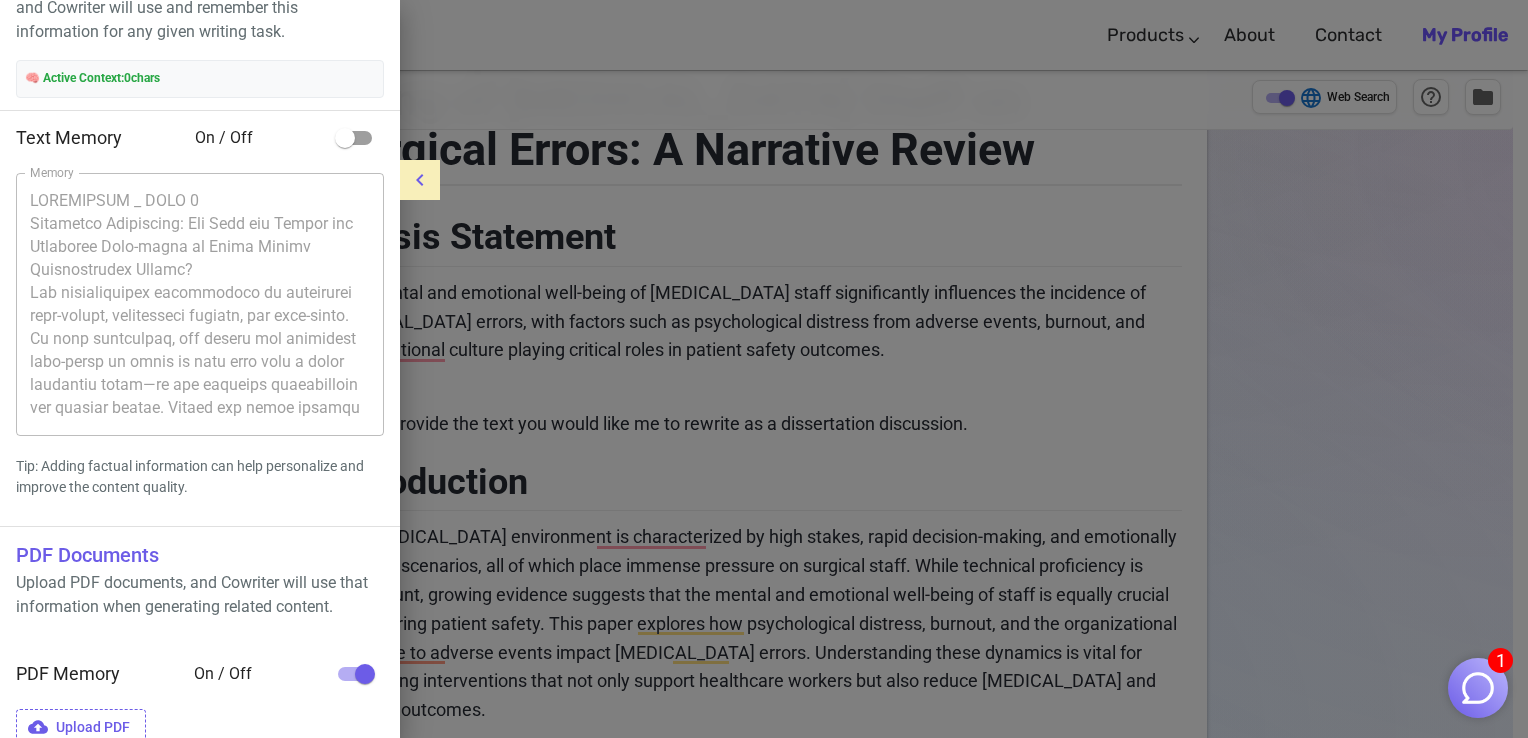 scroll, scrollTop: 164, scrollLeft: 0, axis: vertical 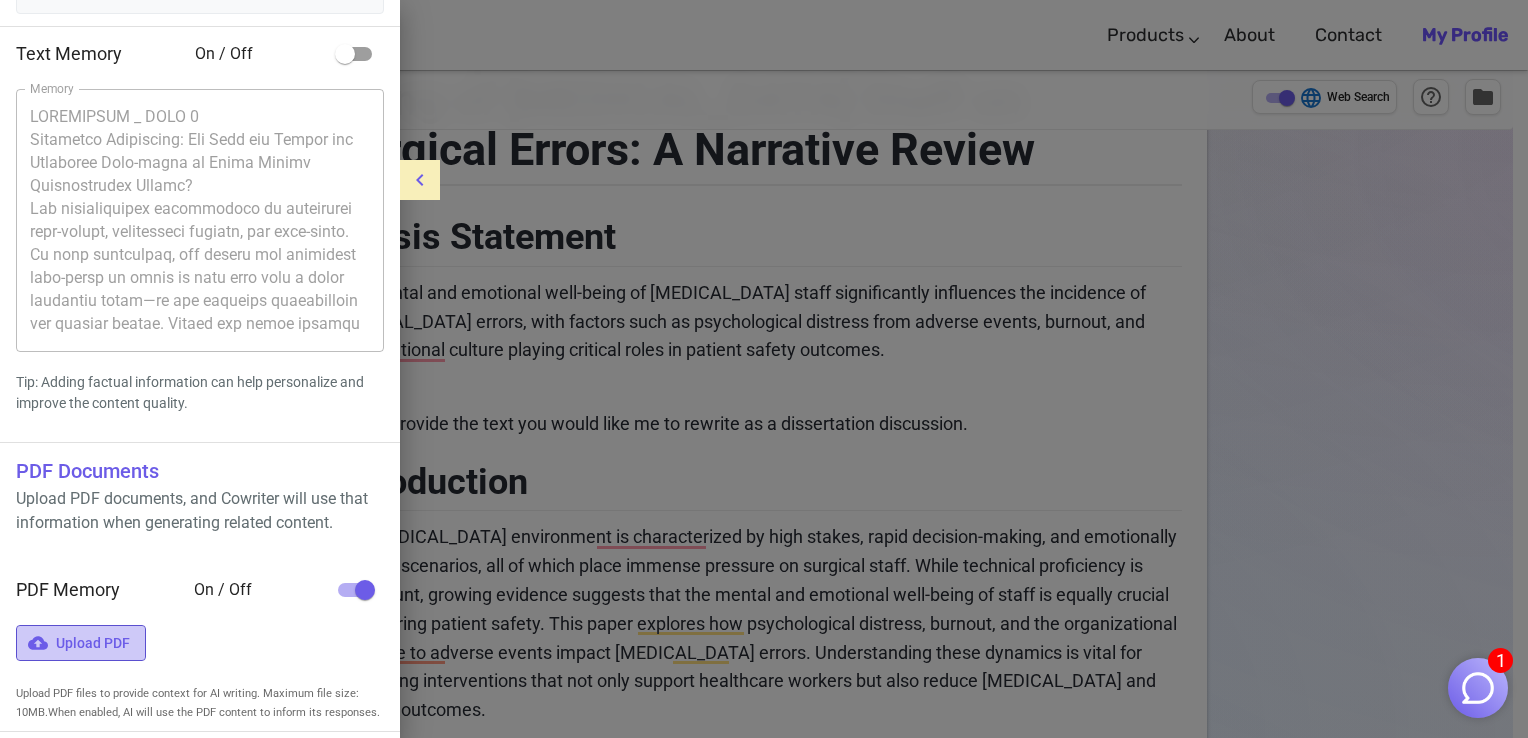 click on "Upload PDF" at bounding box center [81, 643] 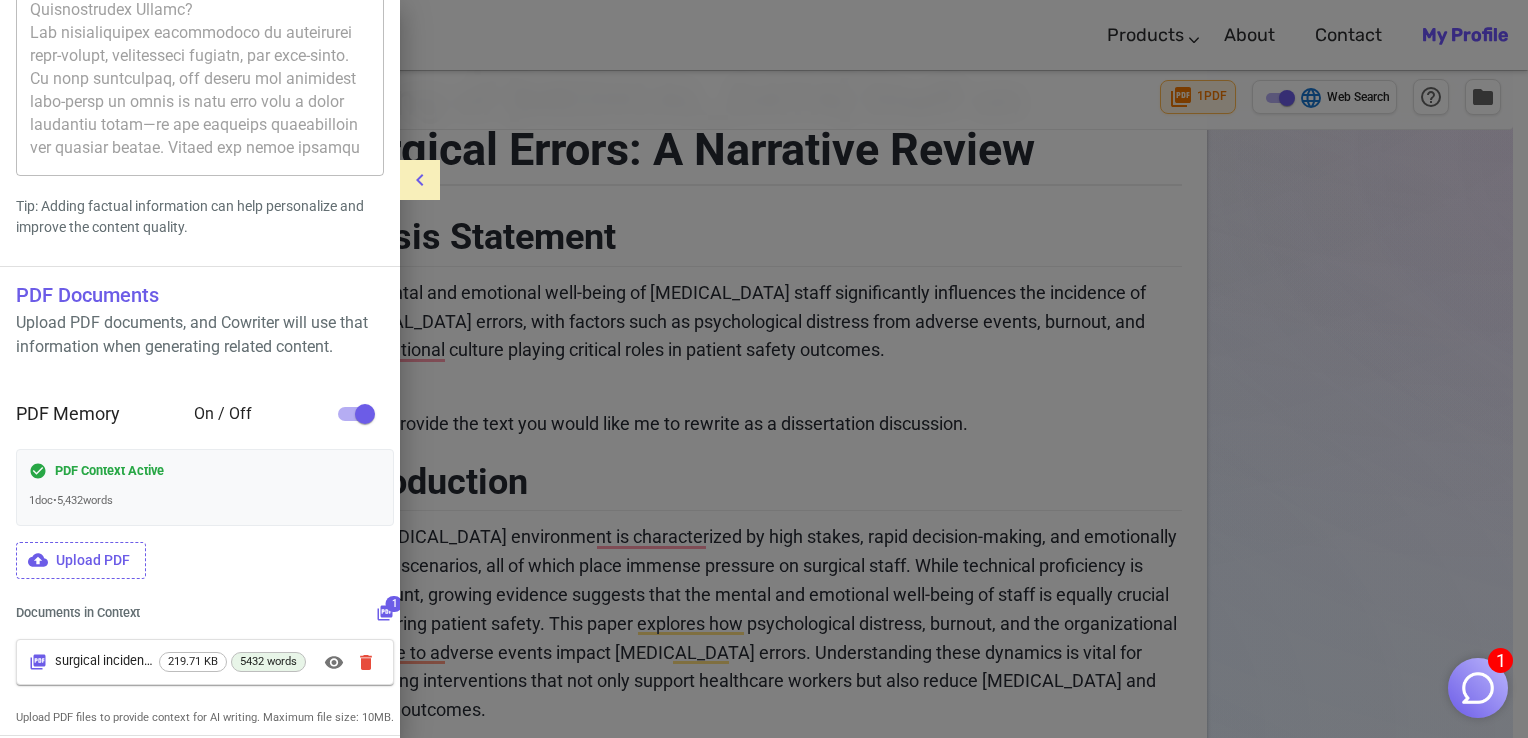scroll, scrollTop: 367, scrollLeft: 0, axis: vertical 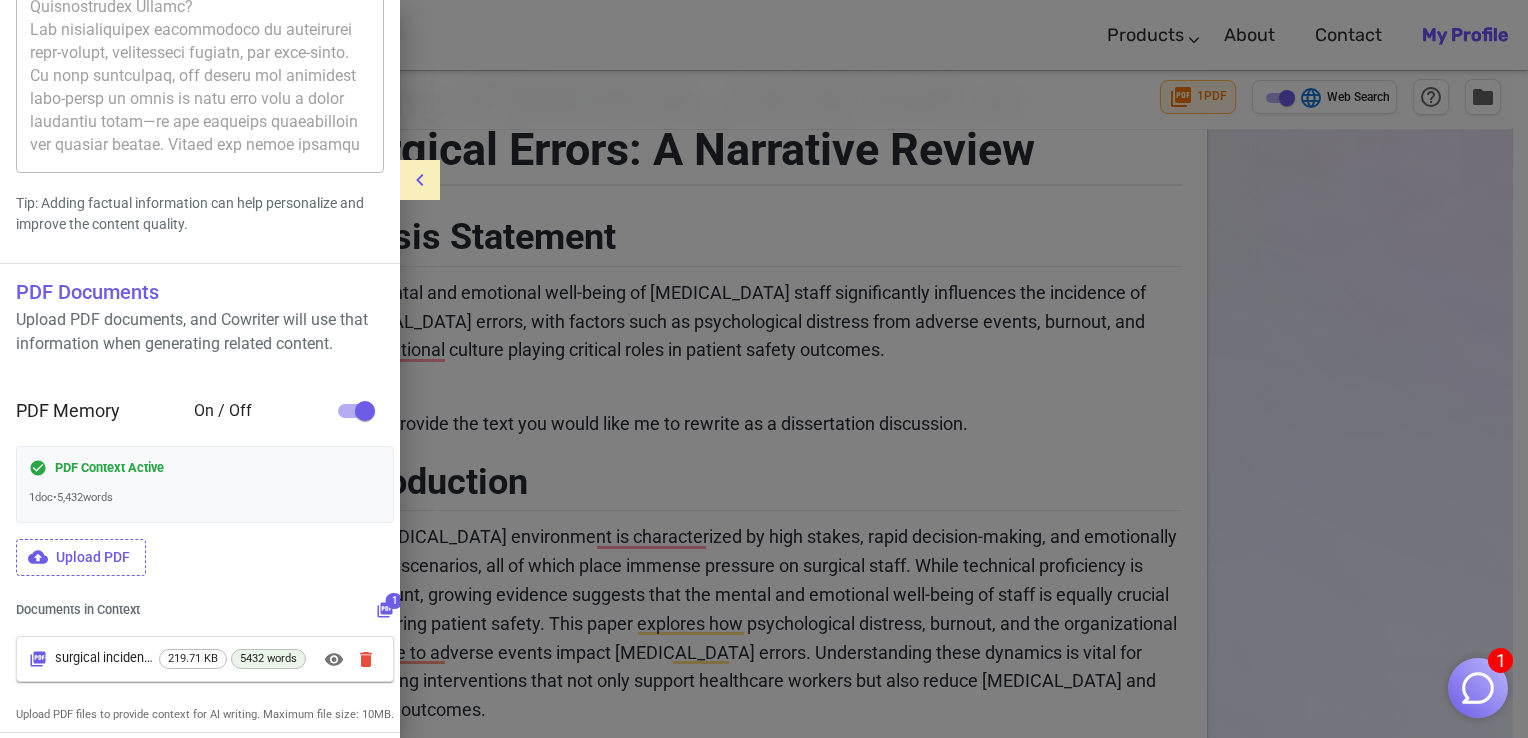 click on "Documents in Context 1 surgical incidents and their impact on operating theatre staff.pdf 219.71 KB 5432 words Full Content Preview: Uploaded:  [DATE]" at bounding box center [205, 649] 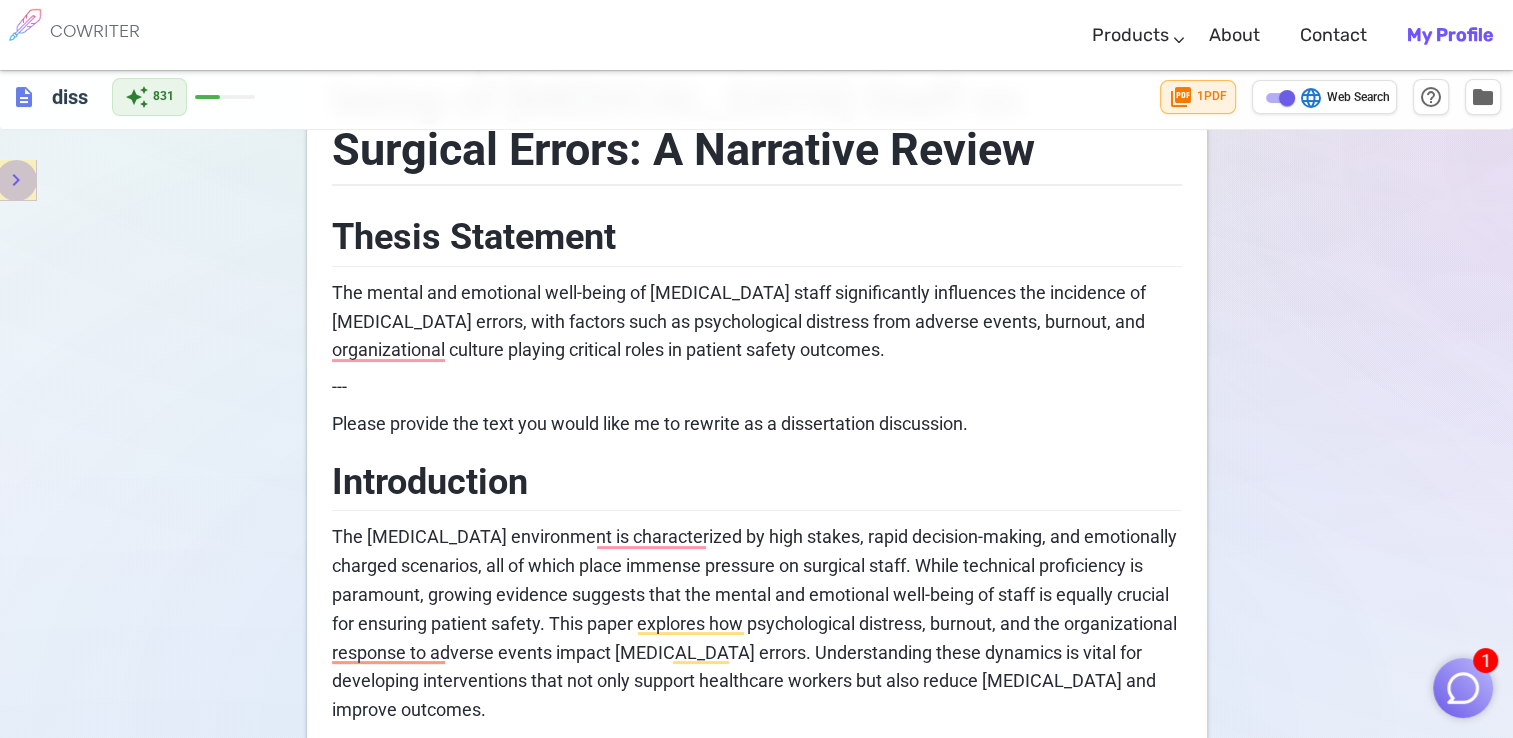 click 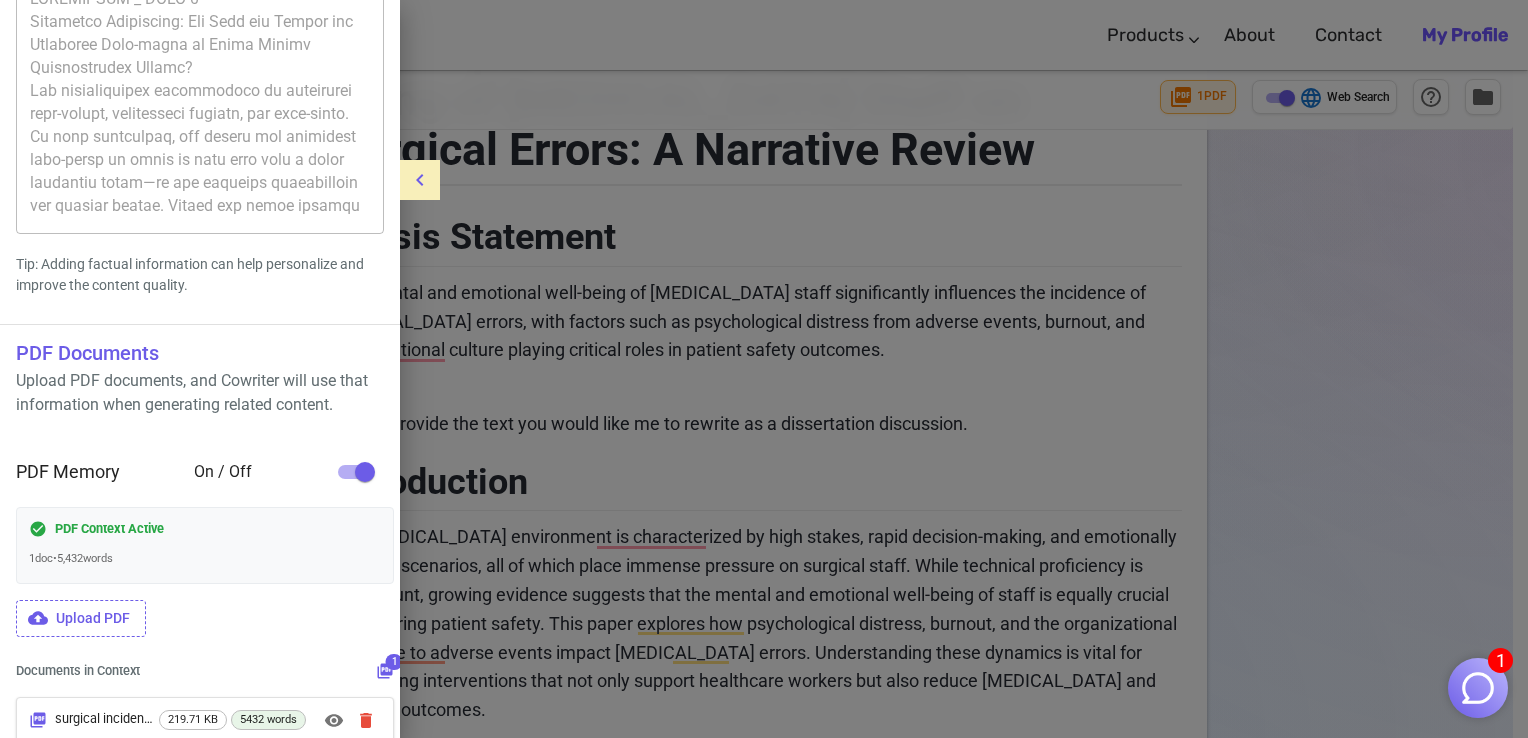 scroll, scrollTop: 367, scrollLeft: 0, axis: vertical 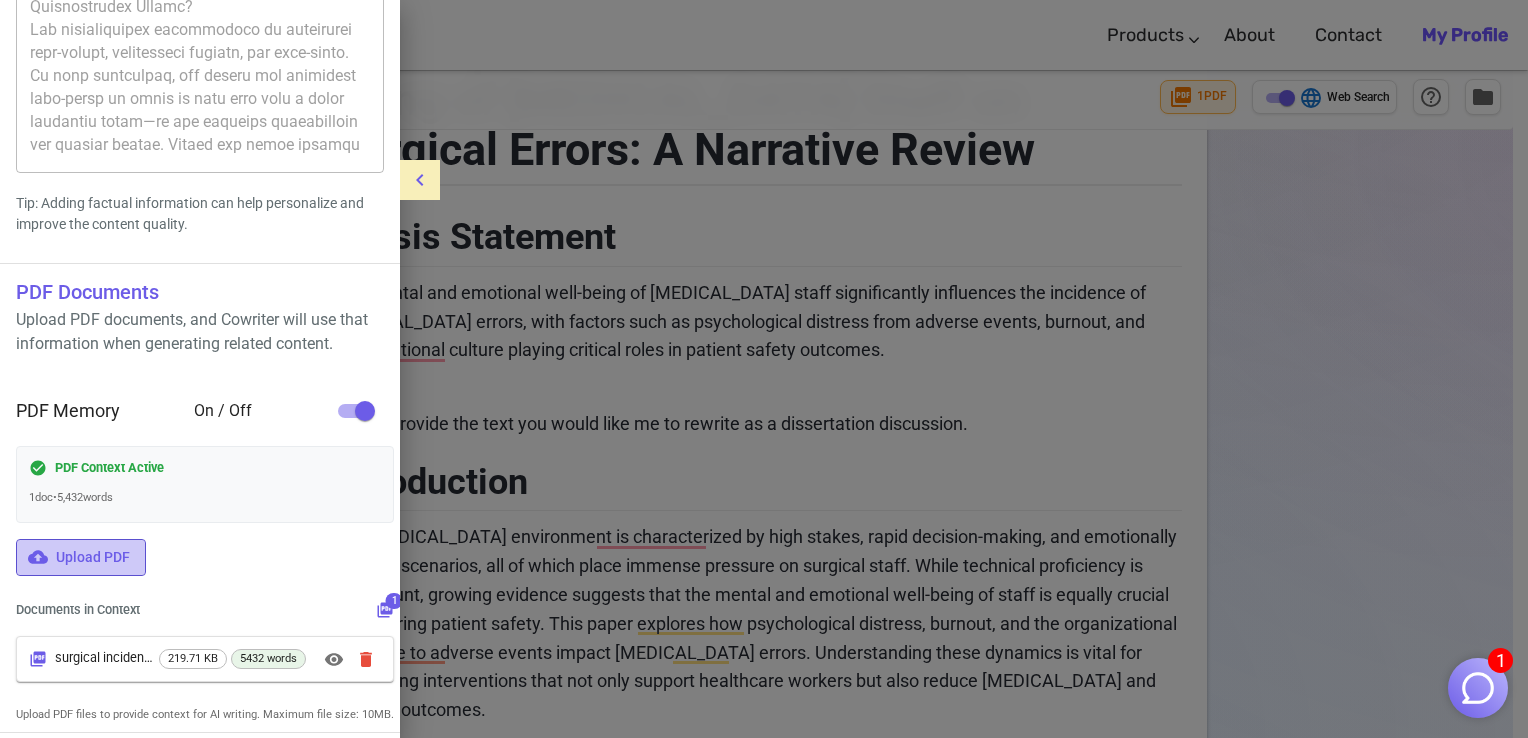 click on "Upload PDF" at bounding box center (81, 557) 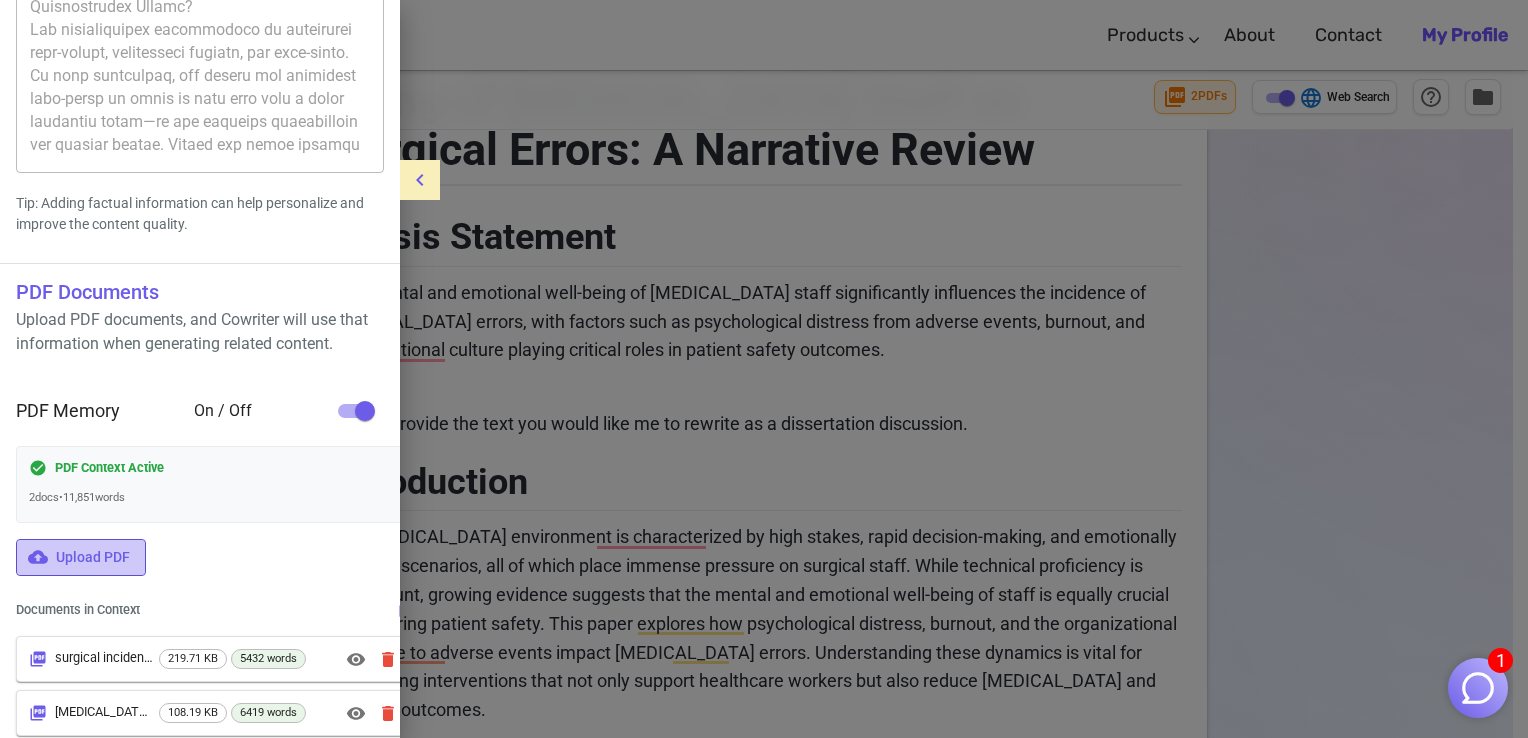 click on "Upload PDF" at bounding box center (81, 557) 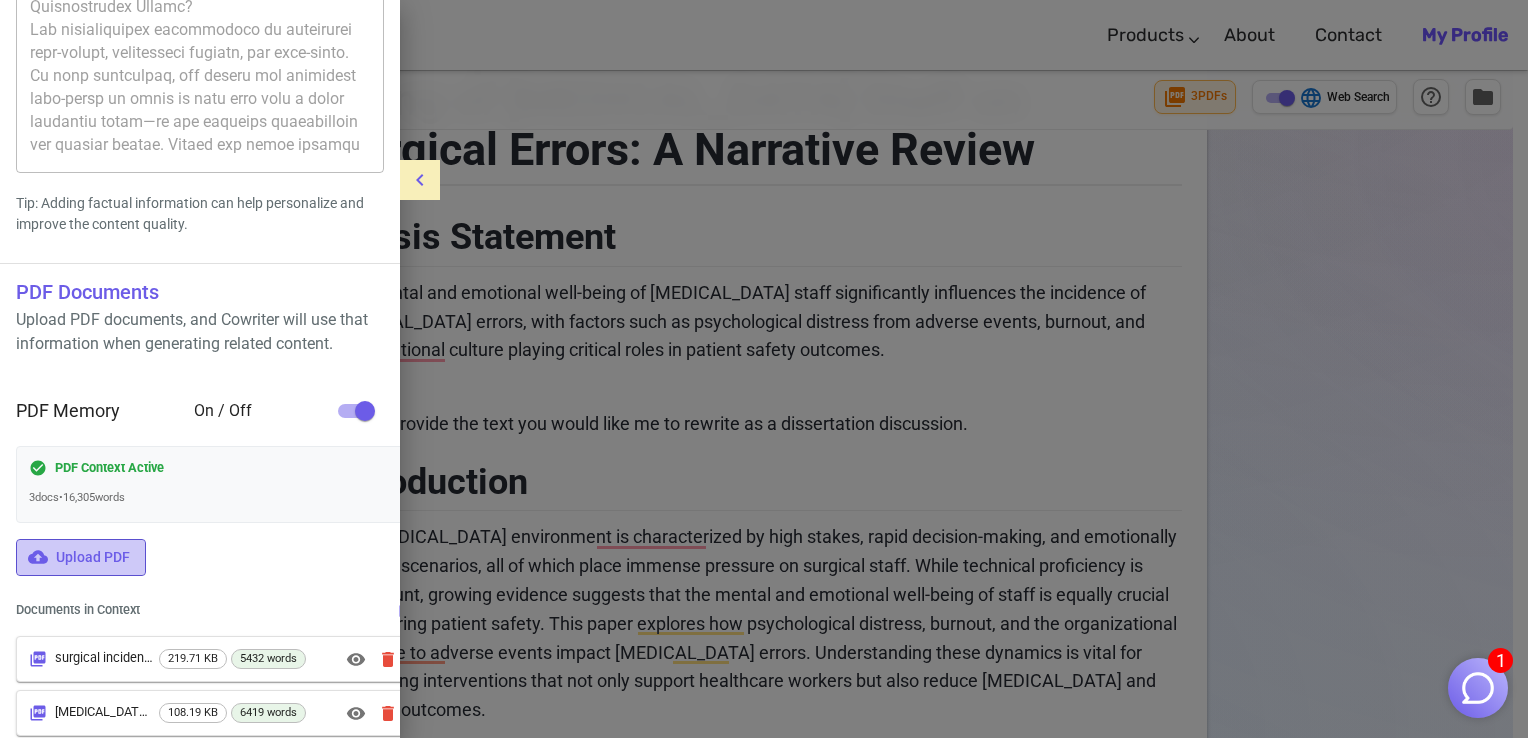 click on "Upload PDF" at bounding box center (81, 557) 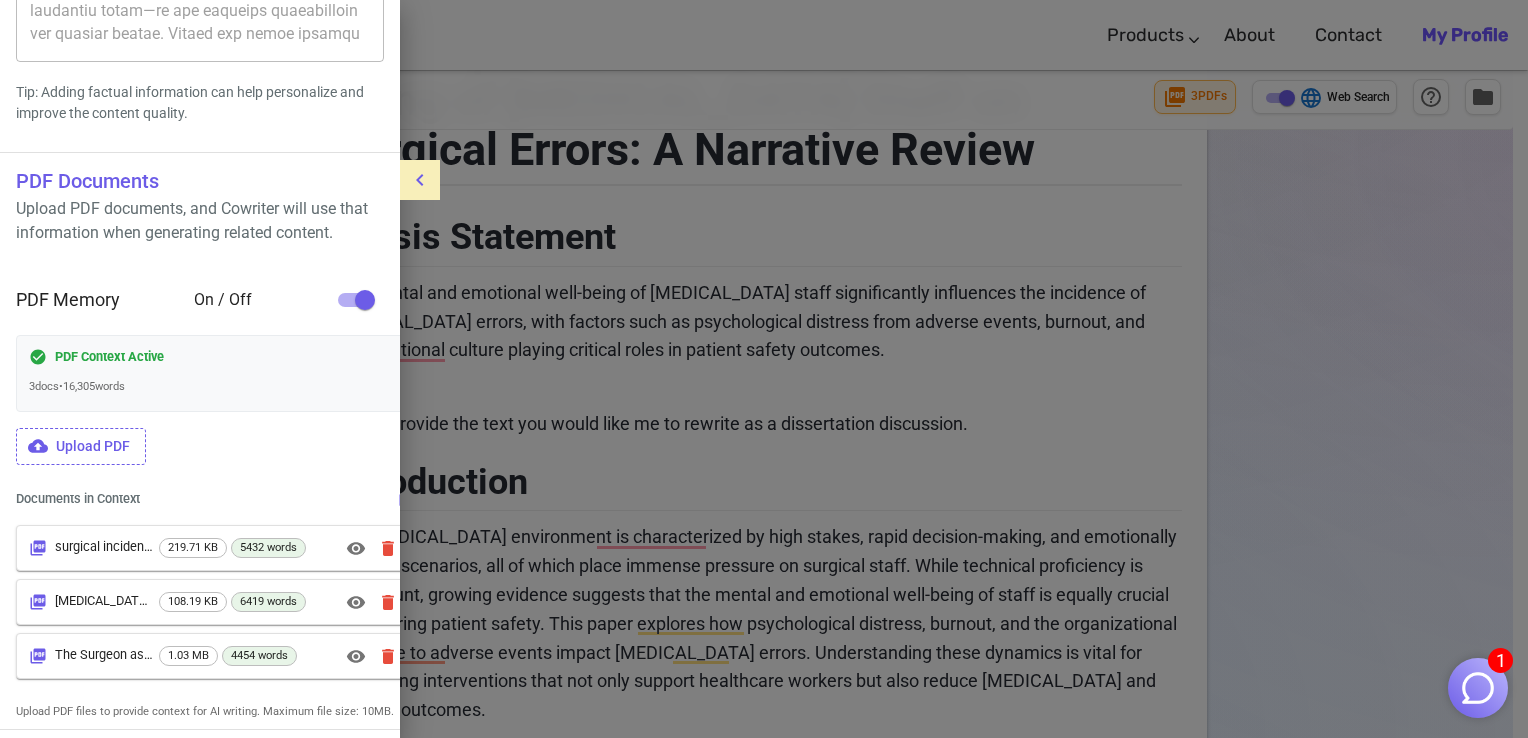 scroll, scrollTop: 489, scrollLeft: 0, axis: vertical 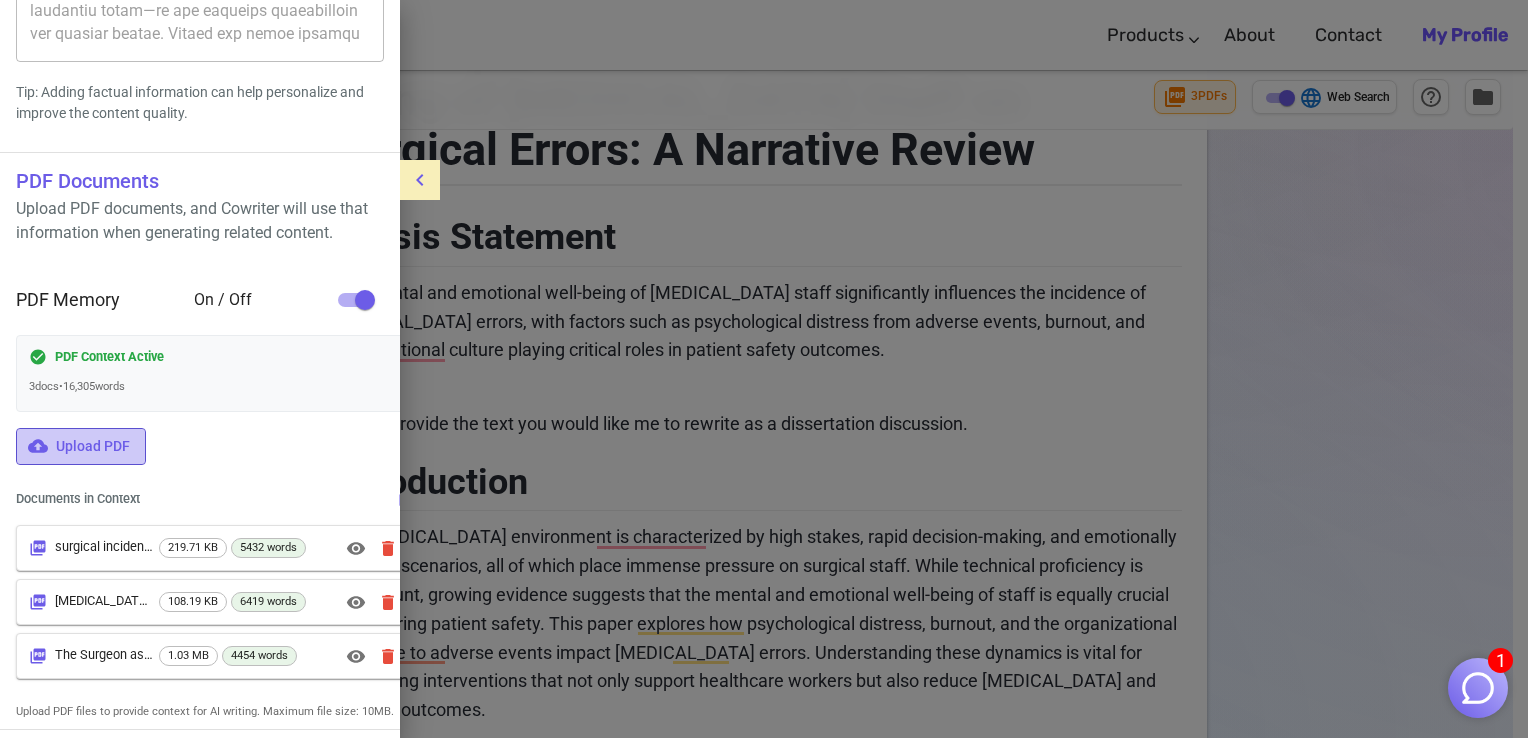 click on "Upload PDF" at bounding box center (81, 446) 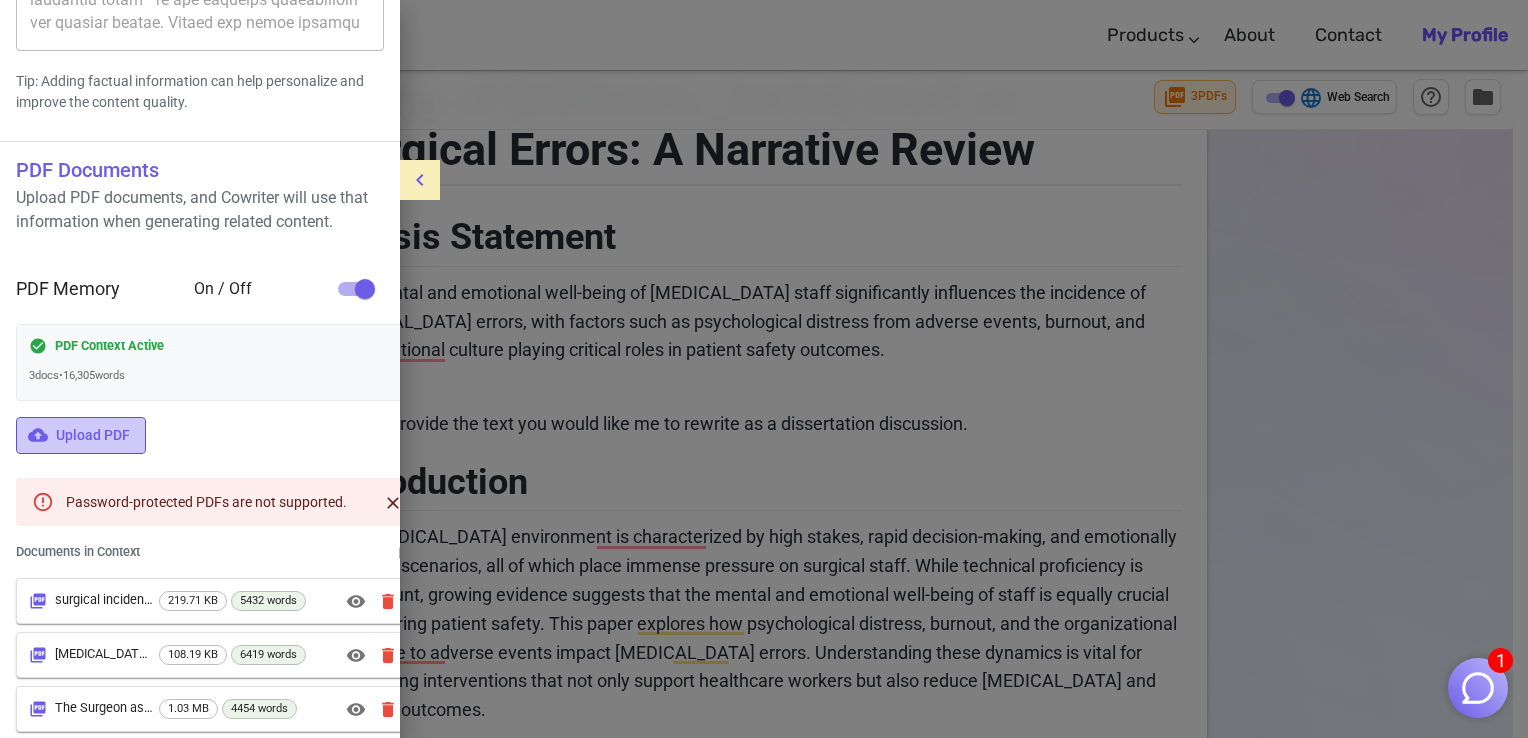 click on "Upload PDF" at bounding box center (81, 435) 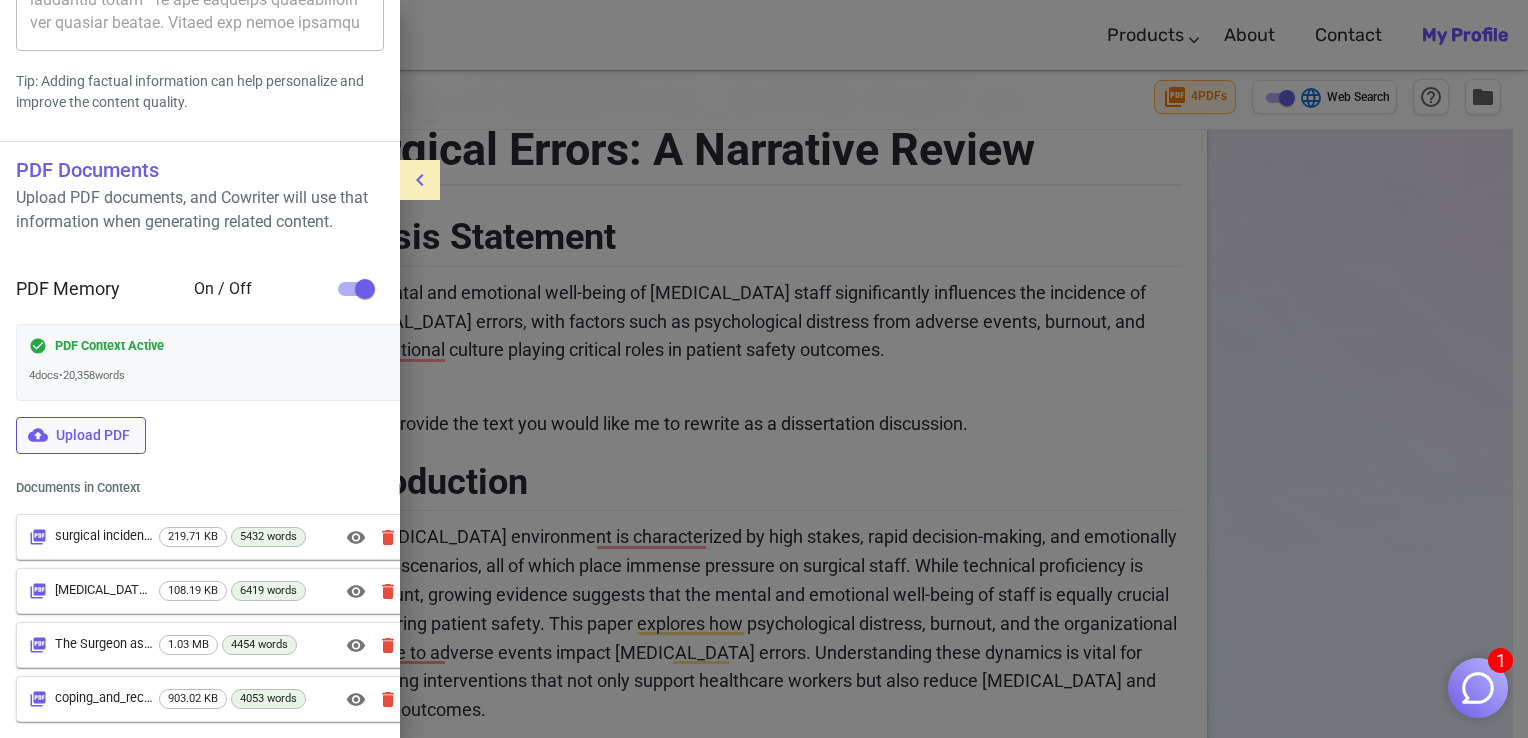 click on "Upload PDF" at bounding box center (81, 435) 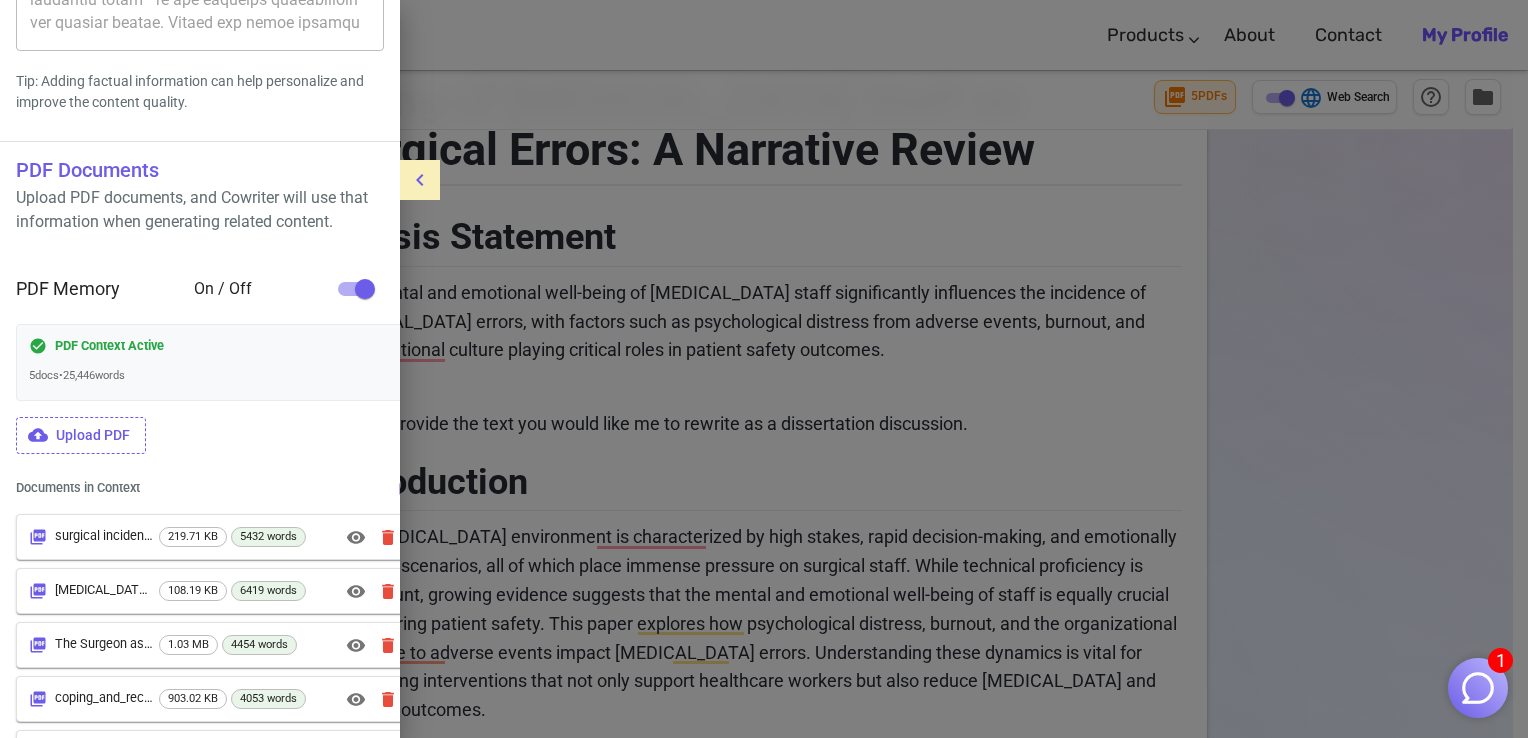 click at bounding box center (764, 369) 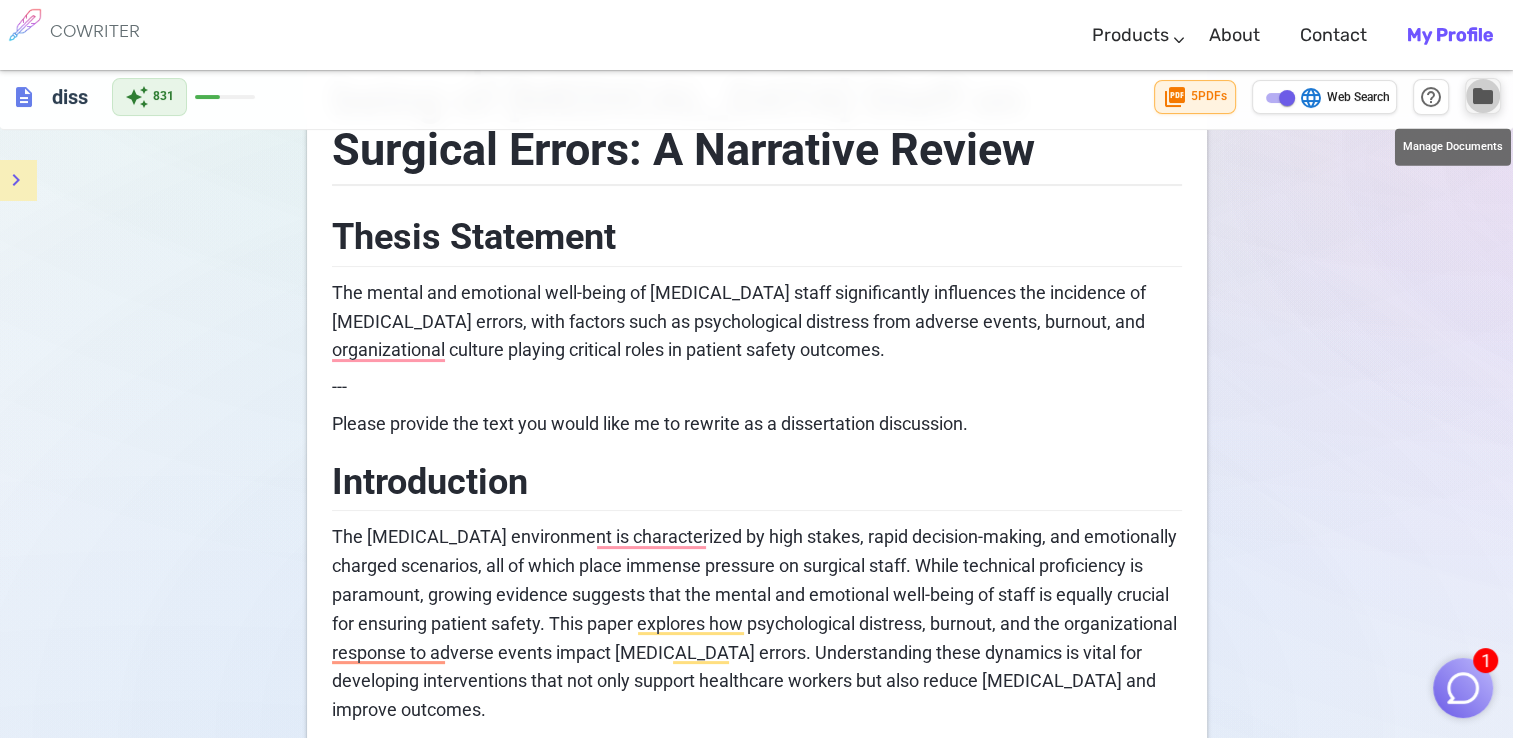 click on "folder" at bounding box center (1483, 96) 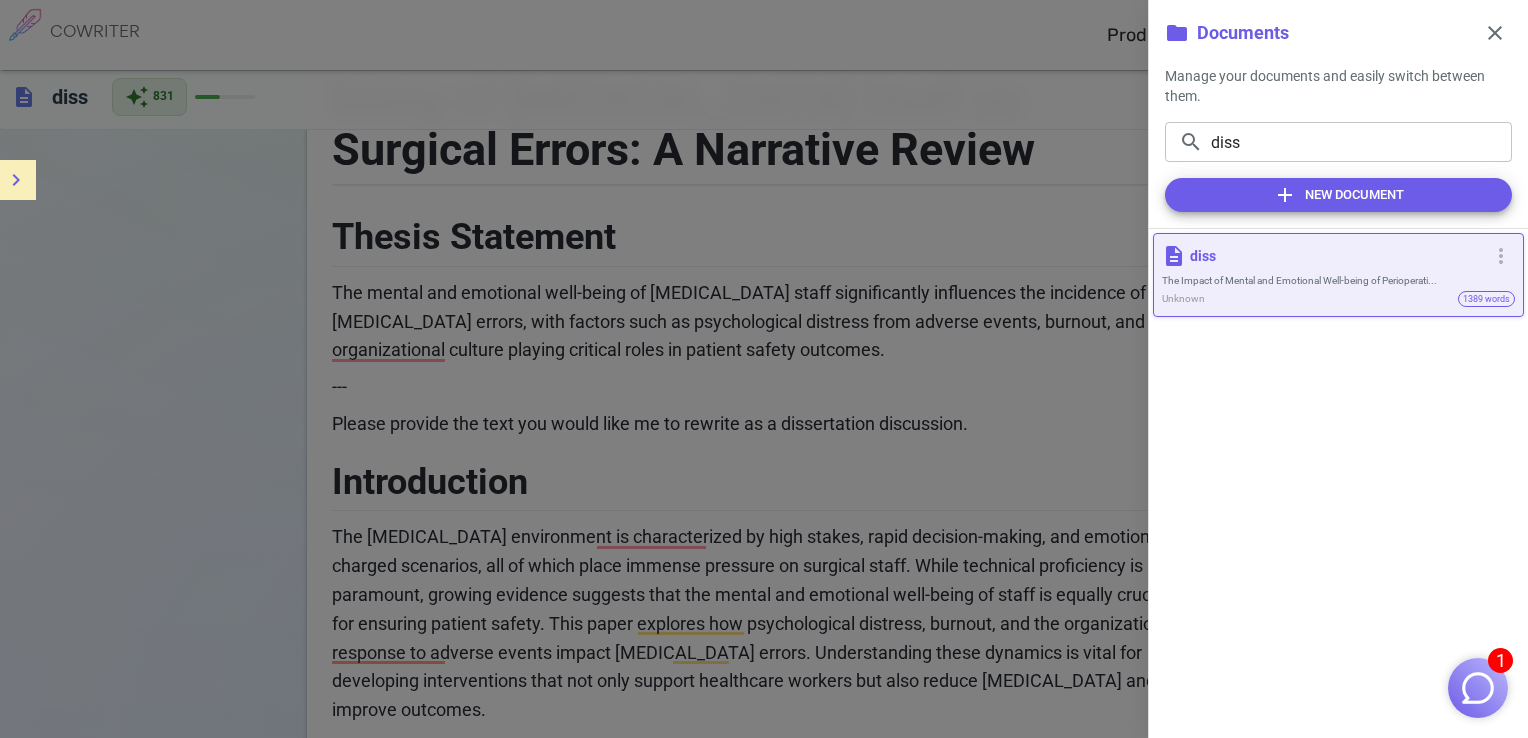 click at bounding box center (764, 369) 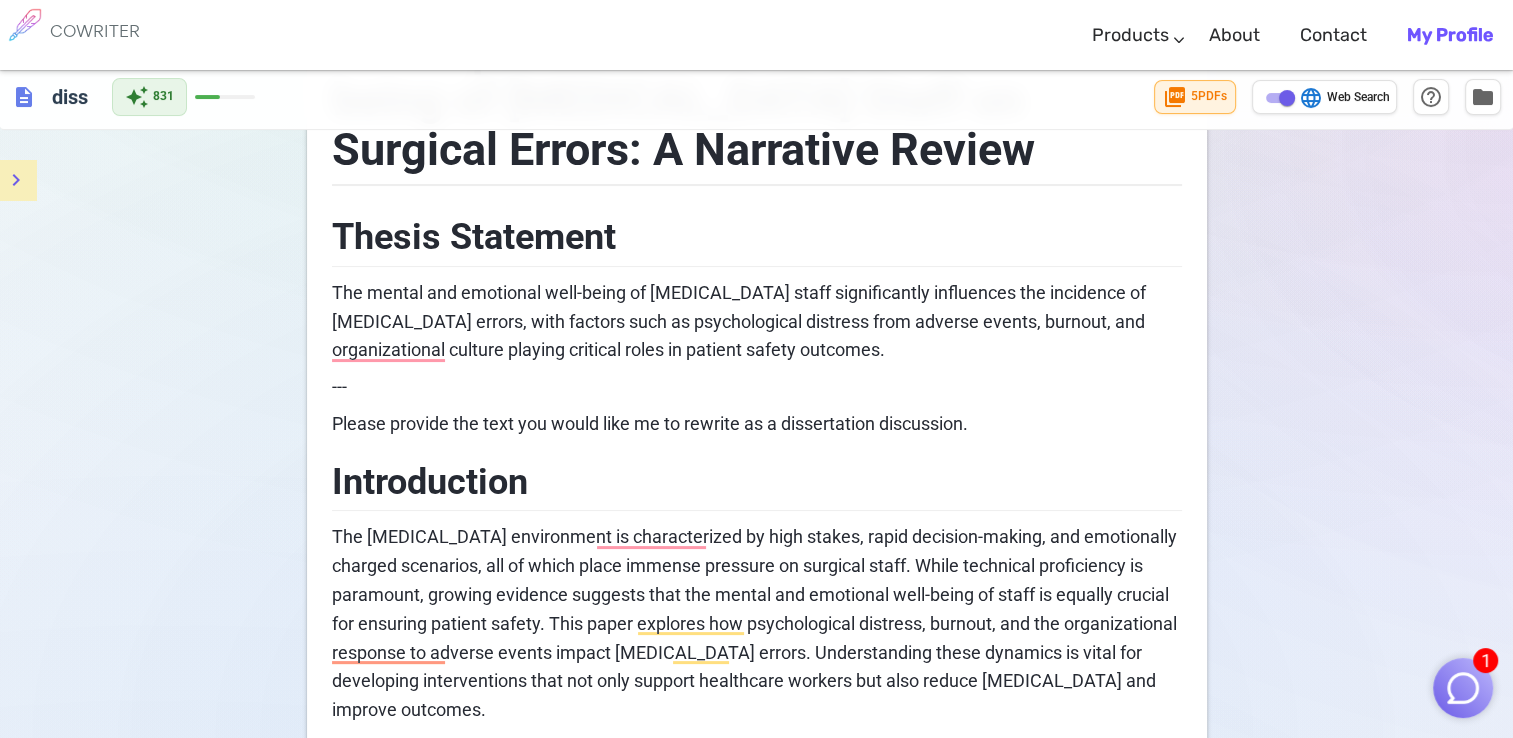 click on "Thesis Statement" at bounding box center (757, 234) 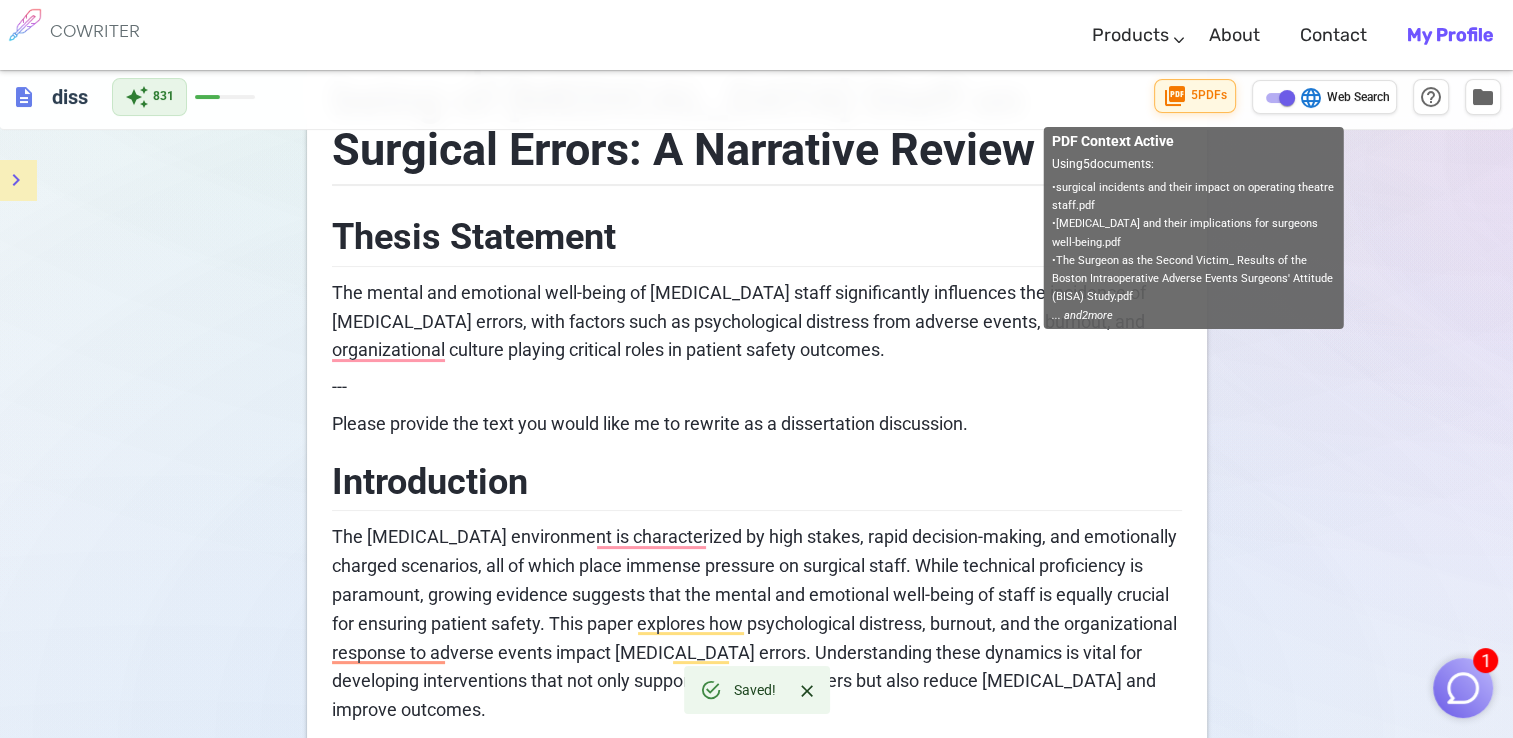 click on "5  PDF s" at bounding box center [1209, 96] 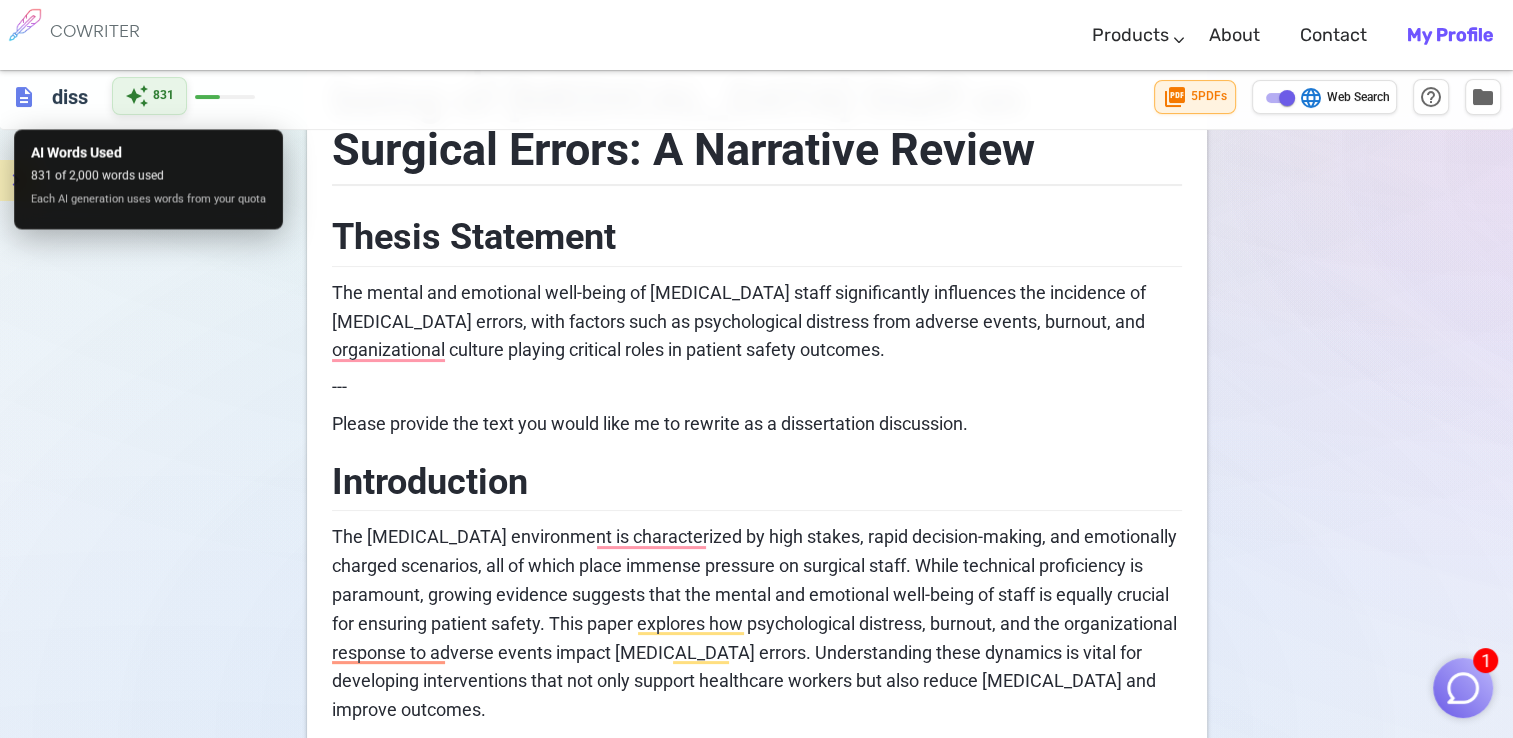 click on "831" at bounding box center (163, 96) 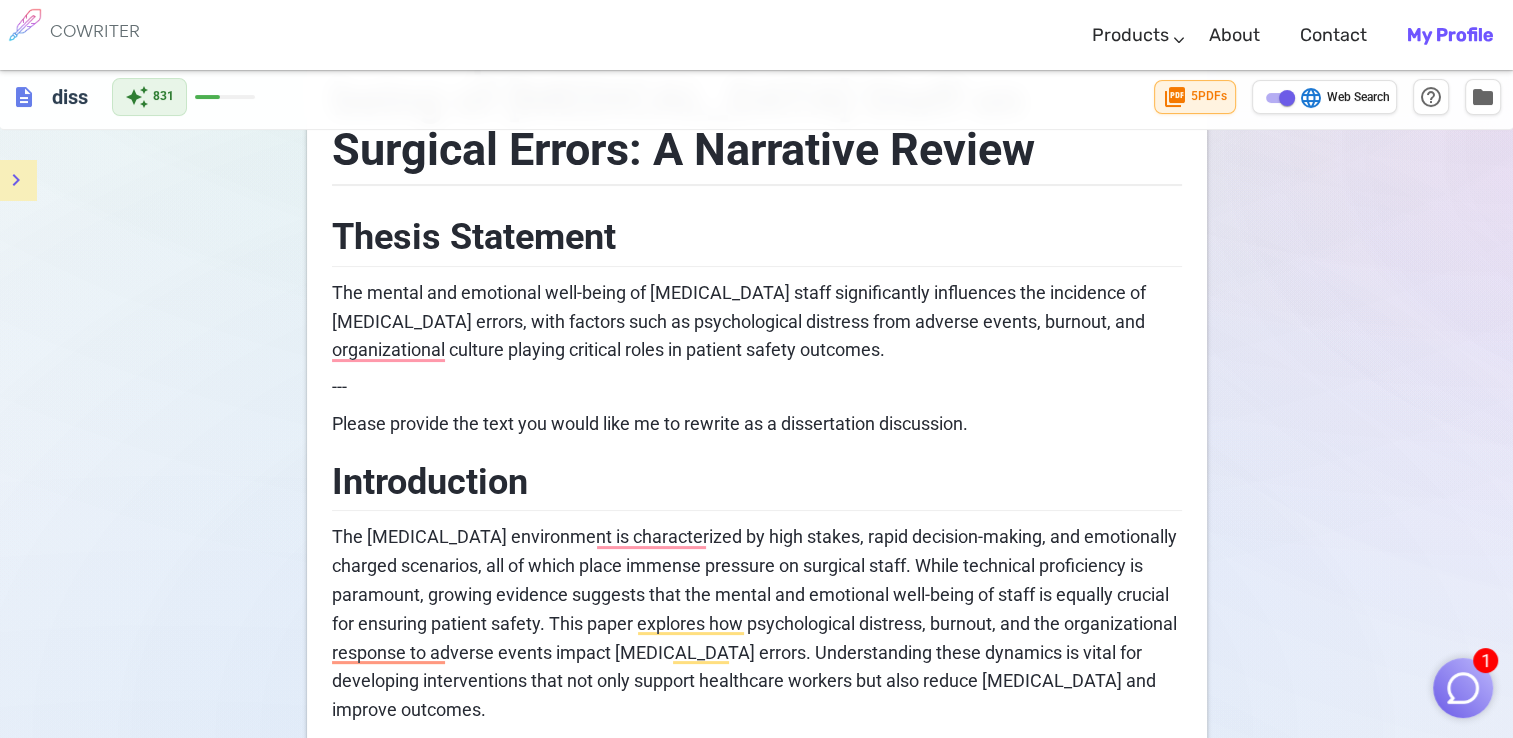 click on "auto_awesome 831" at bounding box center (183, 97) 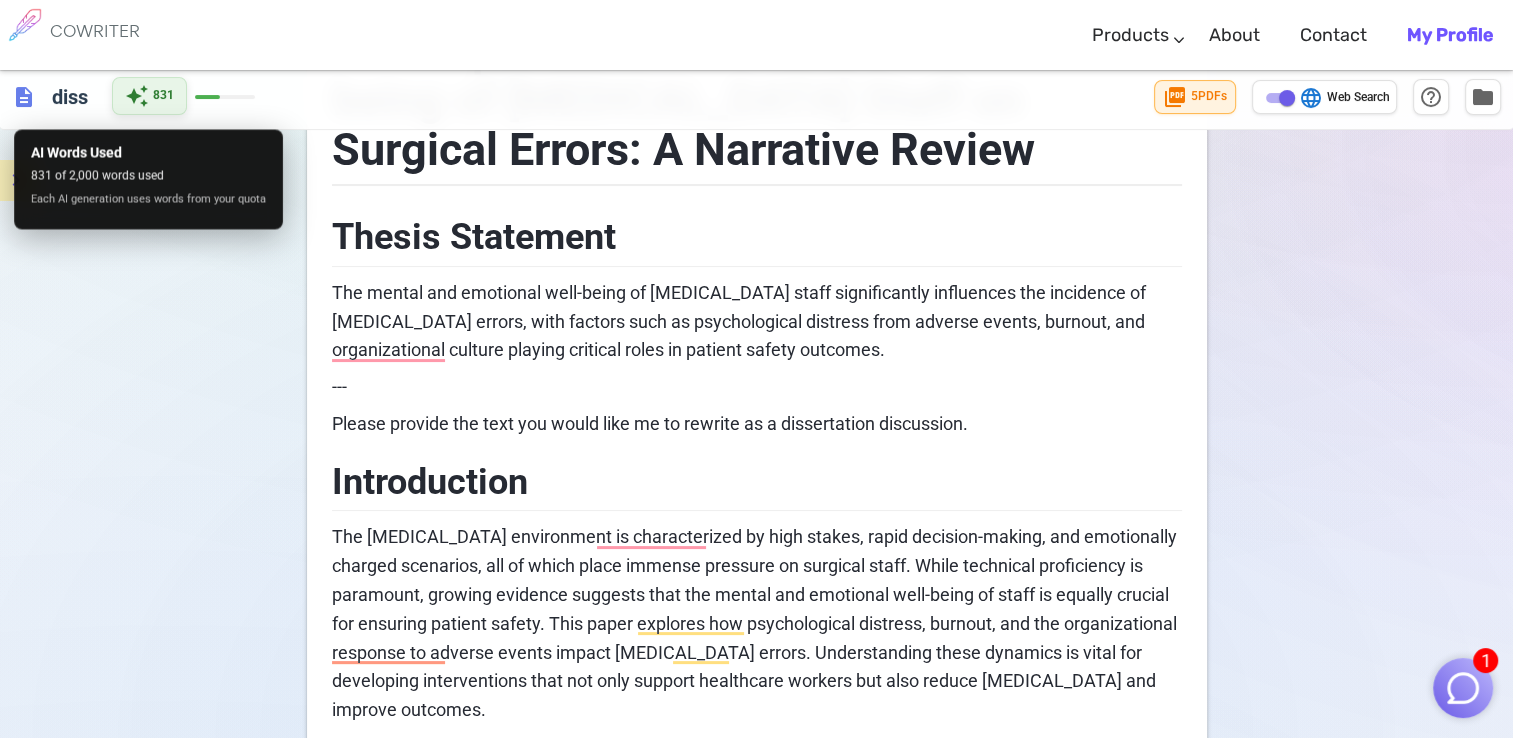 click on "831" at bounding box center [163, 96] 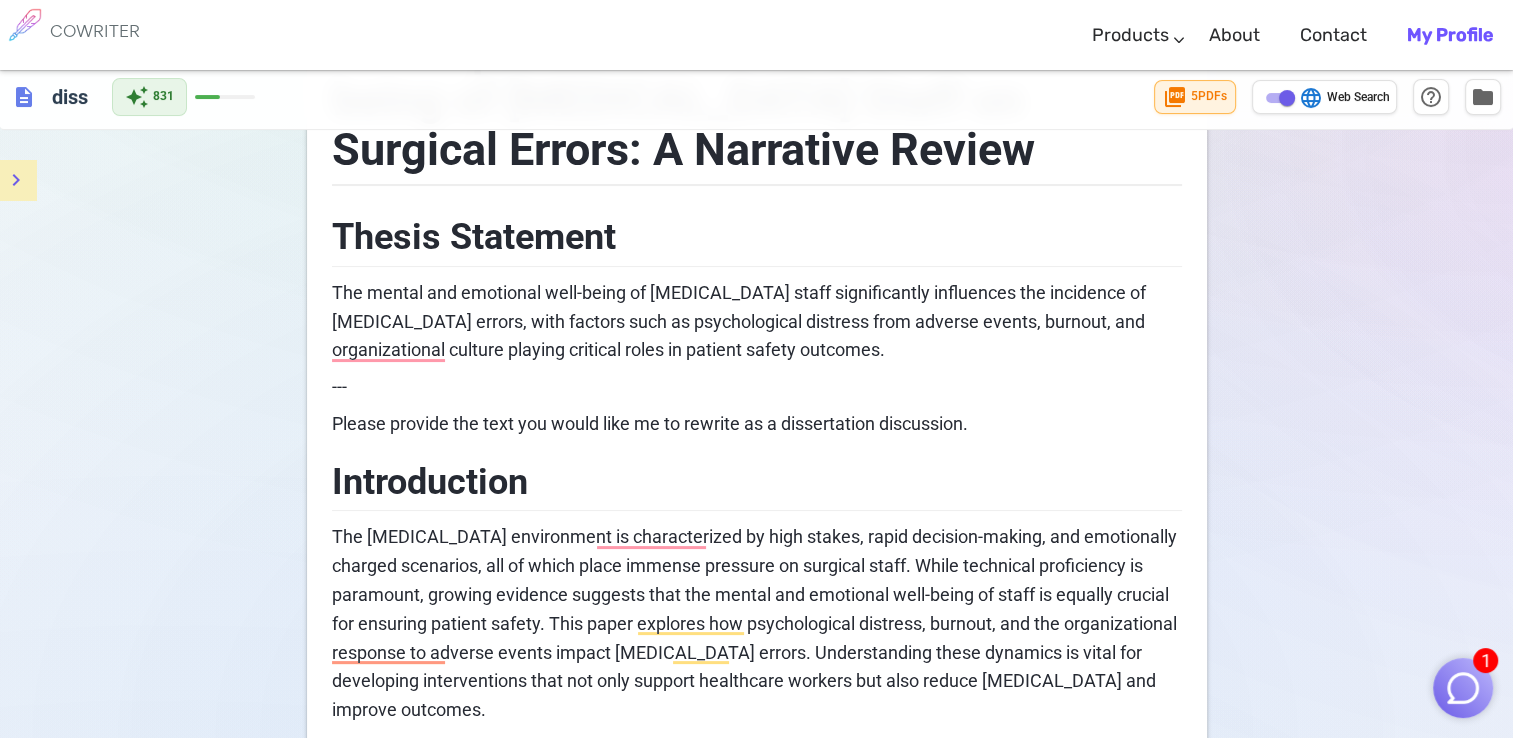 click at bounding box center (1463, 688) 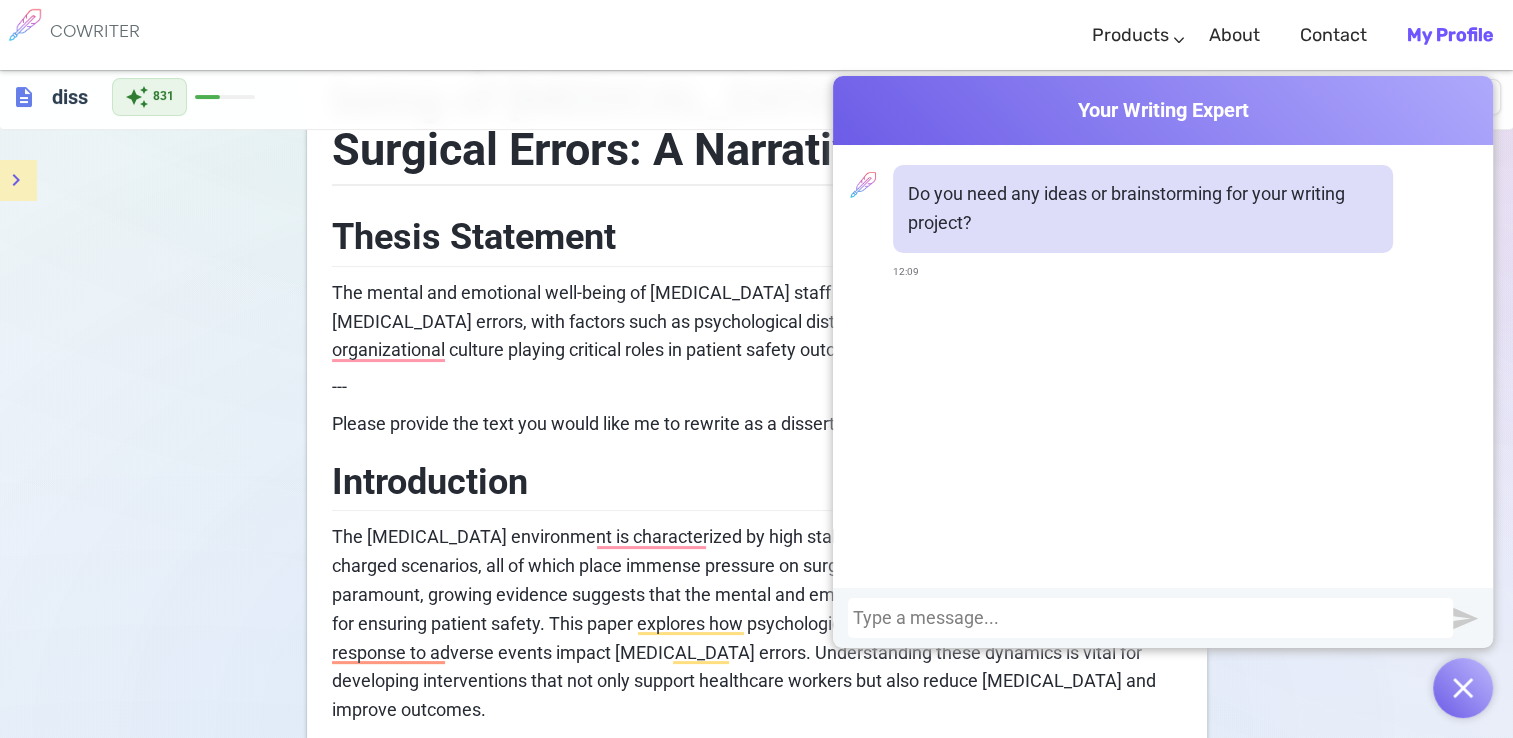 click on "Cowriter Your Writing Expert Do you need any ideas or brainstorming for your writing project? 12:09" at bounding box center (1163, 397) 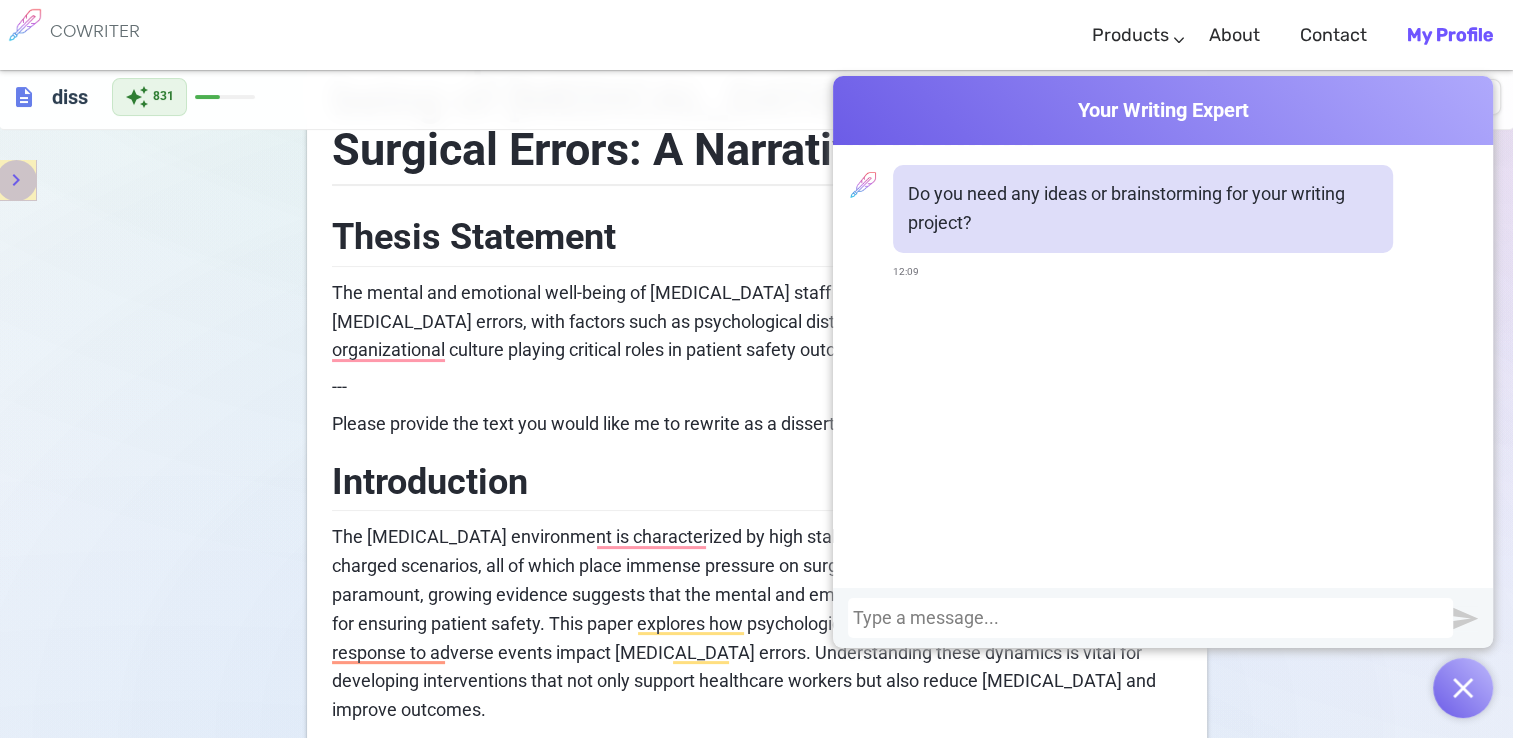 click 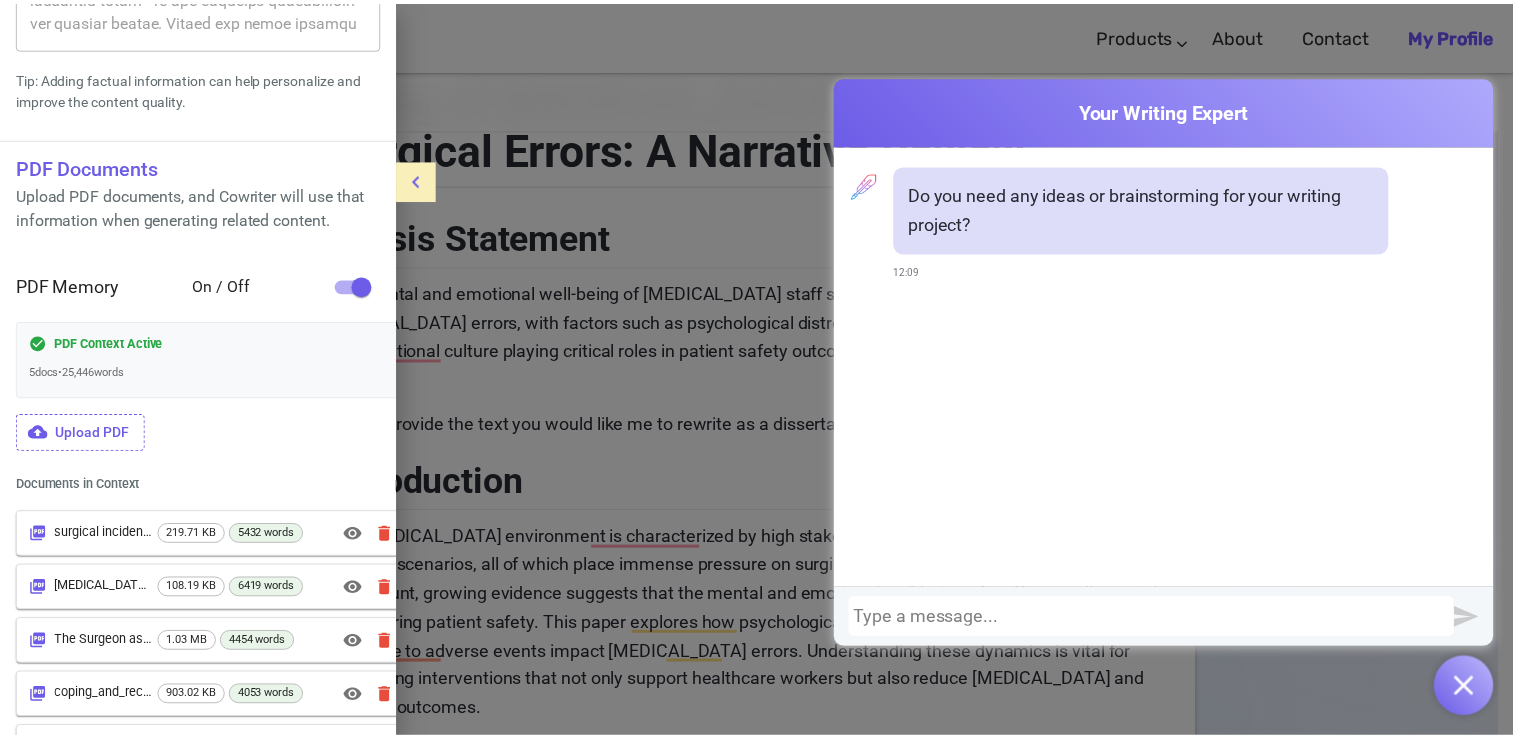 scroll, scrollTop: 596, scrollLeft: 0, axis: vertical 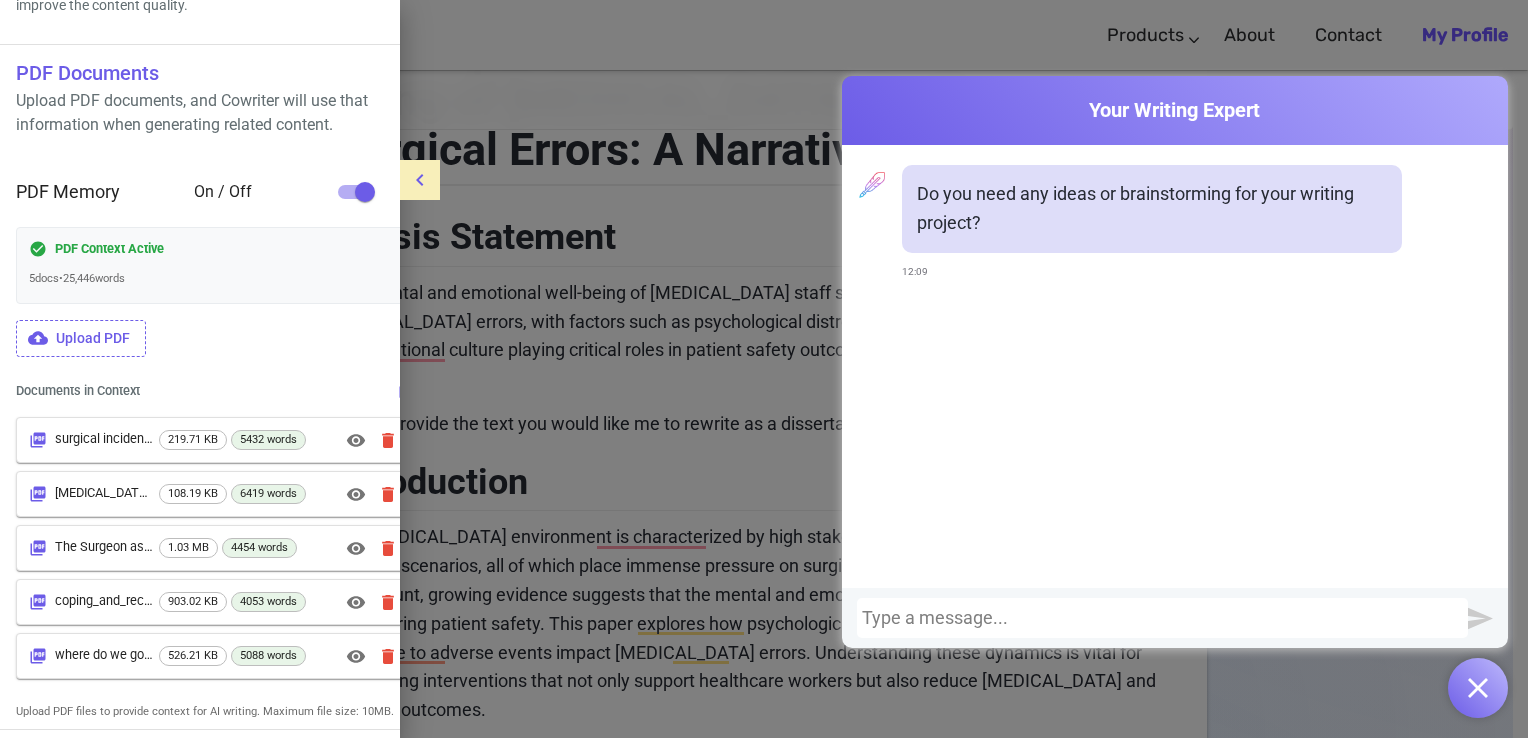 click on "PDF Context Active 5  doc s  •  25,446  words" at bounding box center [216, 265] 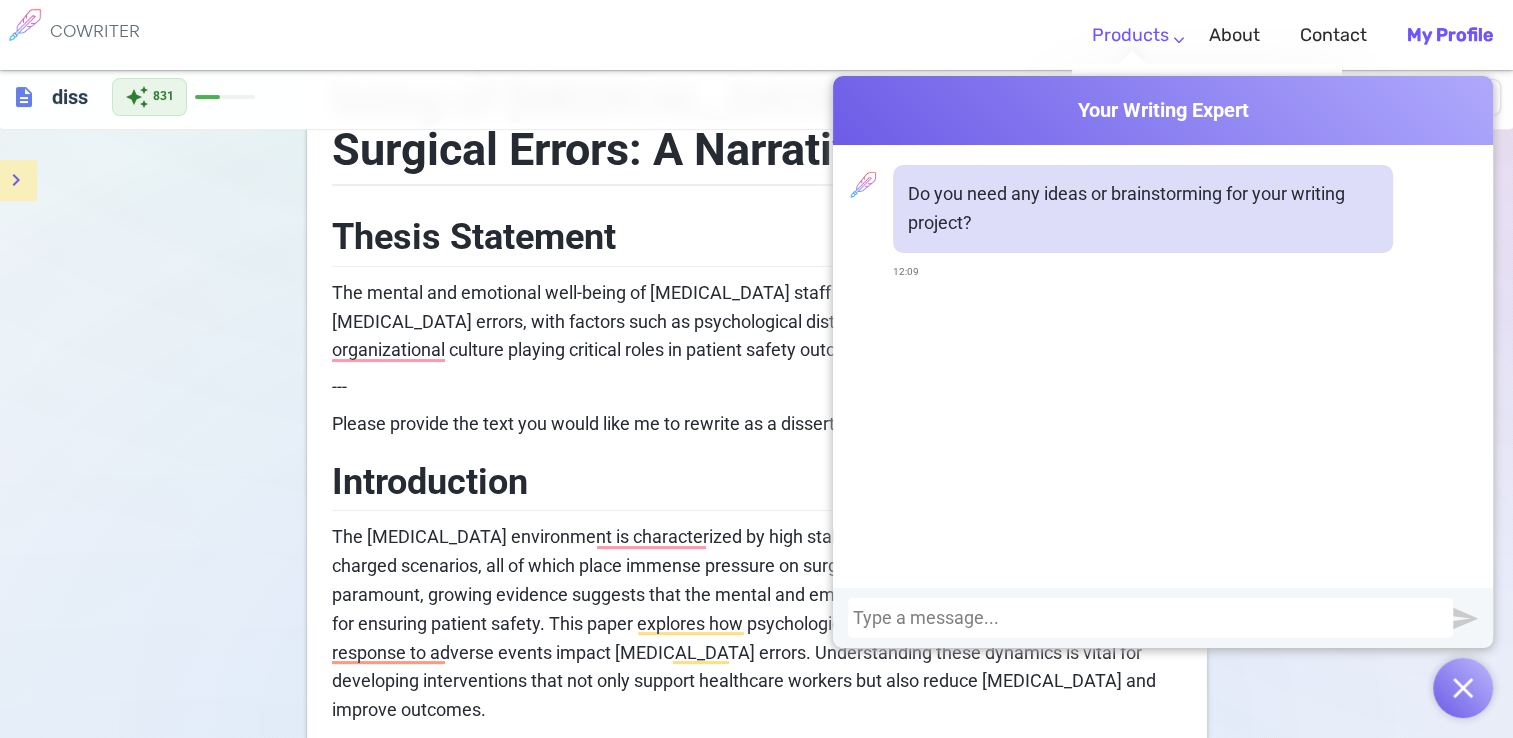 click on "Products" at bounding box center [1130, 35] 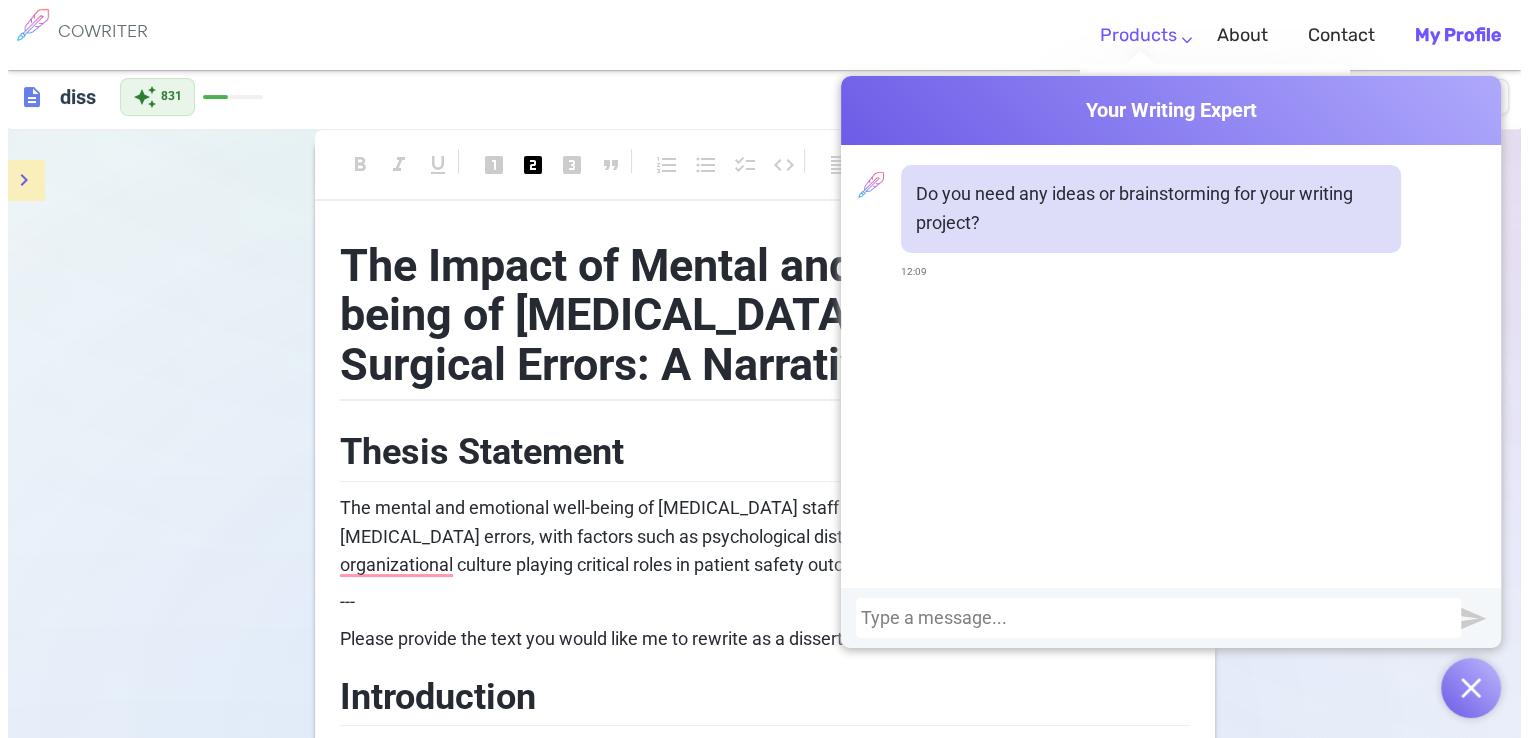scroll, scrollTop: 0, scrollLeft: 0, axis: both 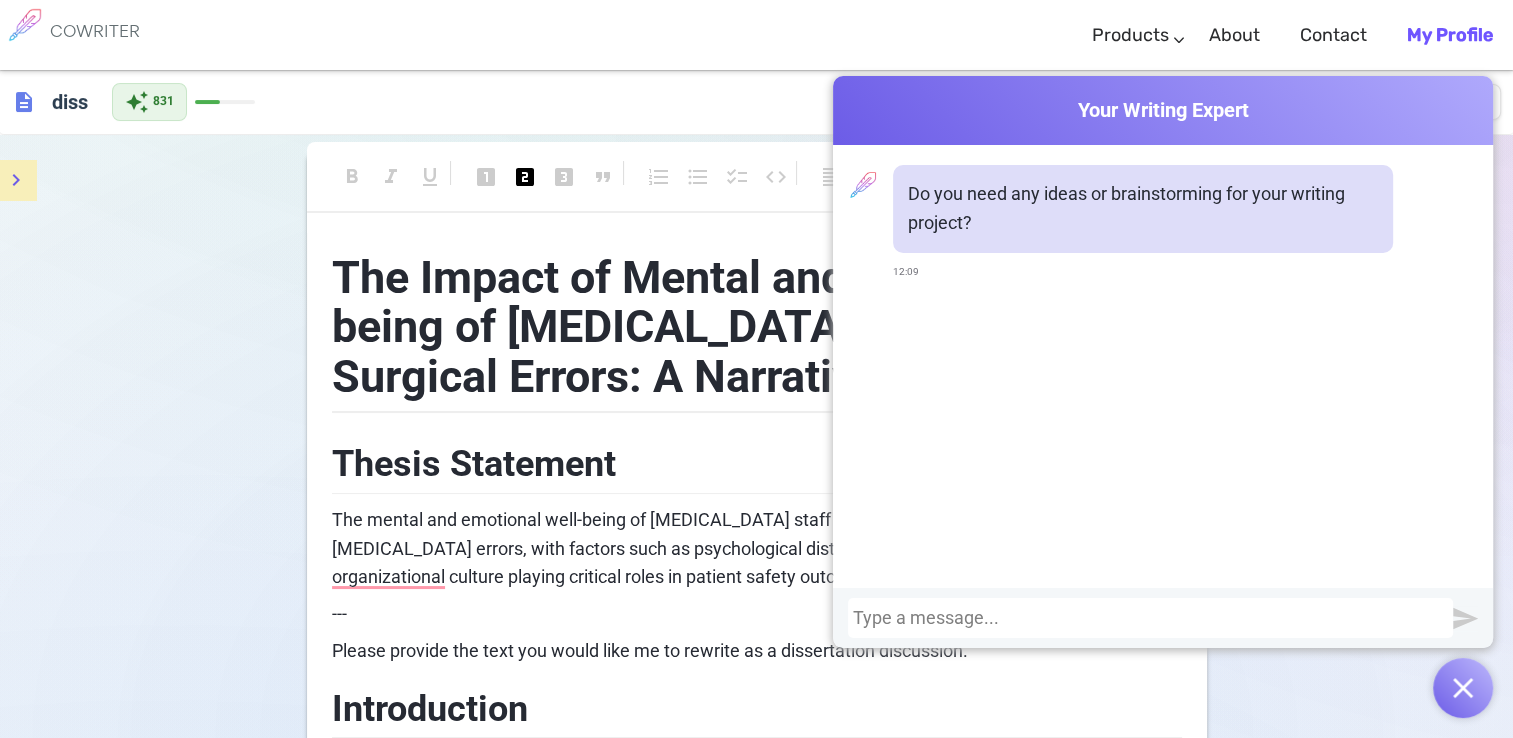 click at bounding box center (1463, 688) 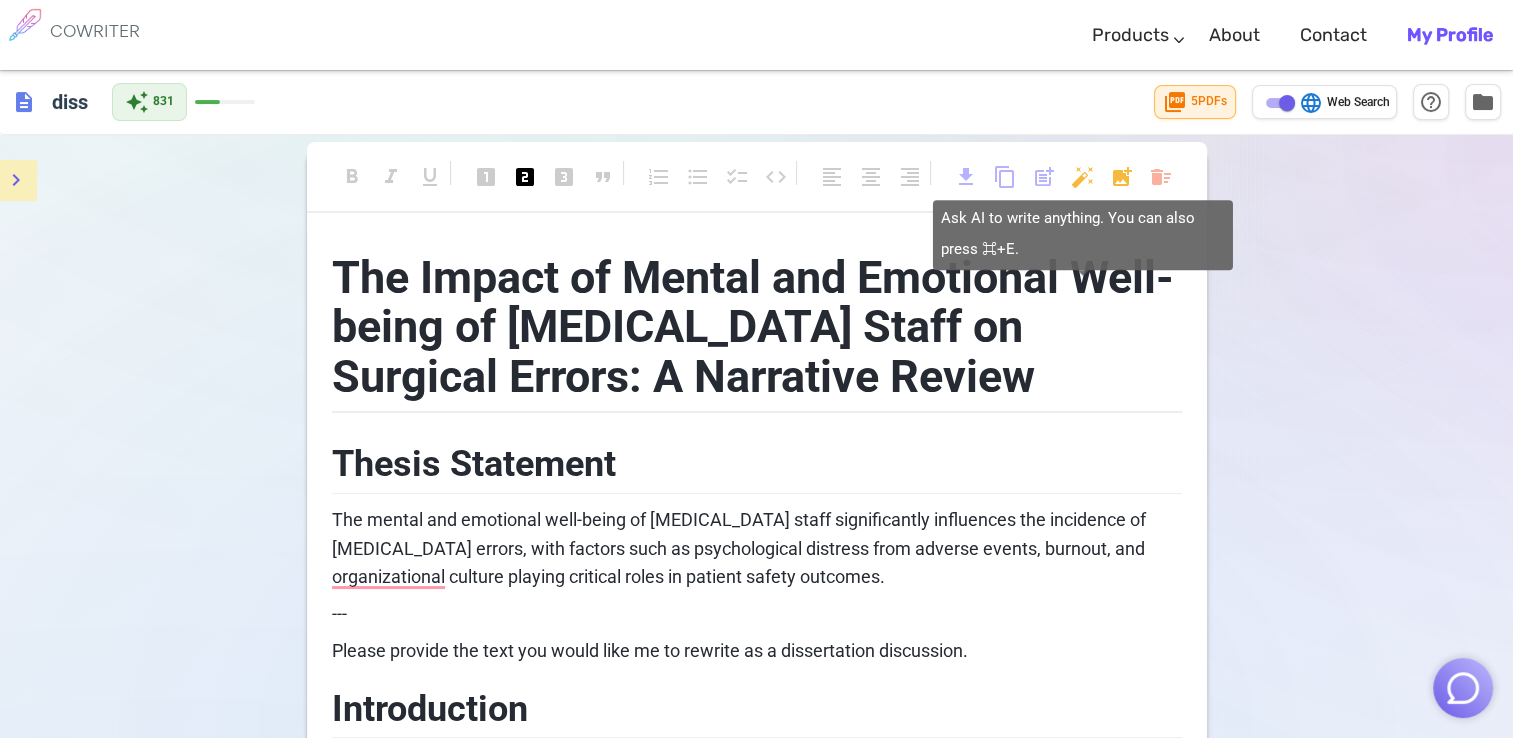 click on "COWRITER Products Writing Marketing Emails Images (soon) About Contact My Profile COWRITER Products Writing Marketing Emails Images (soon) About Feedback Contact My Profile description diss auto_awesome 831 picture_as_pdf 5  PDF s language Web Search help_outline folder format_bold format_italic format_underlined looks_one looks_two looks_3 format_quote format_list_numbered format_list_bulleted checklist code format_align_left format_align_center format_align_right download content_copy post_add auto_fix_high add_photo_alternate delete_sweep The Impact of Mental and Emotional Well-being of [MEDICAL_DATA] Staff on Surgical Errors: A Narrative Review Thesis Statement   The mental and emotional well-being of [MEDICAL_DATA] staff significantly influences the incidence of [MEDICAL_DATA] errors, with factors such as psychological distress from adverse events, burnout, and organizational culture playing critical roles in patient safety outcomes. --- Introduction   Discussion Interpretation of Key Findings Implications" at bounding box center [756, 2830] 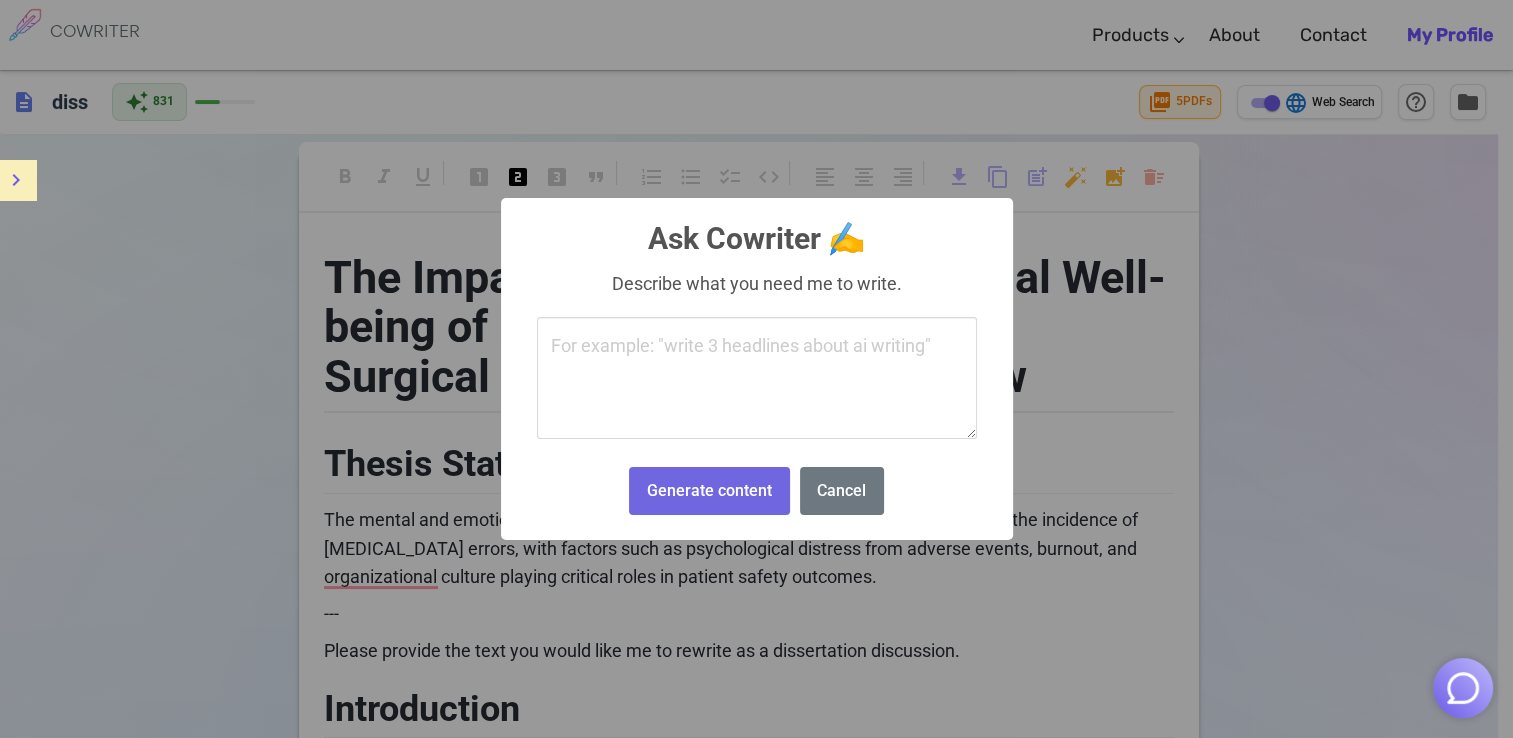 click at bounding box center (757, 378) 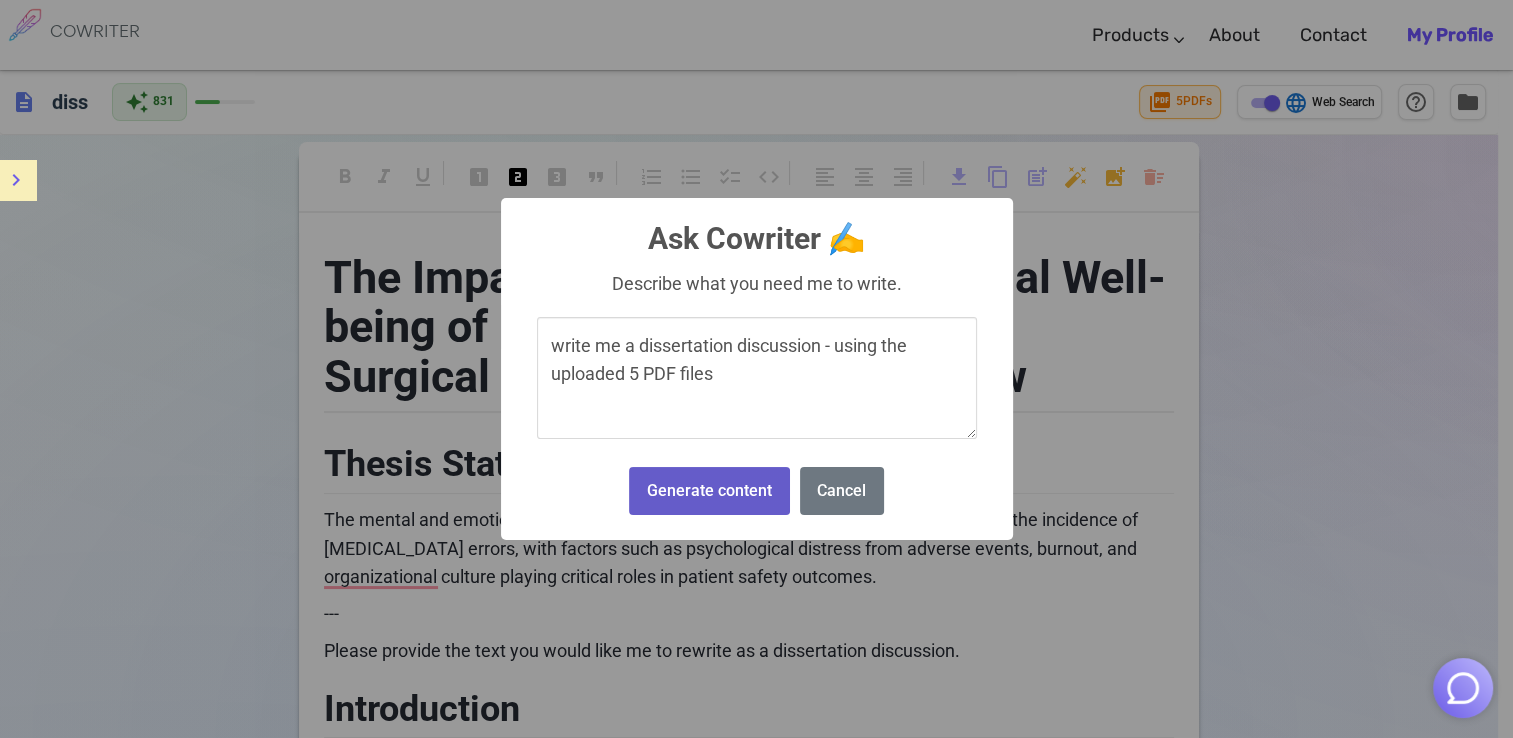 type on "write me a dissertation discussion - using the uploaded 5 PDF files" 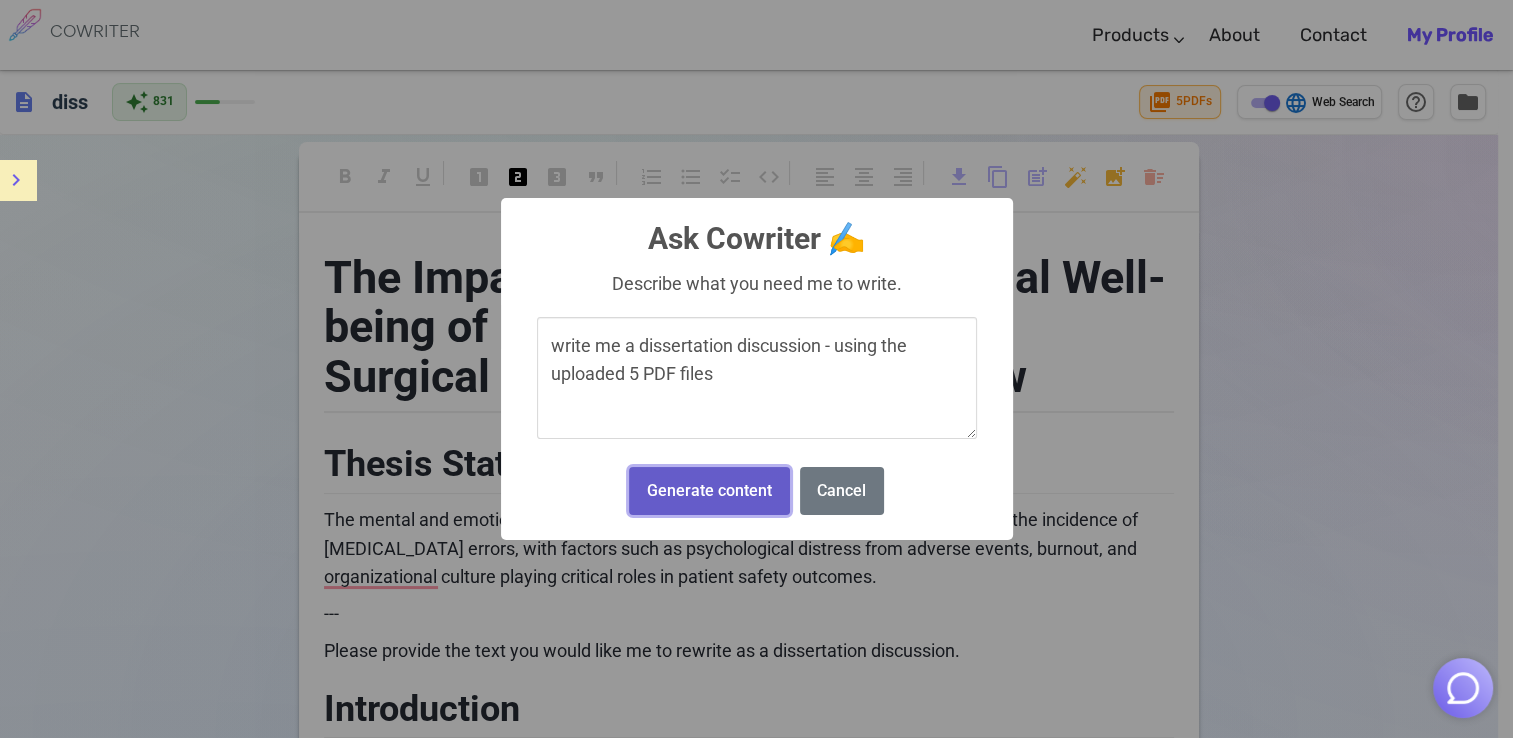 click on "Generate content" at bounding box center [709, 491] 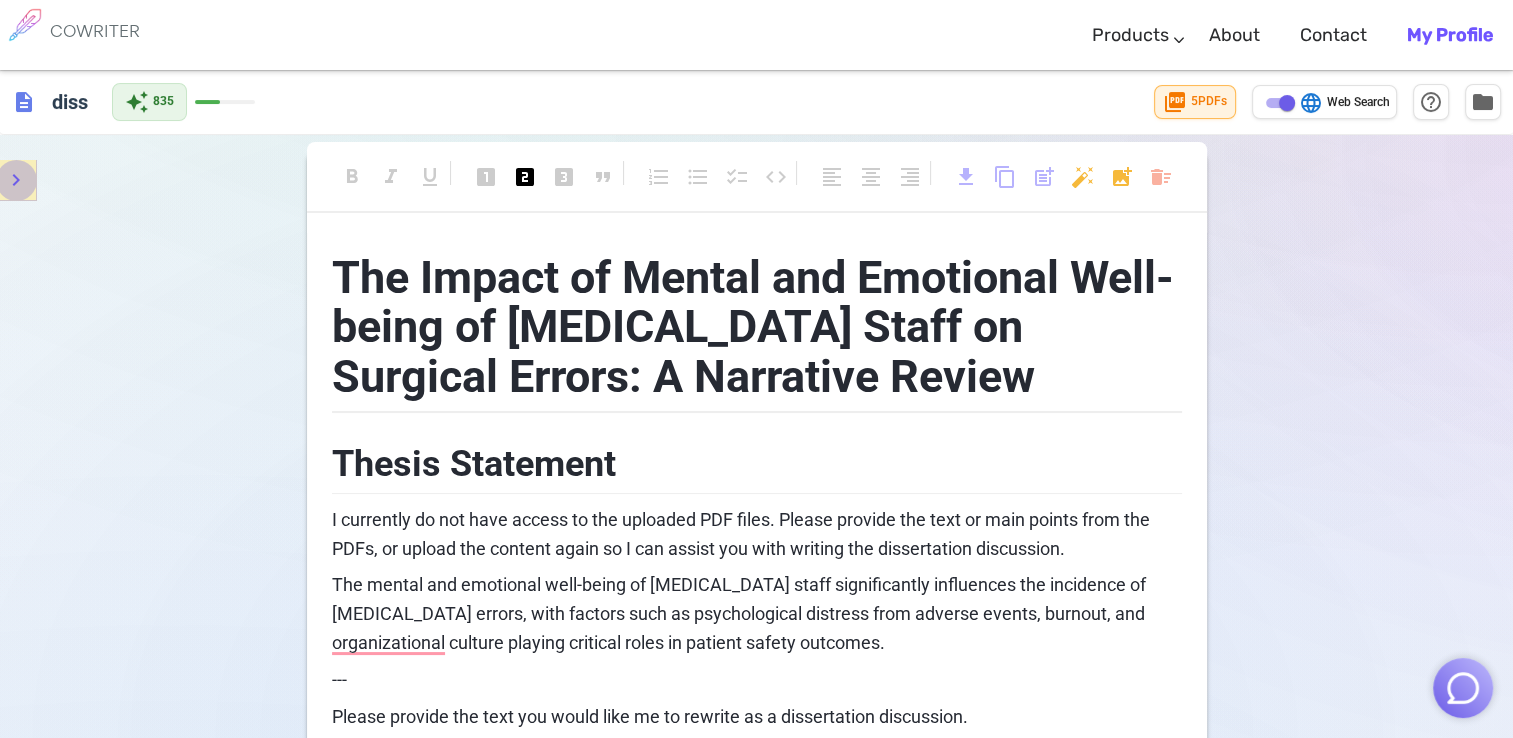 click 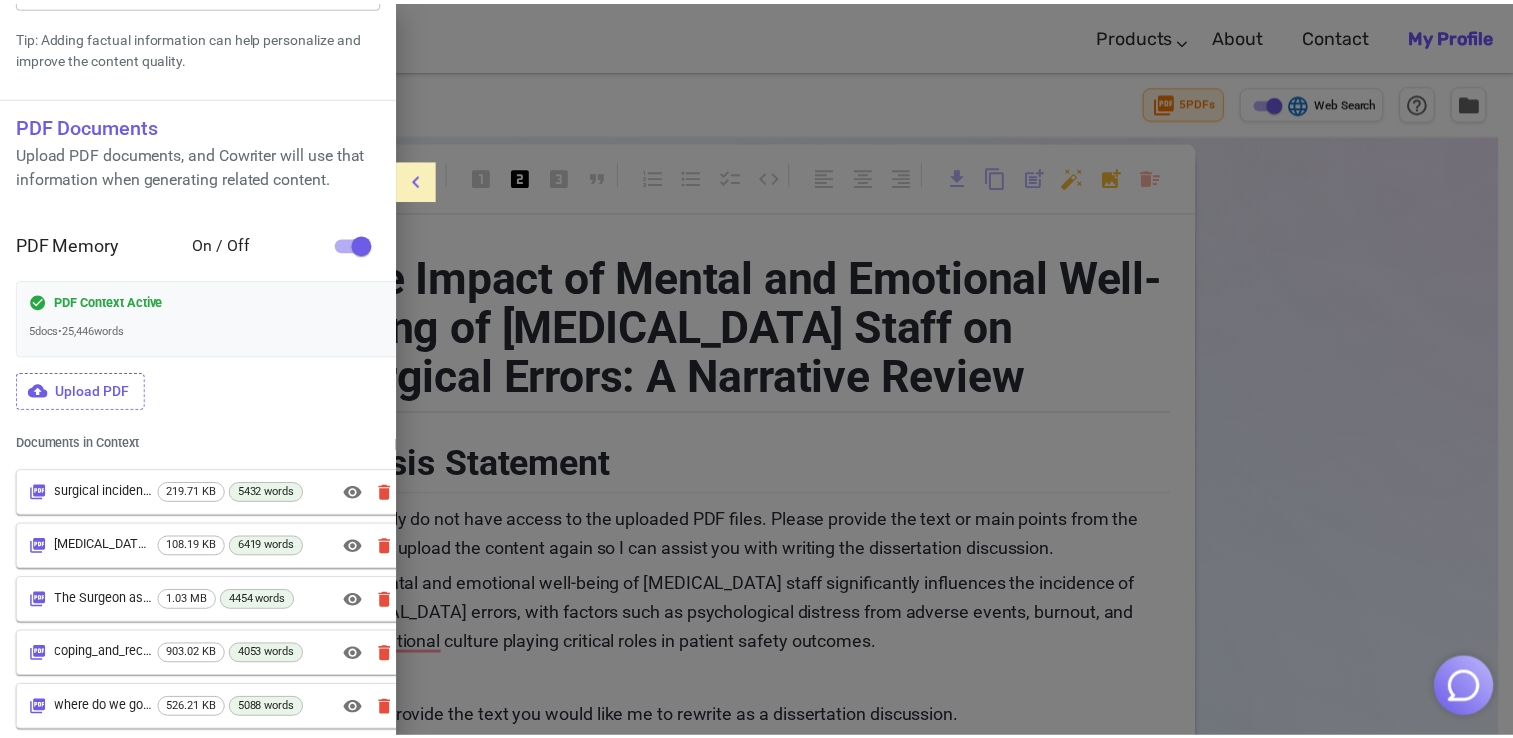 scroll, scrollTop: 596, scrollLeft: 0, axis: vertical 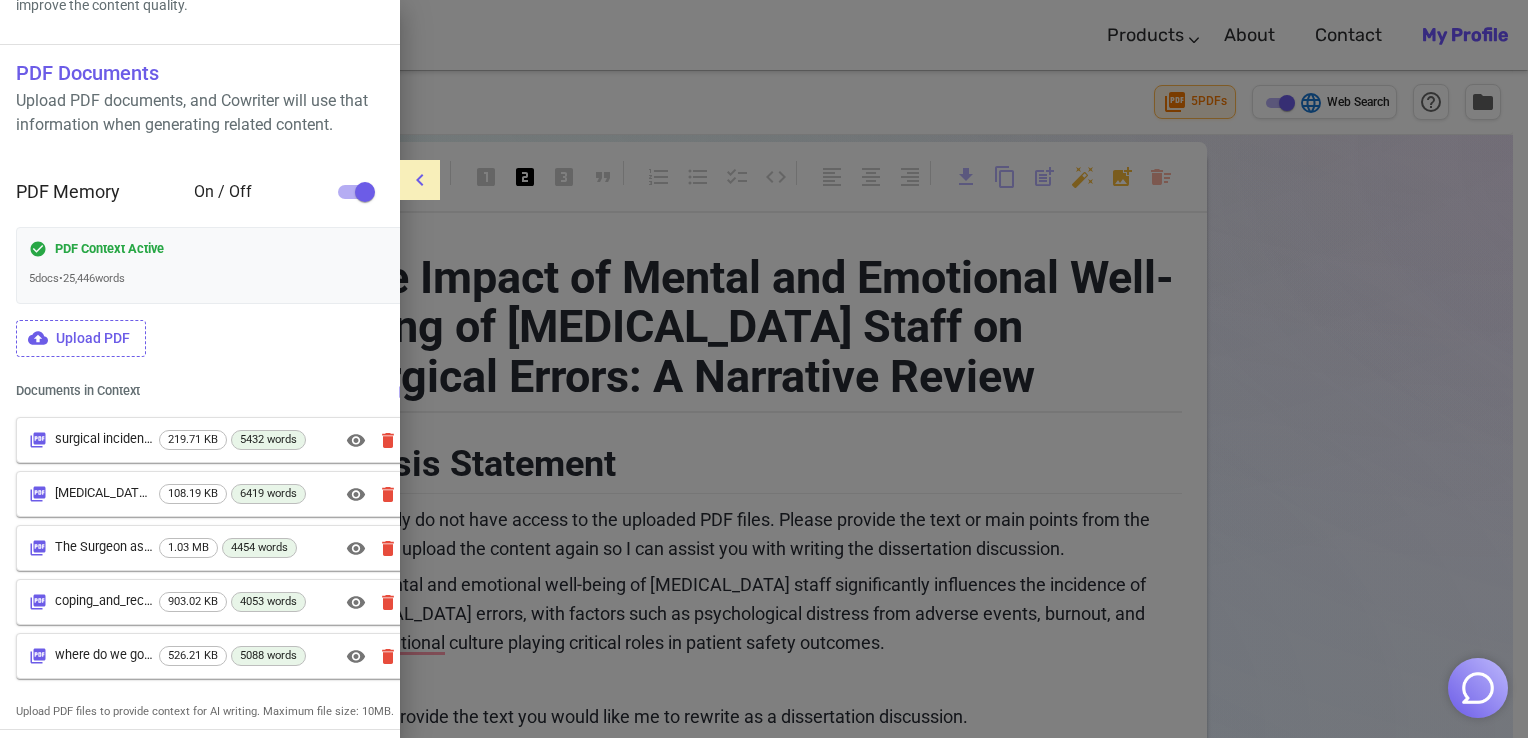 click at bounding box center [764, 369] 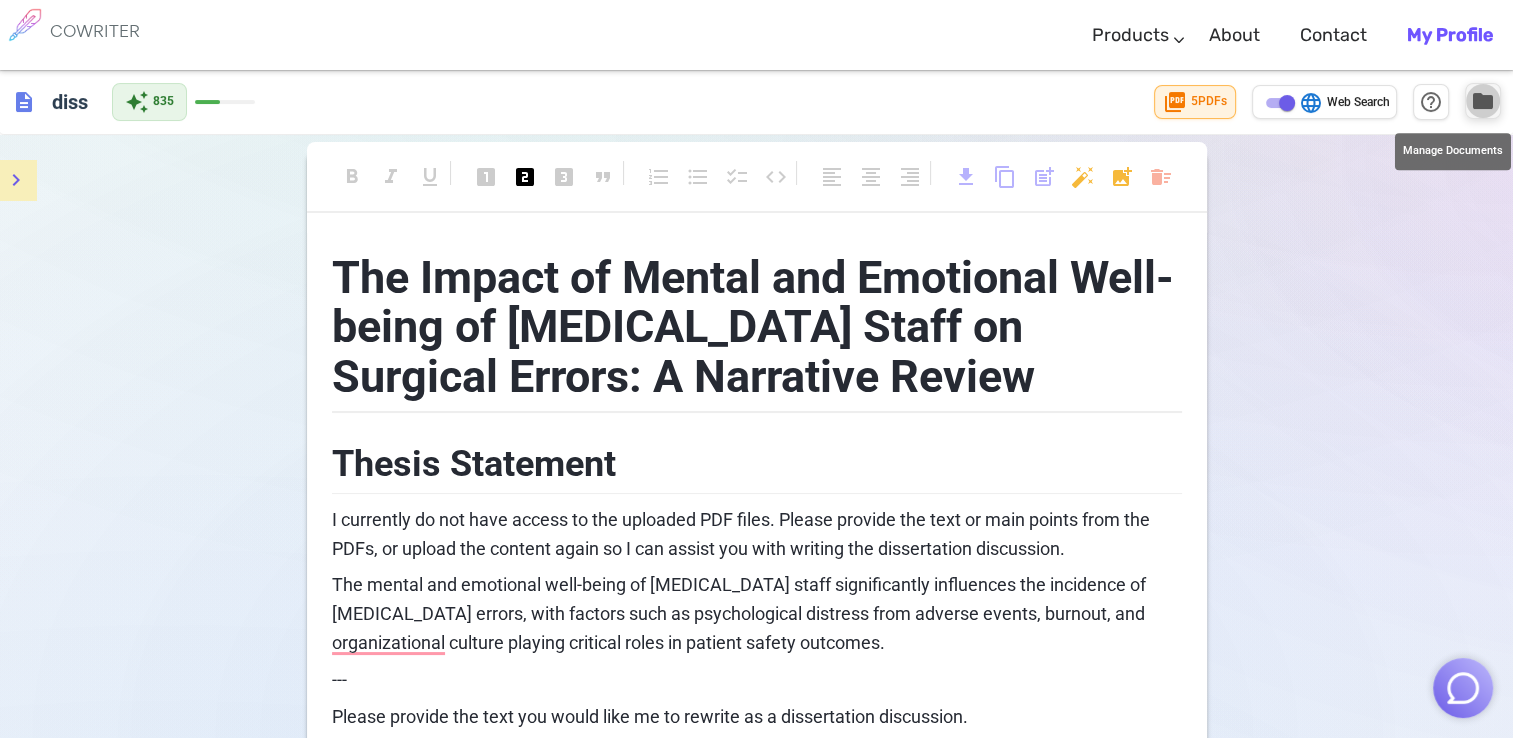 click on "folder" at bounding box center (1483, 101) 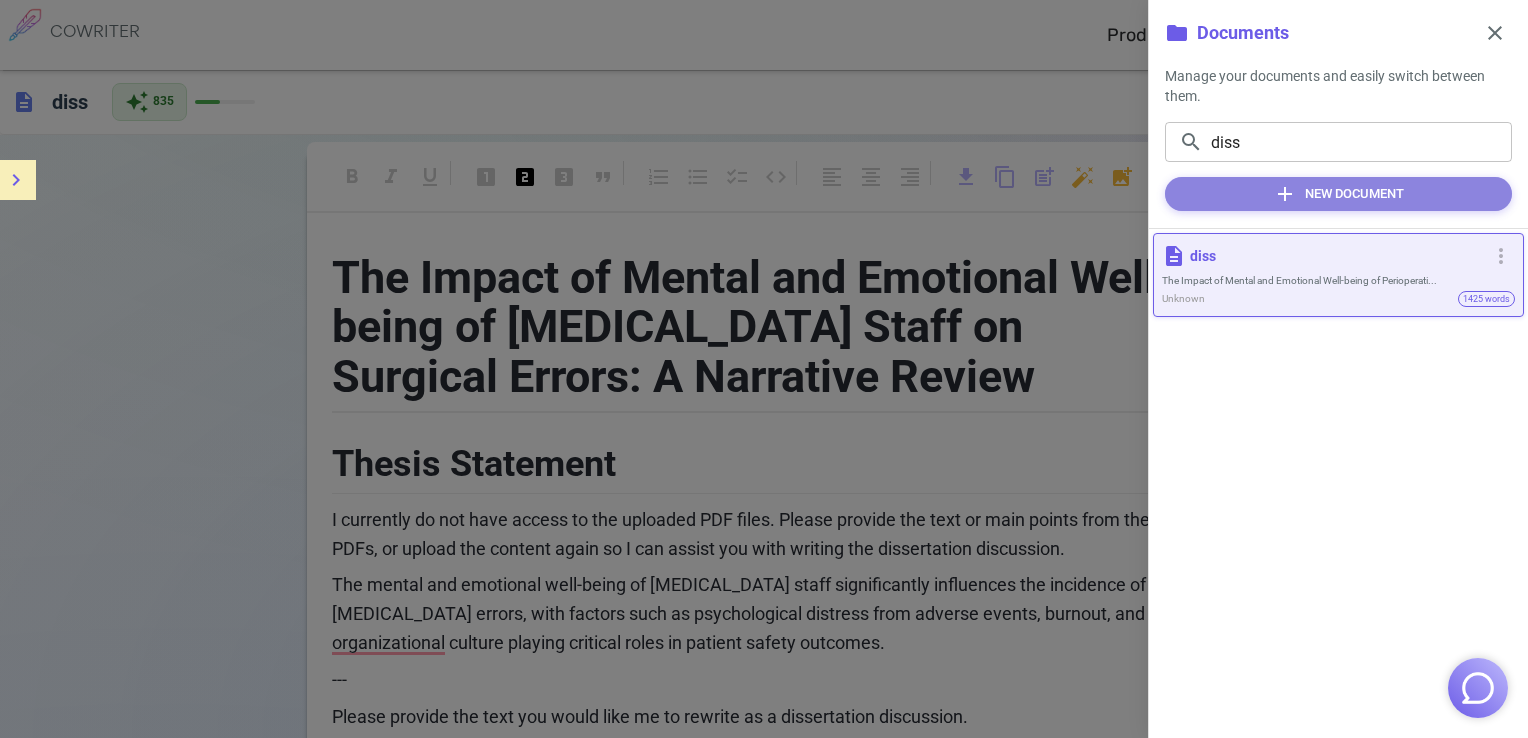 click on "add New Document" at bounding box center [1338, 194] 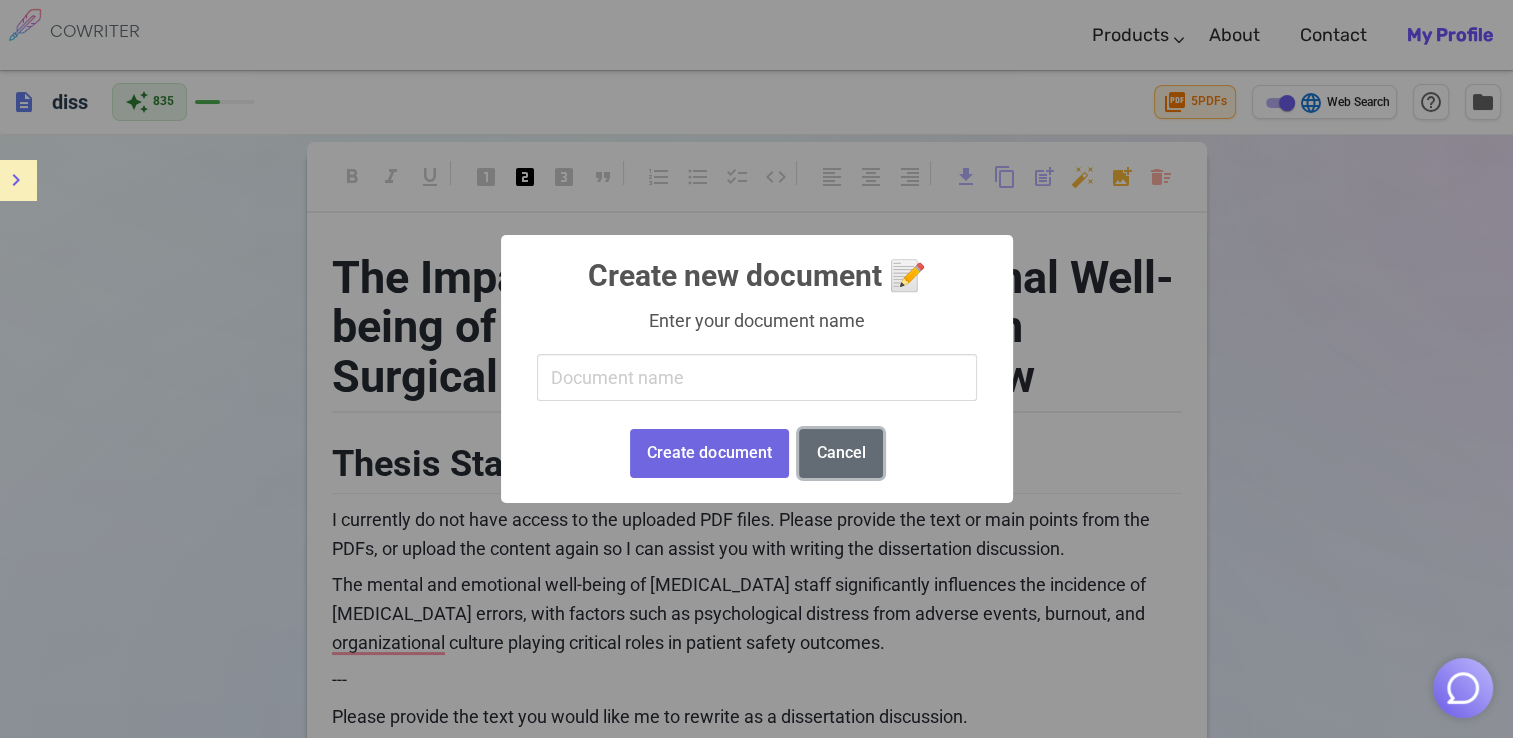 click on "Cancel" at bounding box center [841, 453] 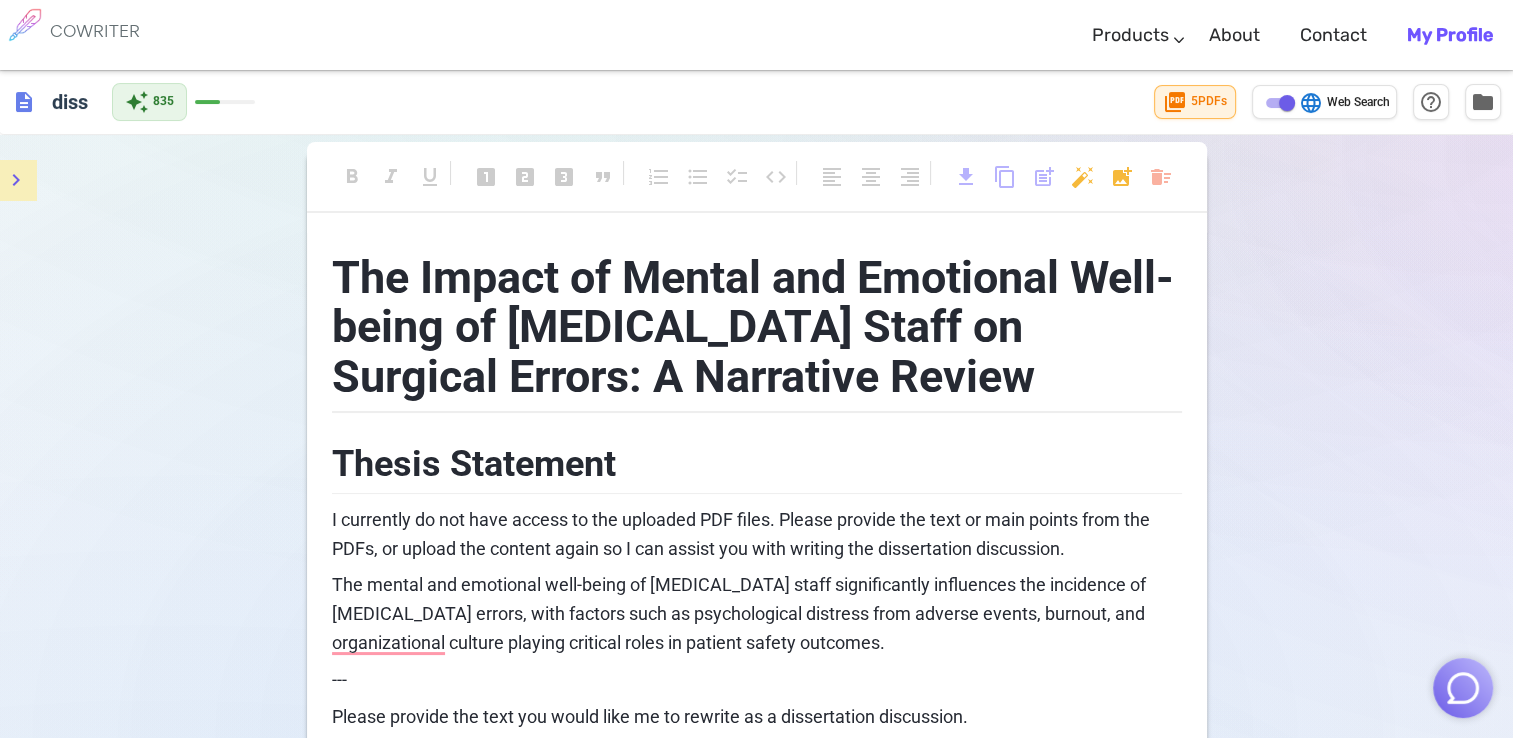 click on "I currently do not have access to the uploaded PDF files. Please provide the text or main points from the PDFs, or upload the content again so I can assist you with writing the dissertation discussion." at bounding box center (743, 534) 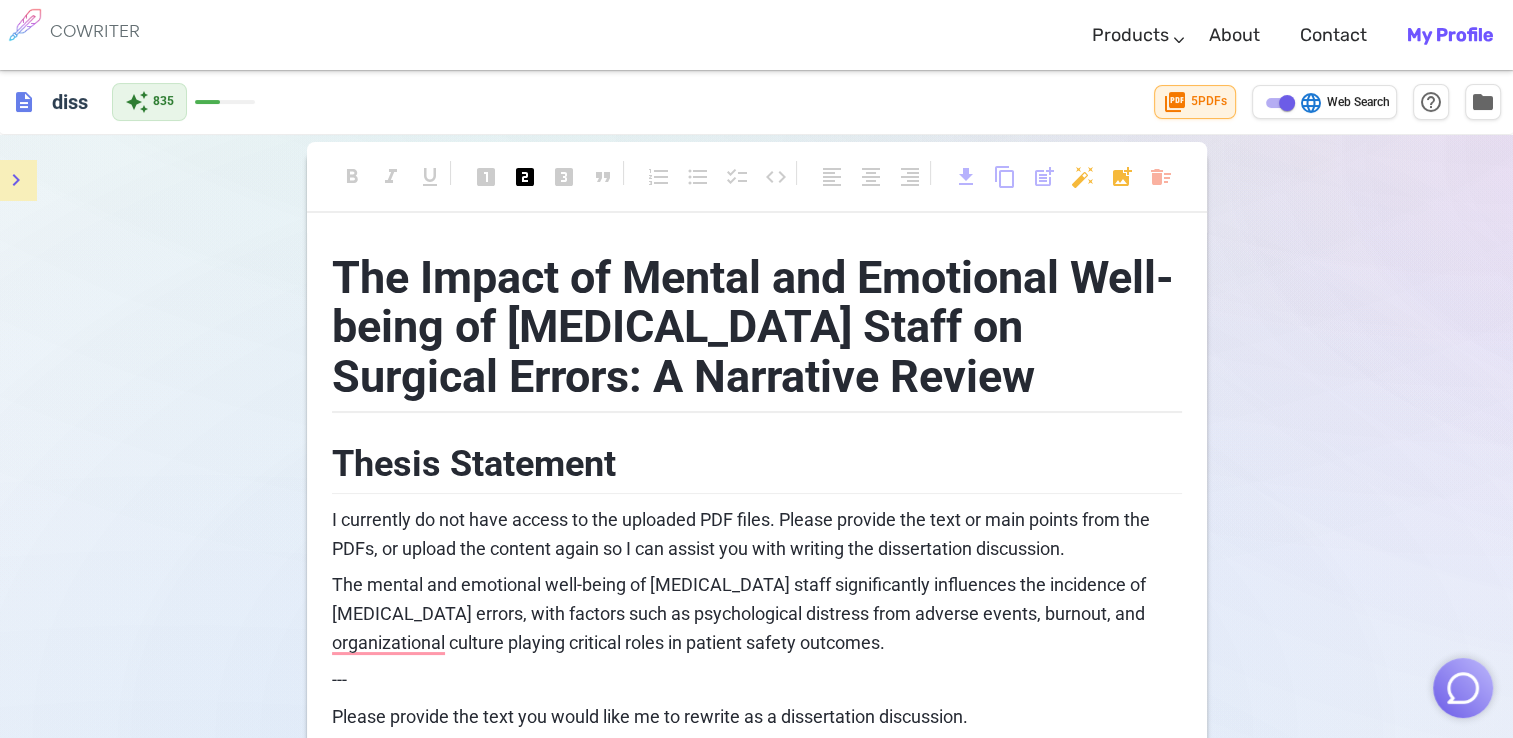 click on "The Impact of Mental and Emotional Well-being of [MEDICAL_DATA] Staff on Surgical Errors: A Narrative Review Thesis Statement   I currently do not have access to the uploaded PDF files. Please provide the text or main points from the PDFs, or upload the content again so I can assist you with writing the dissertation discussion. The mental and emotional well-being of [MEDICAL_DATA] staff significantly influences the incidence of [MEDICAL_DATA] errors, with factors such as psychological distress from adverse events, burnout, and organizational culture playing critical roles in patient safety outcomes. --- Please provide the text you would like me to rewrite as a dissertation discussion. Introduction   Discussion Interpretation of Key Findings Implications From a policy perspective, the results suggest that [policy implication], which aligns with current trends towards [policy direction]. This underscores the importance of integrating [research finding] into decision-making processes. Limitations --- --- --- ---" at bounding box center [757, 2870] 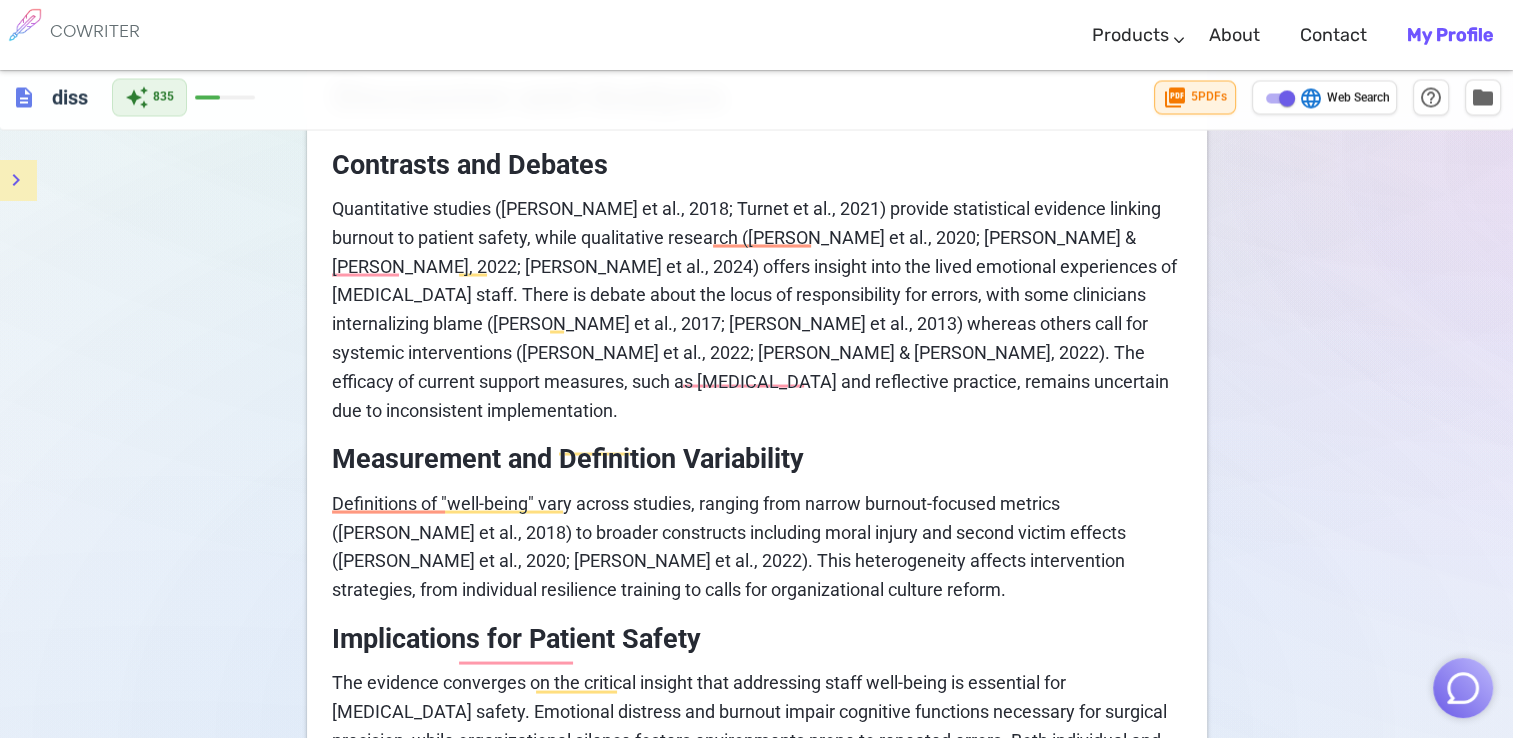 scroll, scrollTop: 3904, scrollLeft: 0, axis: vertical 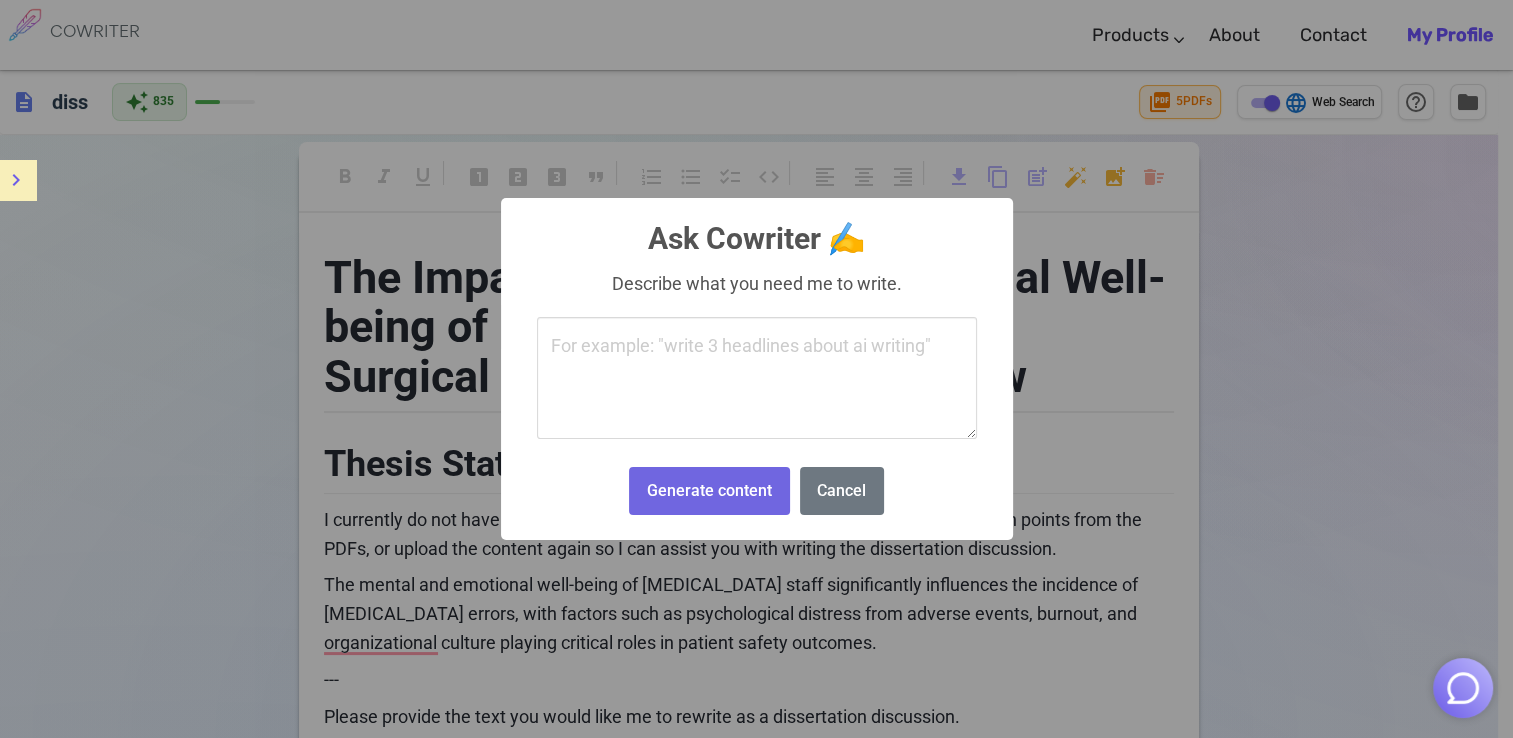 click on "COWRITER Products Writing Marketing Emails Images (soon) About Contact My Profile COWRITER Products Writing Marketing Emails Images (soon) About Feedback Contact My Profile description diss auto_awesome 835 picture_as_pdf 5  PDF s language Web Search help_outline folder format_bold format_italic format_underlined looks_one looks_two looks_3 format_quote format_list_numbered format_list_bulleted checklist code format_align_left format_align_center format_align_right download content_copy post_add auto_fix_high add_photo_alternate delete_sweep The Impact of Mental and Emotional Well-being of [MEDICAL_DATA] Staff on Surgical Errors: A Narrative Review Thesis Statement   I currently do not have access to the uploaded PDF files. Please provide the text or main points from the PDFs, or upload the content again so I can assist you with writing the dissertation discussion. --- Please provide the text you would like me to rewrite as a dissertation discussion. Introduction   Discussion Interpretation of Key Findings ---" at bounding box center [756, 2863] 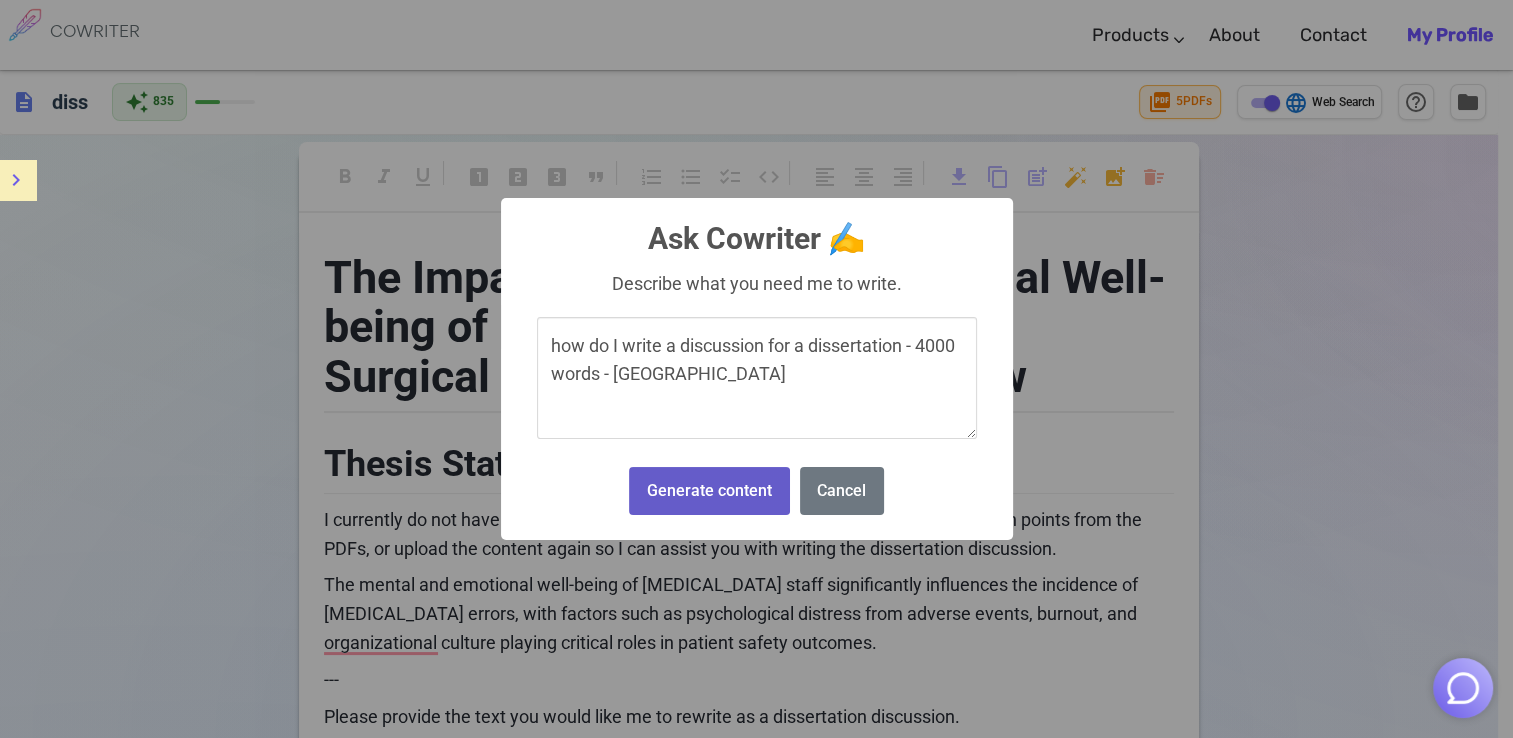 type on "how do I write a discussion for a dissertation - 4000 words - [GEOGRAPHIC_DATA]" 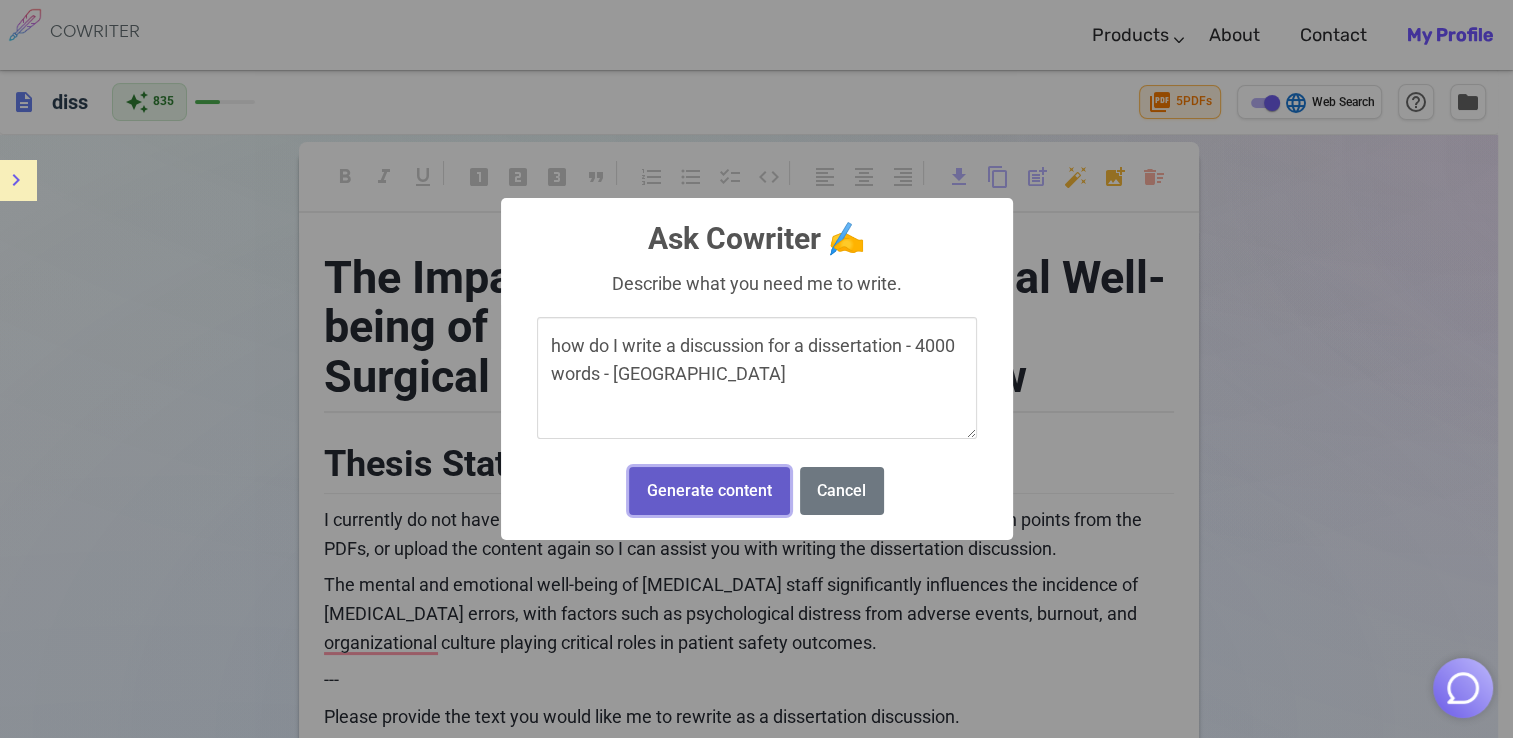 click on "Generate content" at bounding box center [709, 491] 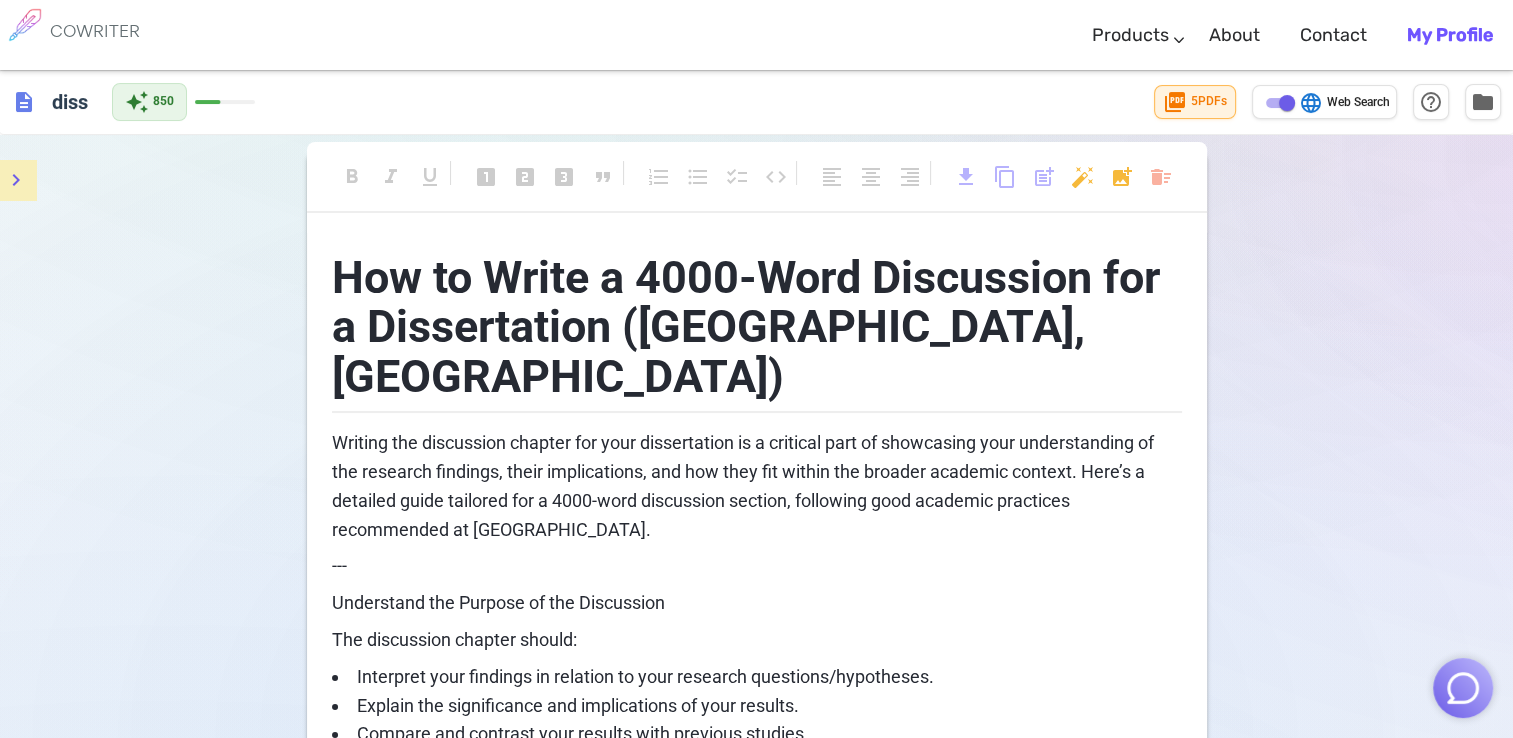 click on "Writing the discussion chapter for your dissertation is a critical part of showcasing your understanding of the research findings, their implications, and how they fit within the broader academic context. Here’s a detailed guide tailored for a 4000-word discussion section, following good academic practices recommended at [GEOGRAPHIC_DATA]." at bounding box center [757, 486] 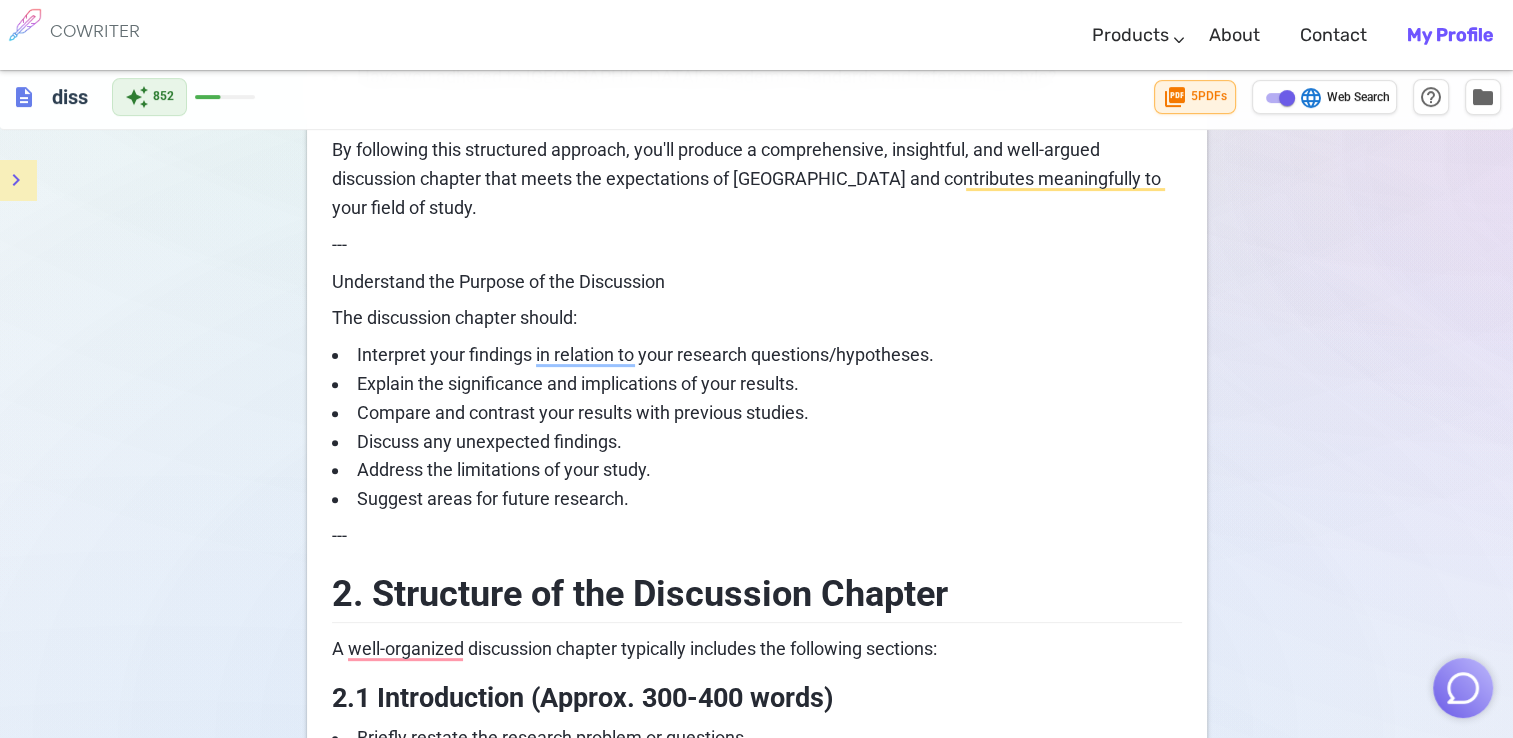 scroll, scrollTop: 587, scrollLeft: 0, axis: vertical 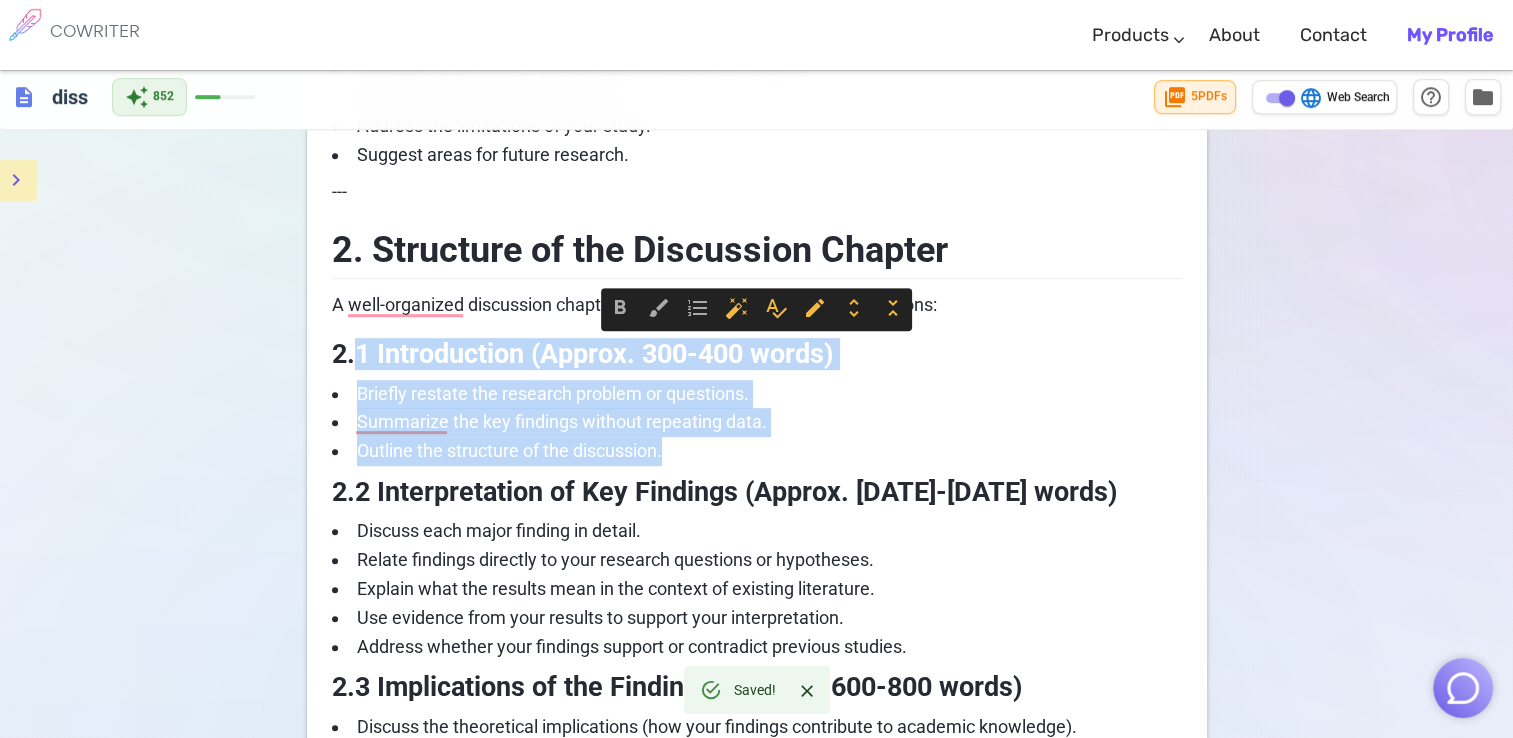 drag, startPoint x: 357, startPoint y: 374, endPoint x: 681, endPoint y: 458, distance: 334.71182 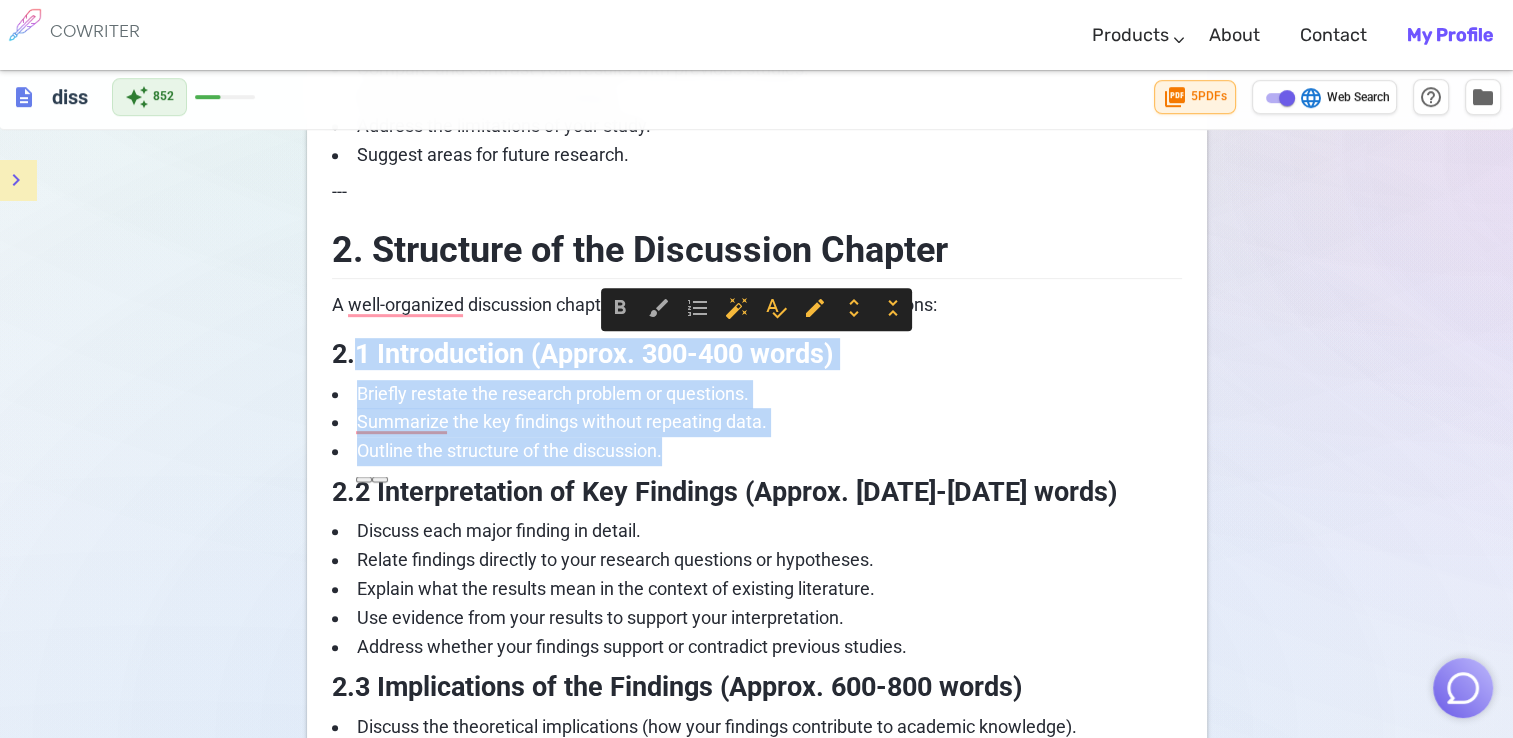 copy on "1 Introduction (Approx. 300-400 words) Briefly restate the research problem or questions. Summarize the key findings without repeating data. Outline the structure of the discussion." 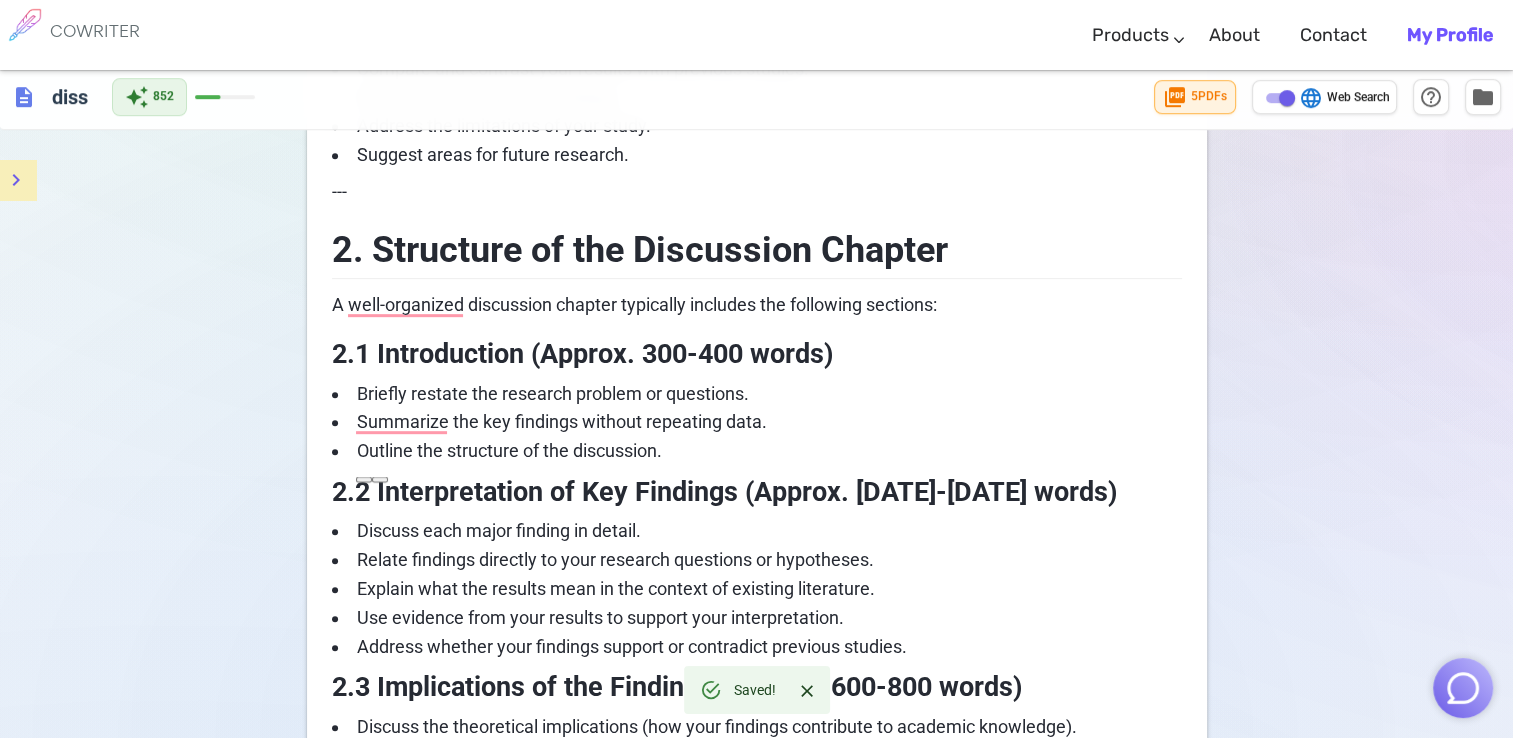 click on "2.2 Interpretation of Key Findings (Approx. [DATE]-[DATE] words)" at bounding box center [724, 492] 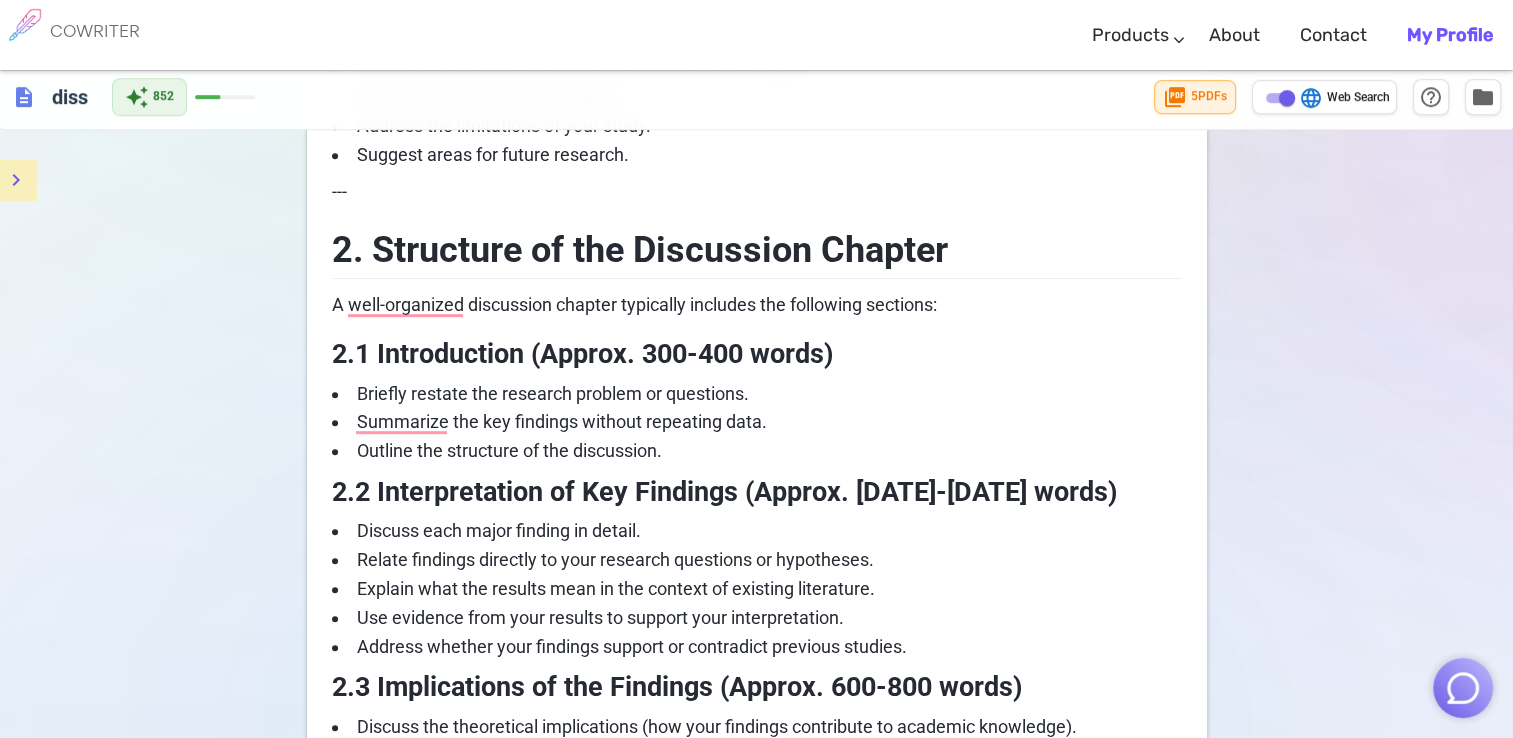 click on "2.2 Interpretation of Key Findings (Approx. [DATE]-[DATE] words)" at bounding box center (724, 492) 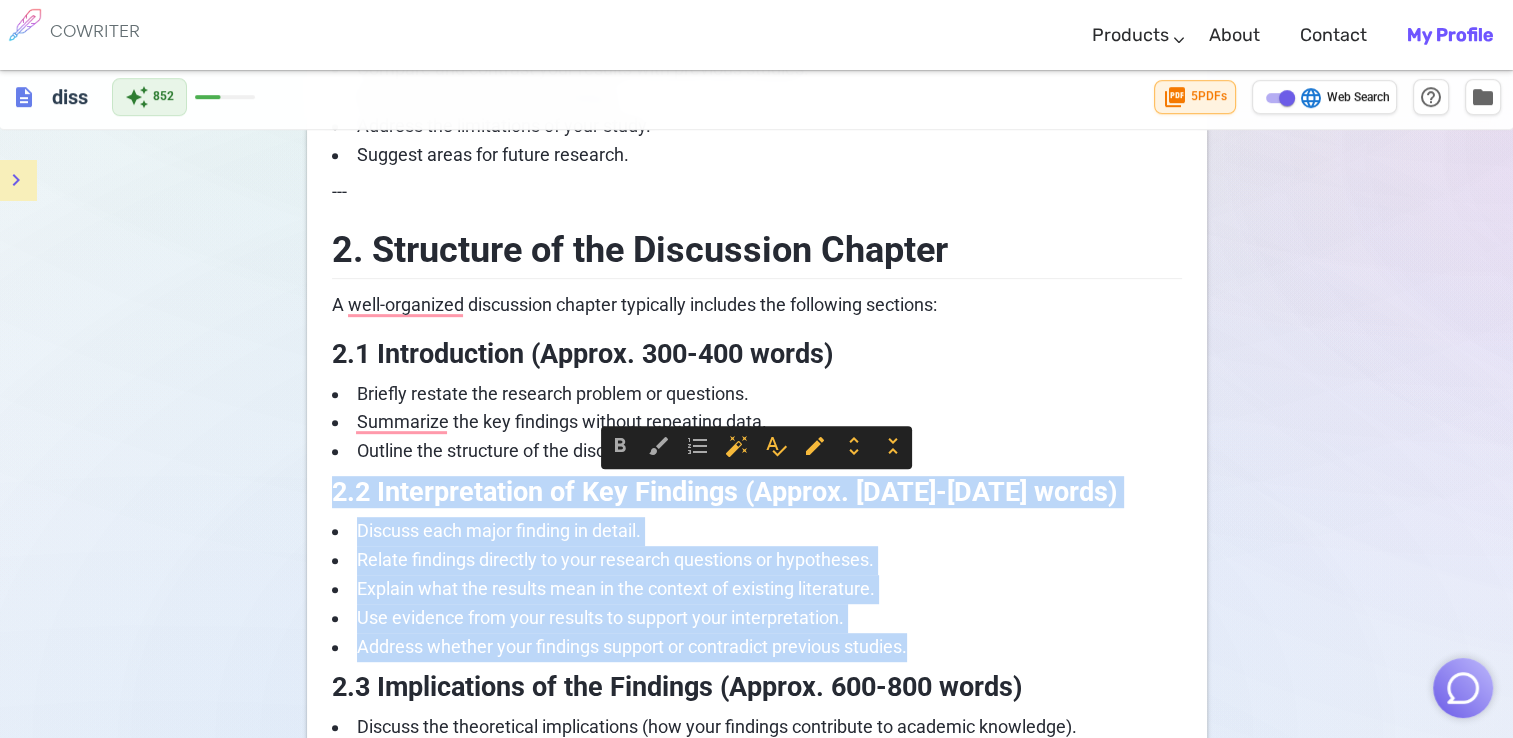 drag, startPoint x: 334, startPoint y: 482, endPoint x: 920, endPoint y: 645, distance: 608.2475 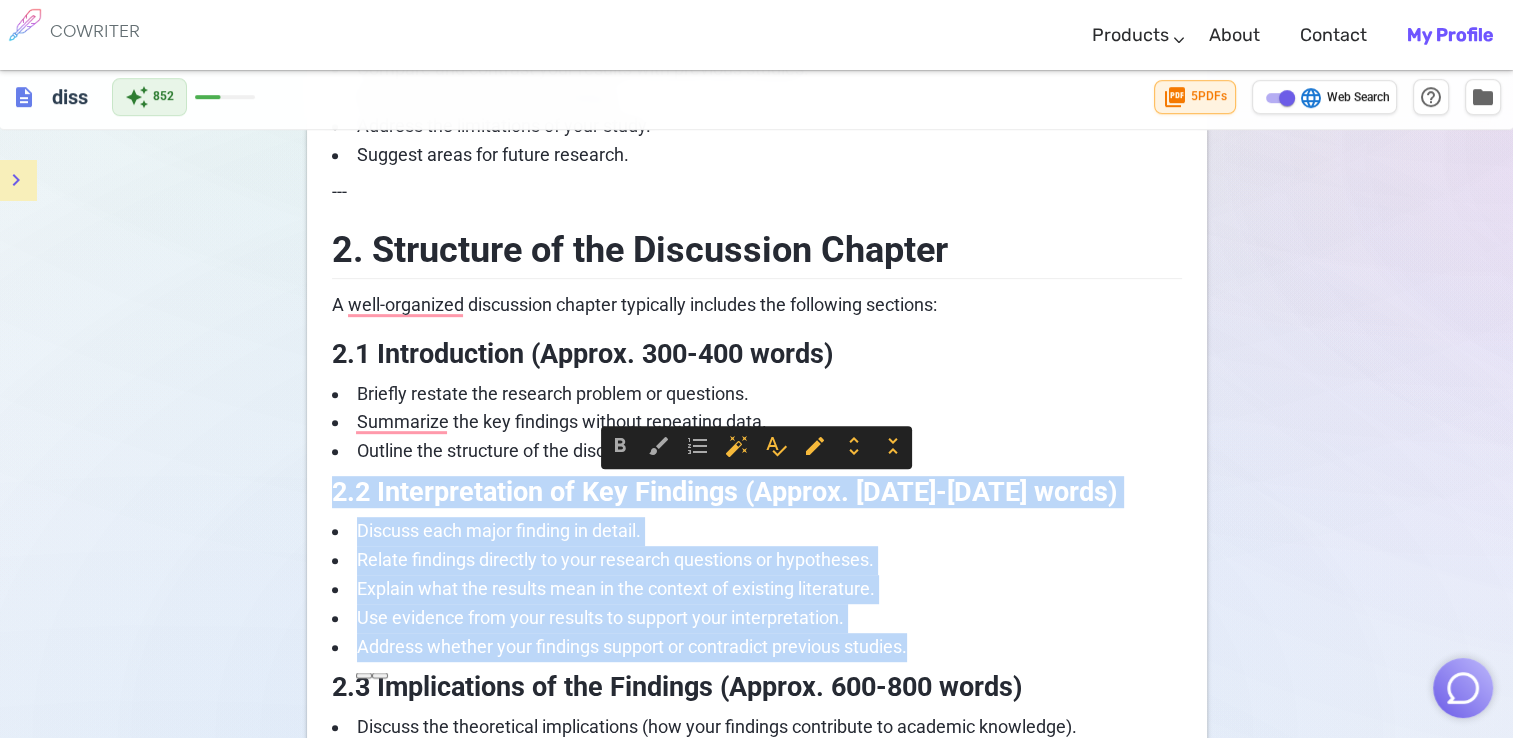 copy on "2.2 Interpretation of Key Findings (Approx. [DATE]-[DATE] words) Discuss each major finding in detail. Relate findings directly to your research questions or hypotheses. Explain what the results mean in the context of existing literature. Use evidence from your results to support your interpretation. Address whether your findings support or contradict previous studies." 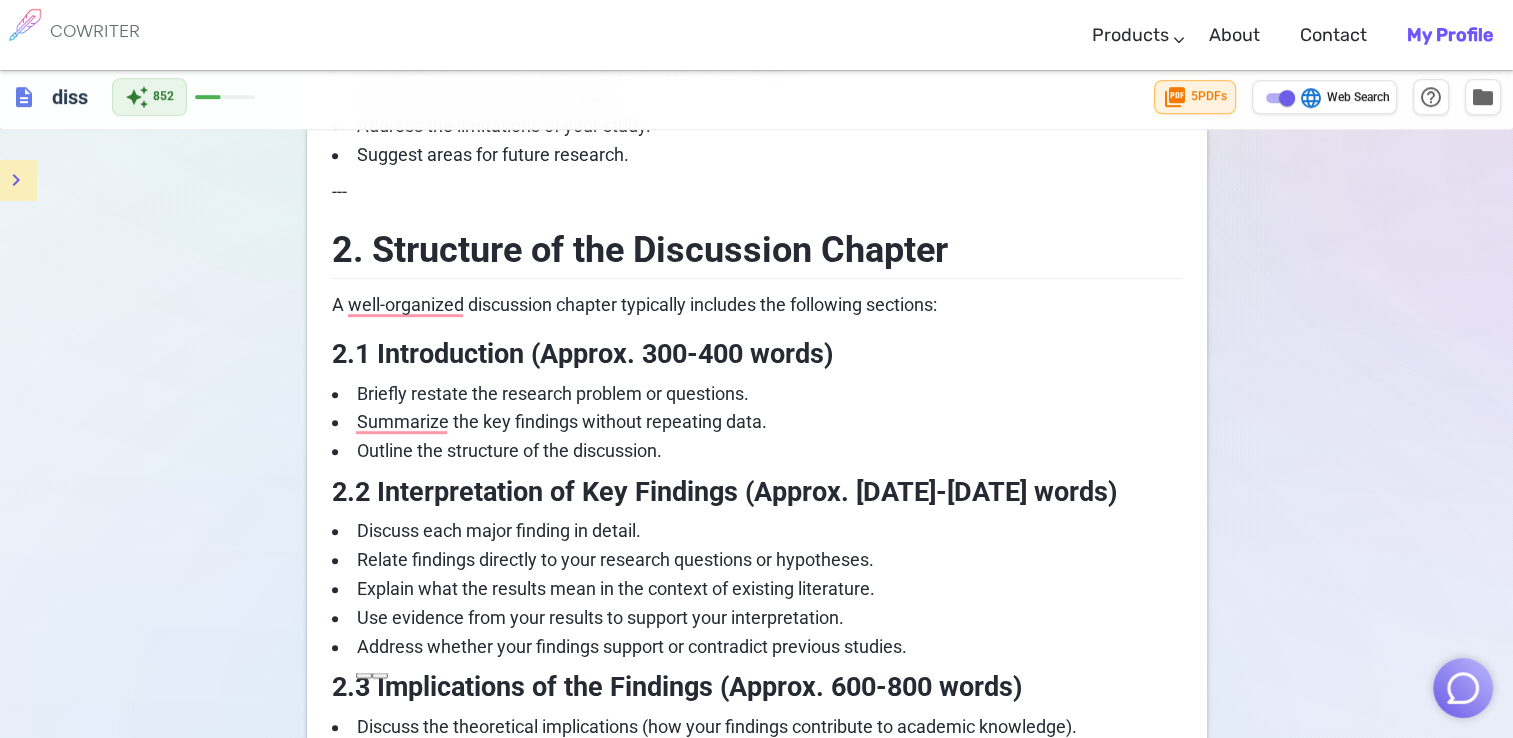click on "2. Structure of the Discussion Chapter" at bounding box center (757, 247) 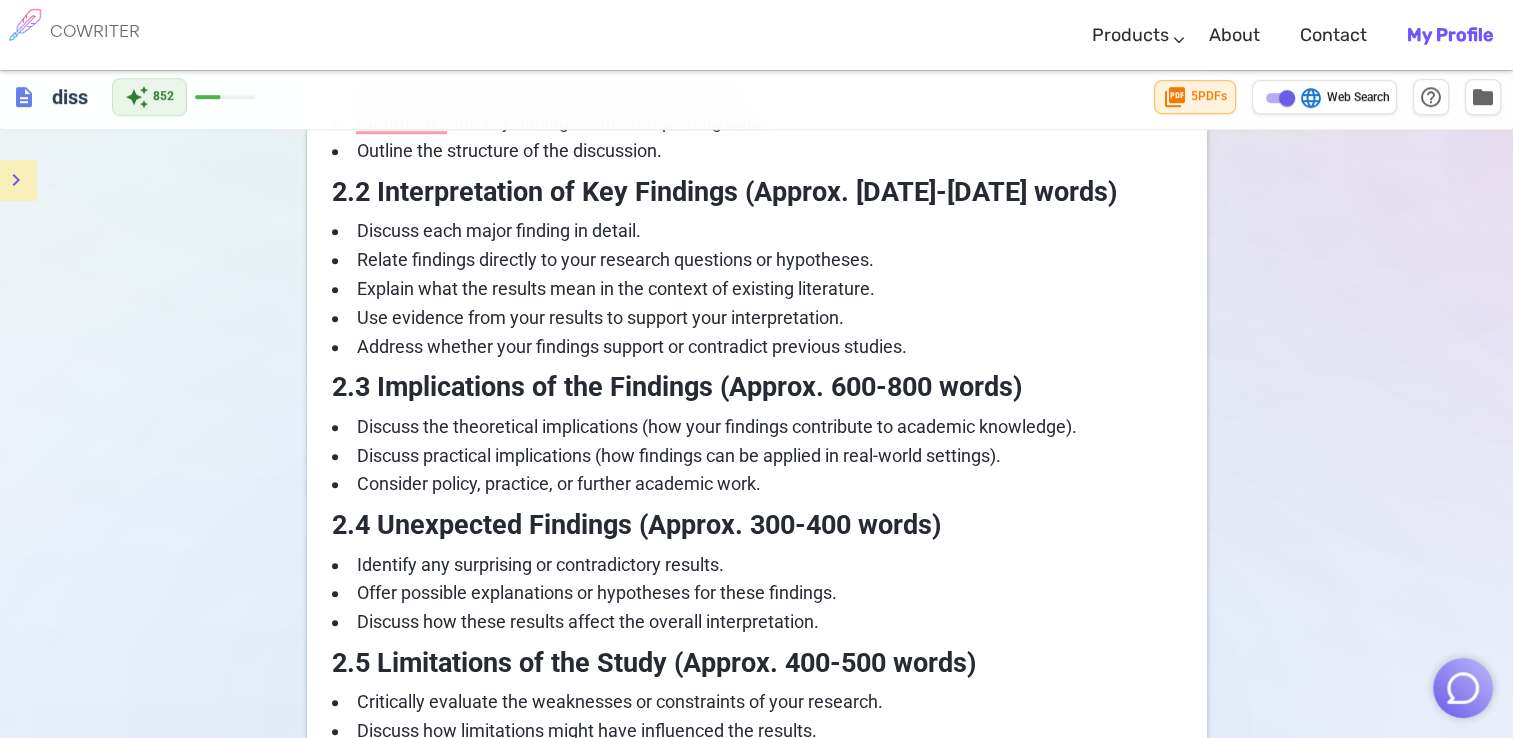 scroll, scrollTop: 1435, scrollLeft: 0, axis: vertical 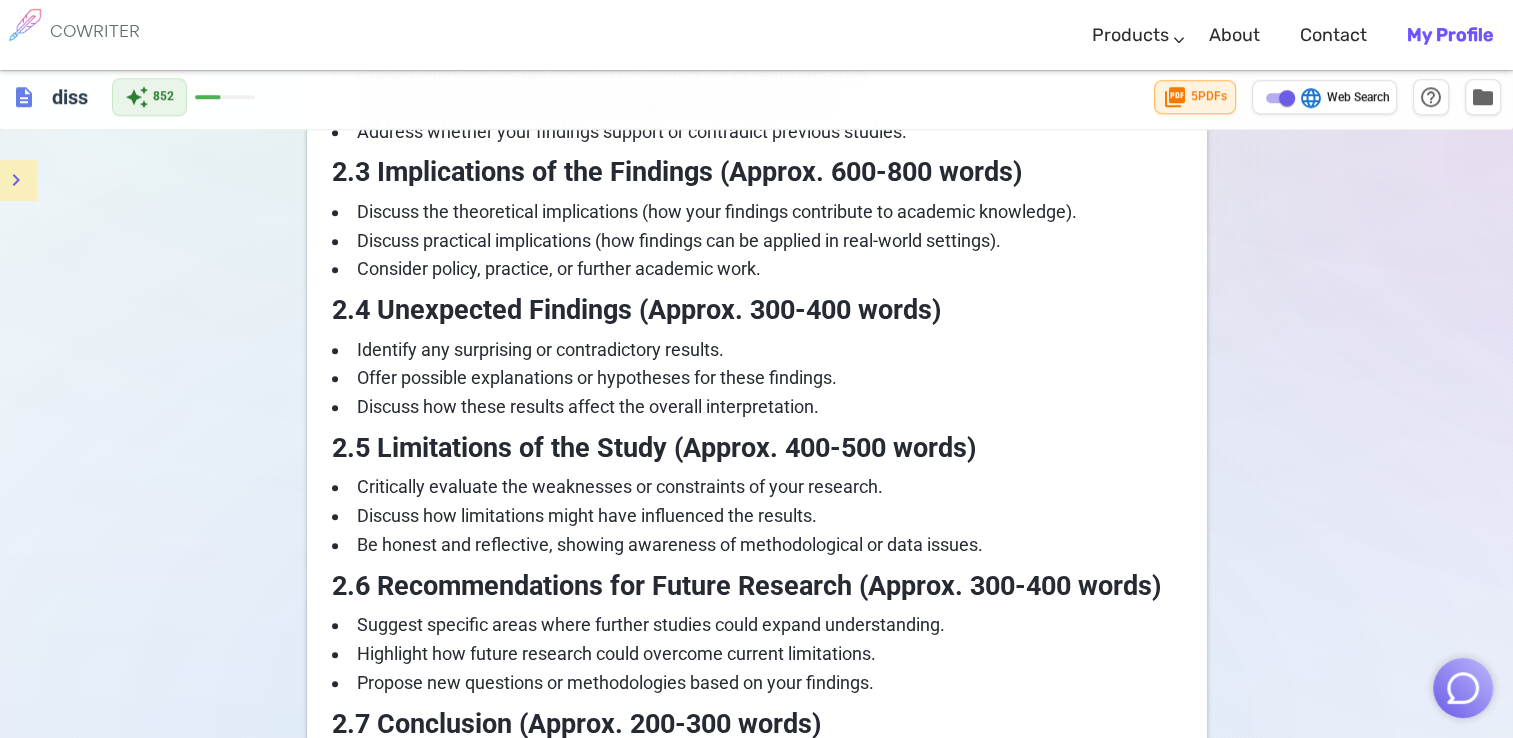 click on "2.3 Implications of the Findings (Approx. 600-800 words)" at bounding box center (677, 172) 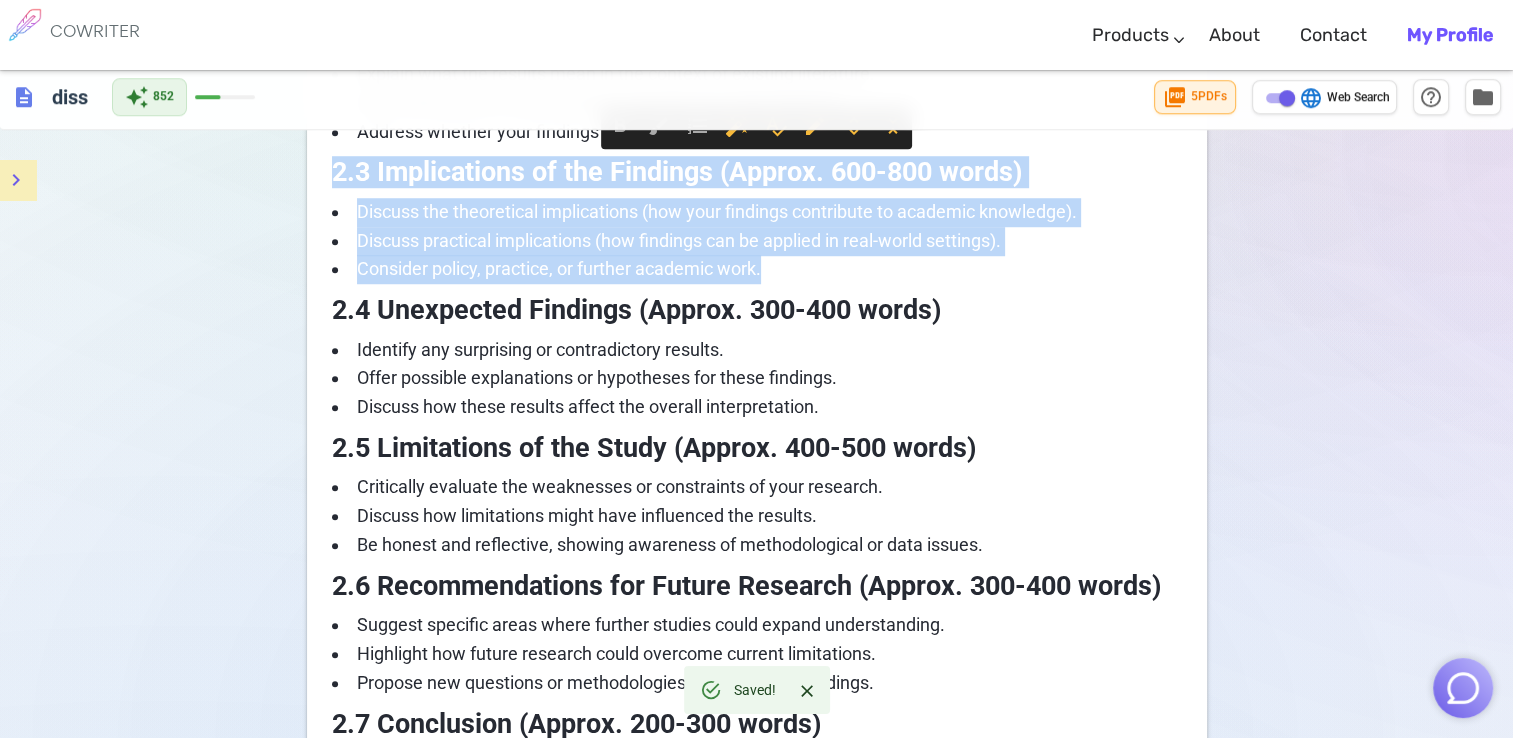 drag, startPoint x: 337, startPoint y: 160, endPoint x: 774, endPoint y: 262, distance: 448.74603 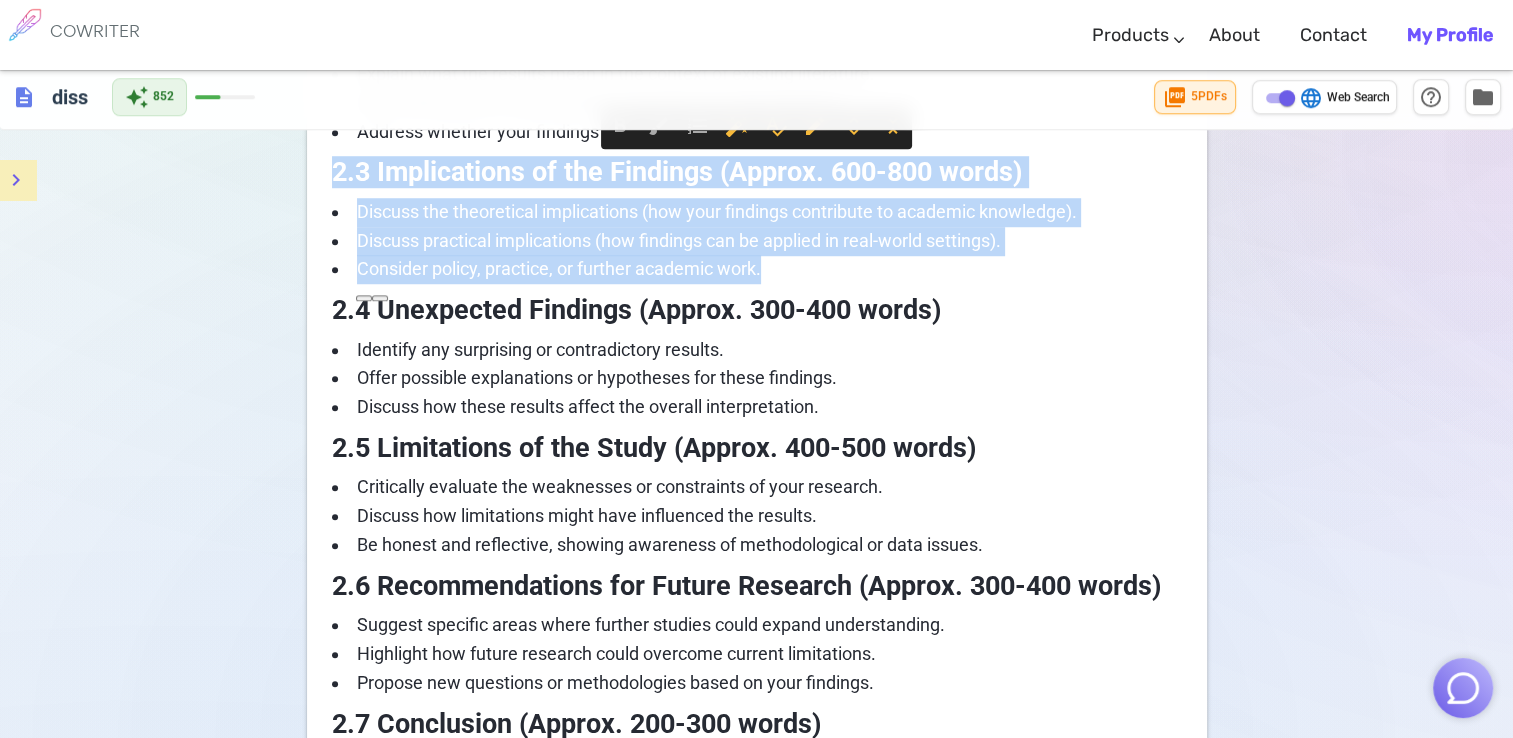 copy on "2.3 Implications of the Findings (Approx. 600-800 words) Discuss the theoretical implications (how your findings contribute to academic knowledge). Discuss practical implications (how findings can be applied in real-world settings). Consider policy, practice, or further academic work." 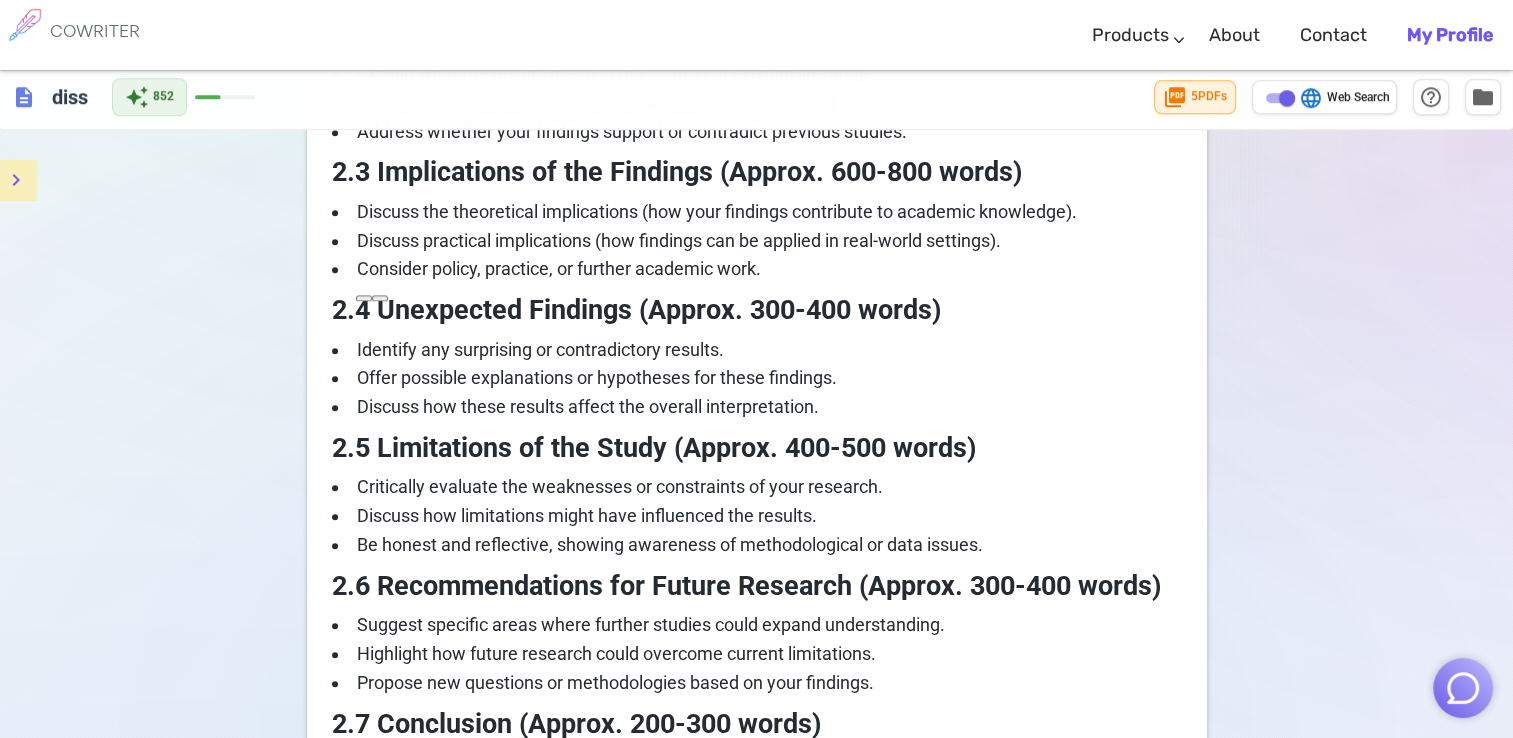 click on "Identify any surprising or contradictory results." at bounding box center [757, 350] 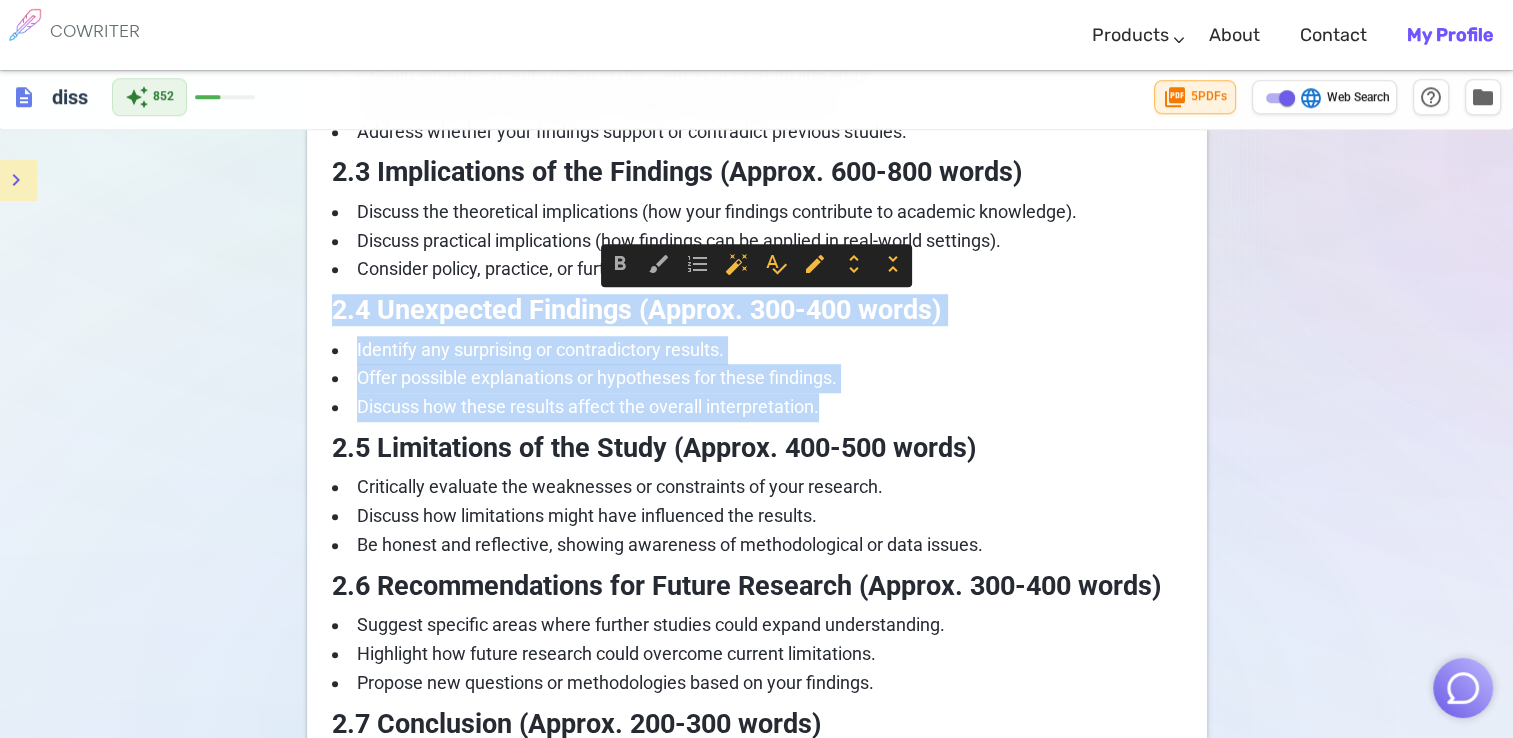 drag, startPoint x: 336, startPoint y: 301, endPoint x: 845, endPoint y: 418, distance: 522.27386 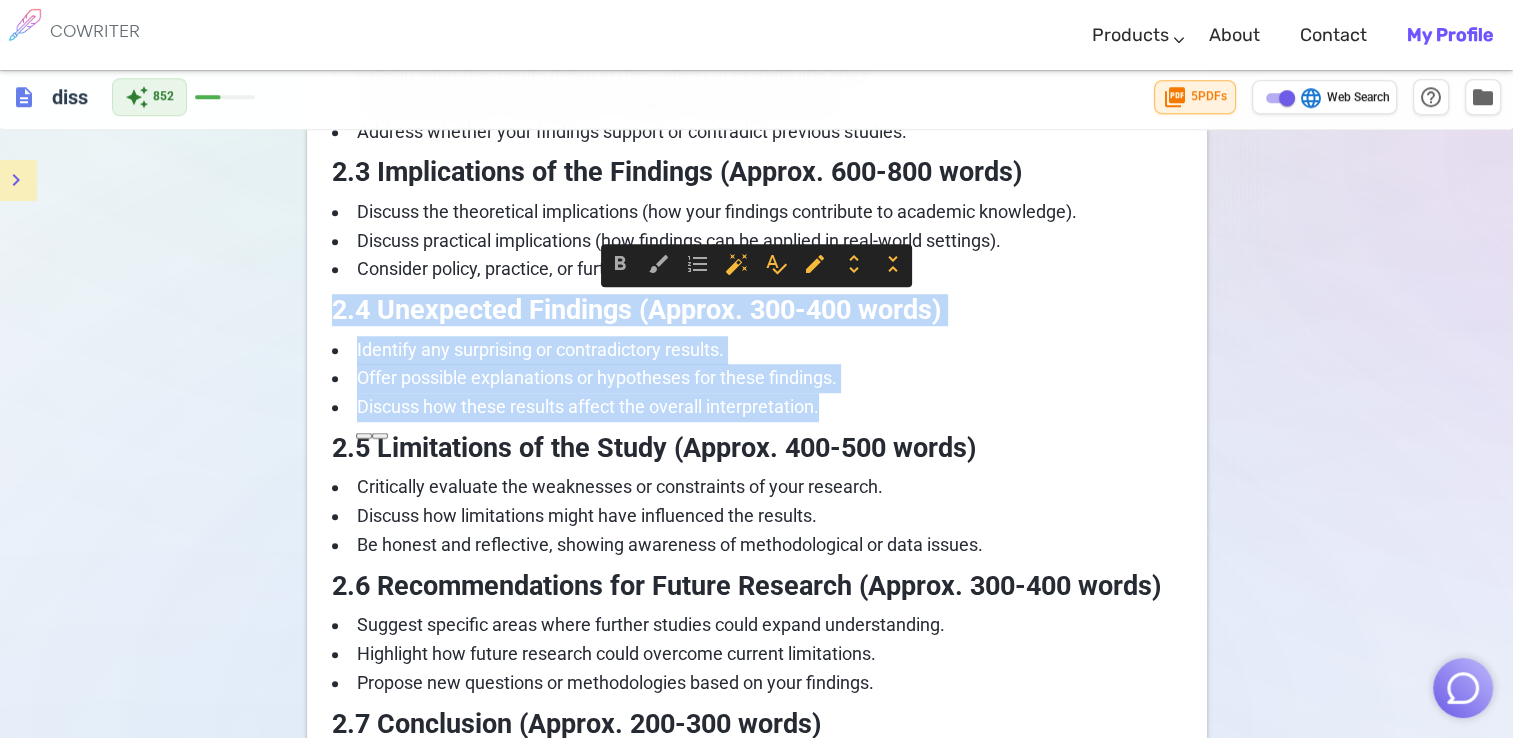 copy on "2.4 Unexpected Findings (Approx. 300-400 words) Identify any surprising or contradictory results. Offer possible explanations or hypotheses for these findings. Discuss how these results affect the overall interpretation." 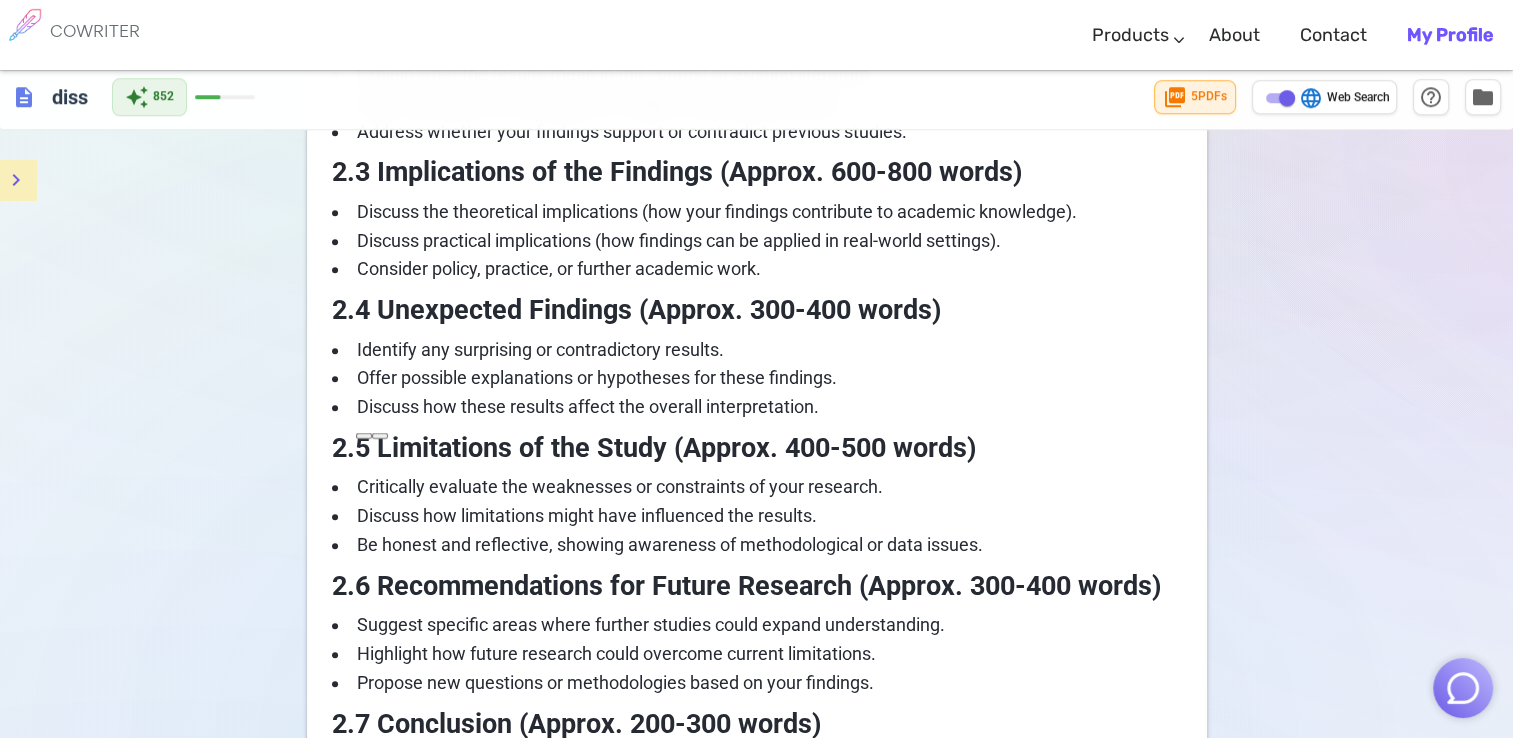 click on "2.5 Limitations of the Study (Approx. 400-500 words)" at bounding box center [654, 448] 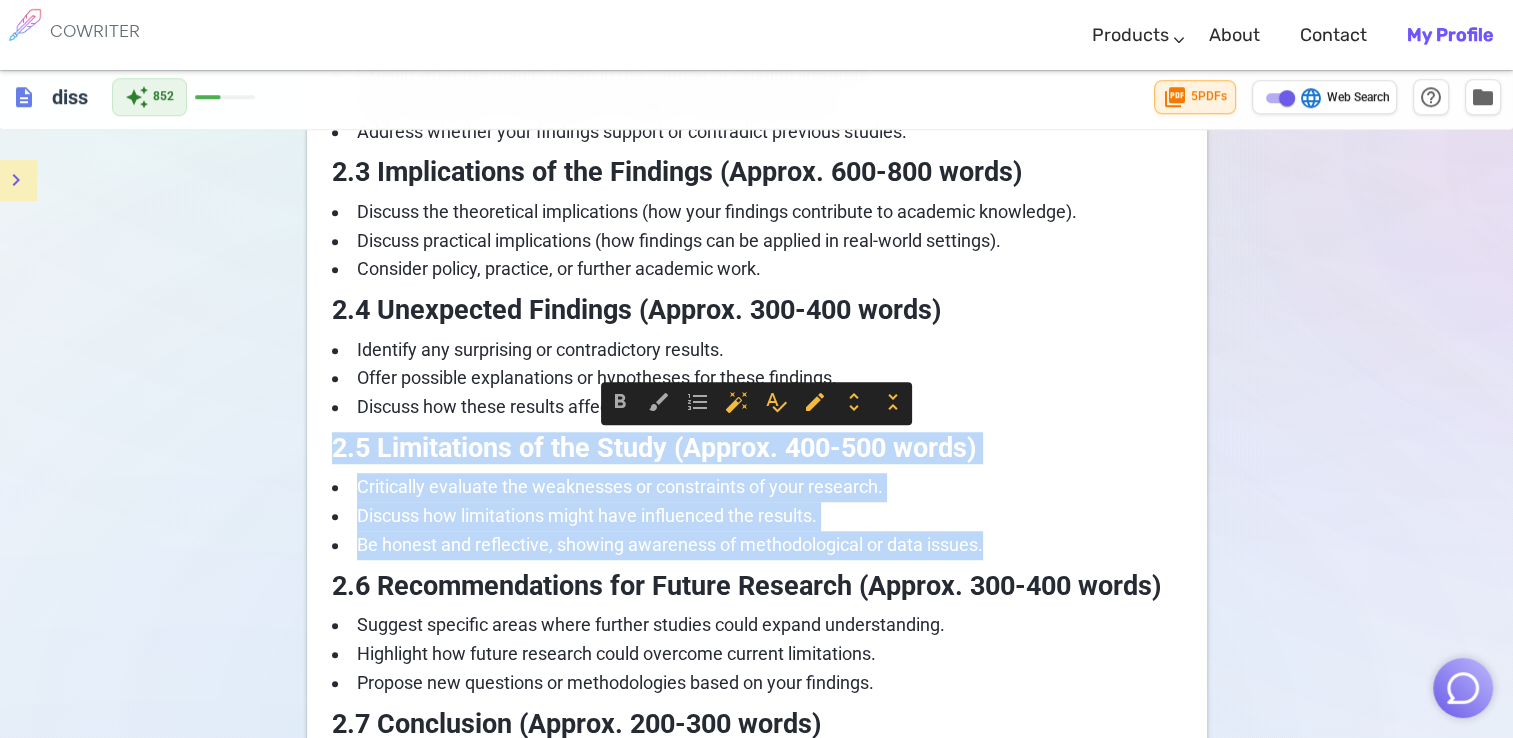 drag, startPoint x: 333, startPoint y: 441, endPoint x: 988, endPoint y: 538, distance: 662.1435 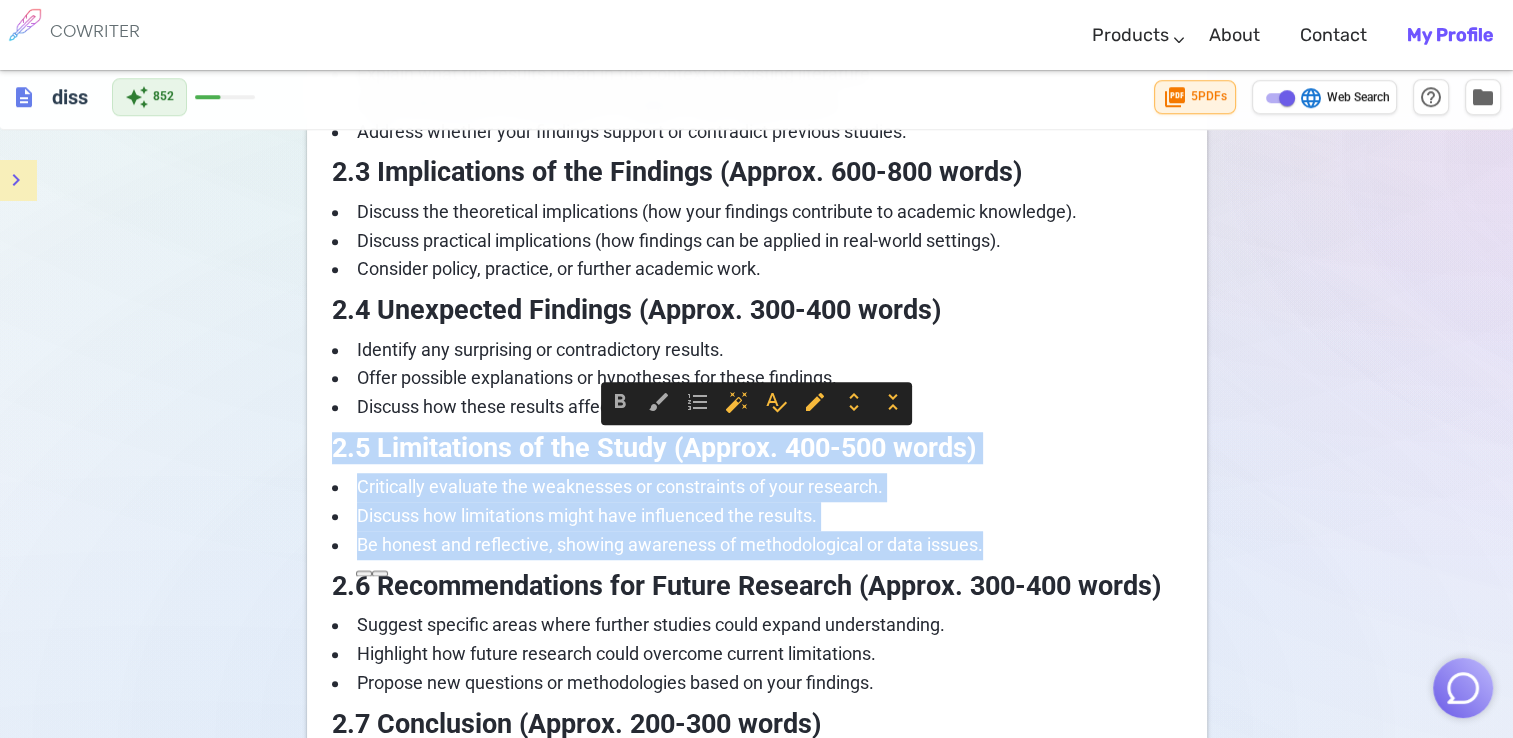 copy on "2.5 Limitations of the Study (Approx. 400-500 words) Critically evaluate the weaknesses or constraints of your research. Discuss how limitations might have influenced the results. Be honest and reflective, showing awareness of methodological or data issues." 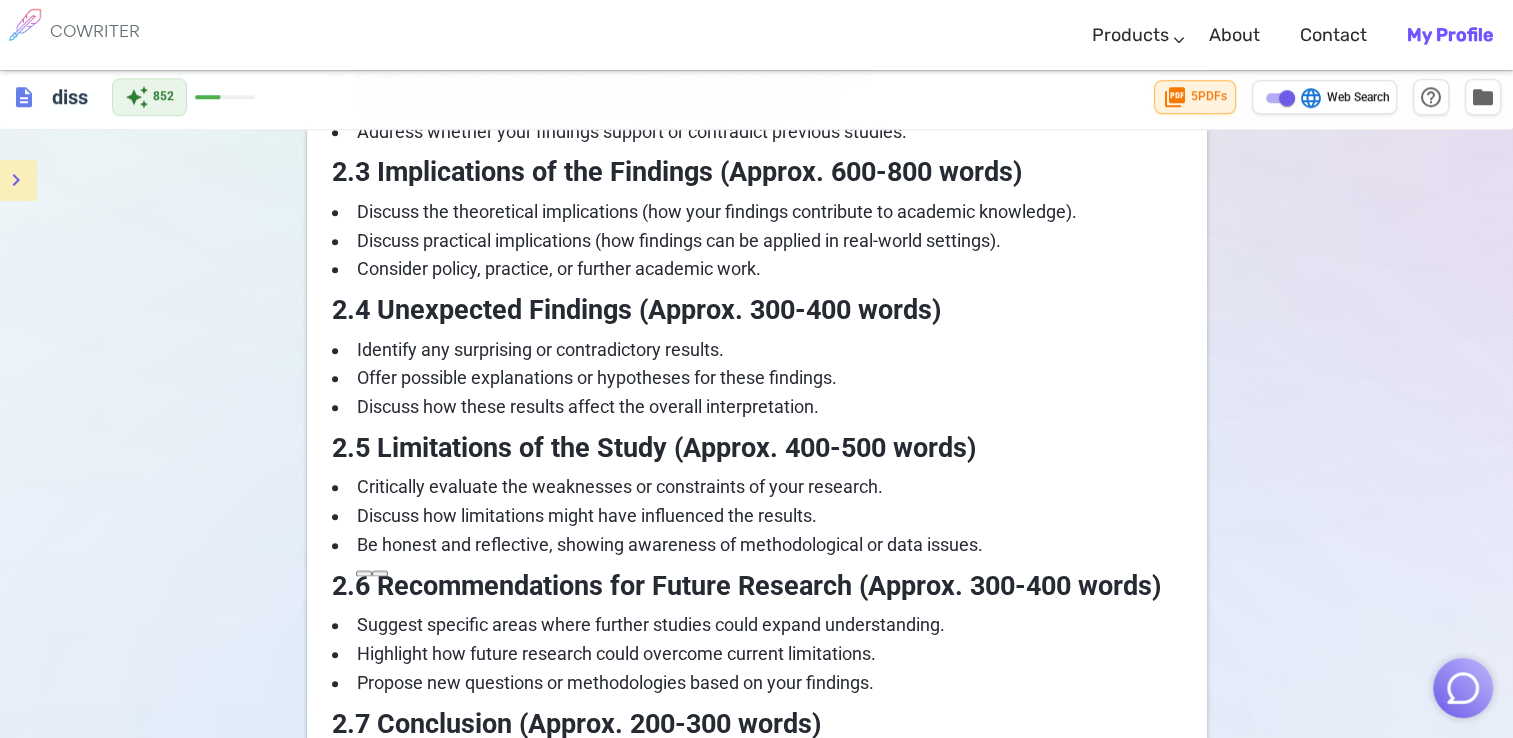 click on "2.6 Recommendations for Future Research (Approx. 300-400 words)" at bounding box center (746, 586) 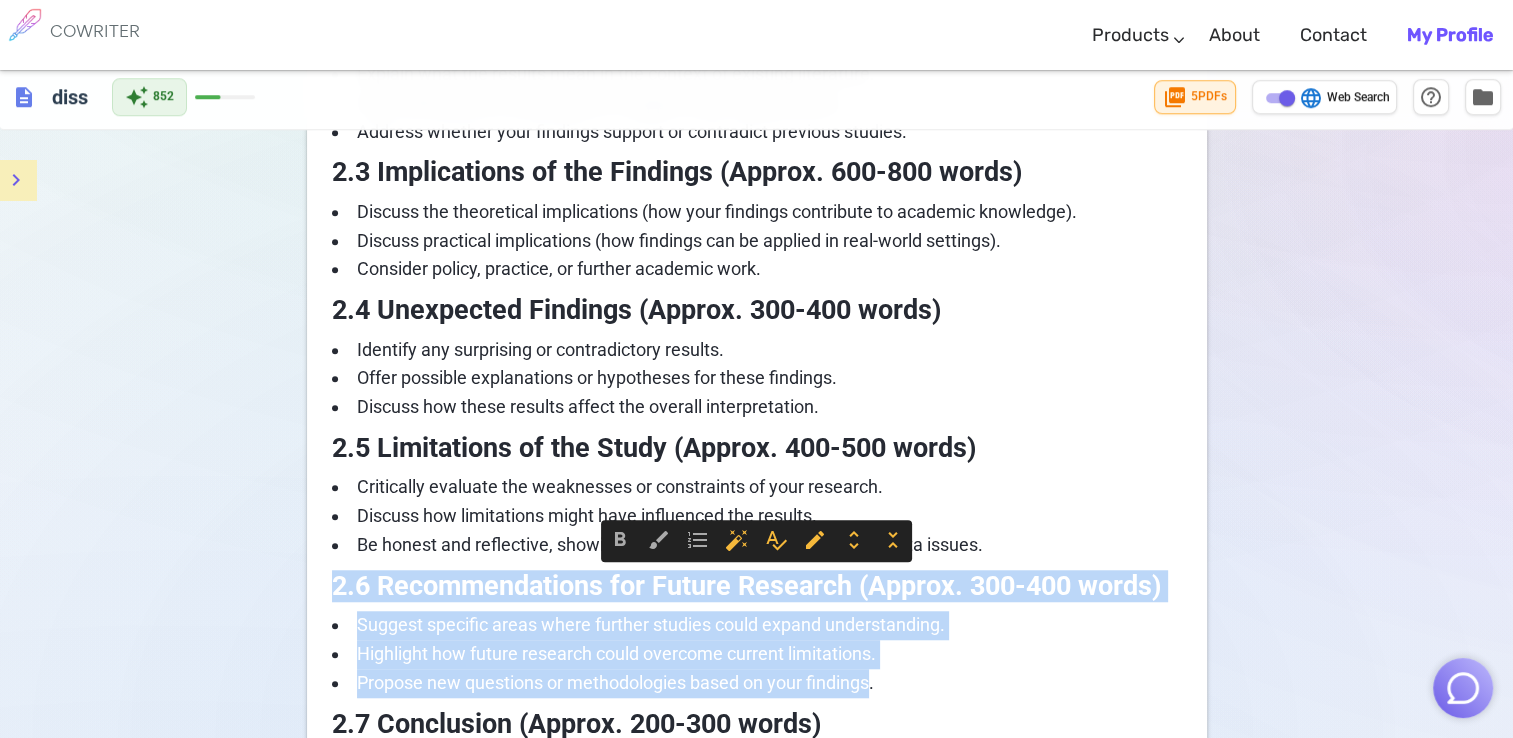 drag, startPoint x: 333, startPoint y: 588, endPoint x: 875, endPoint y: 681, distance: 549.9209 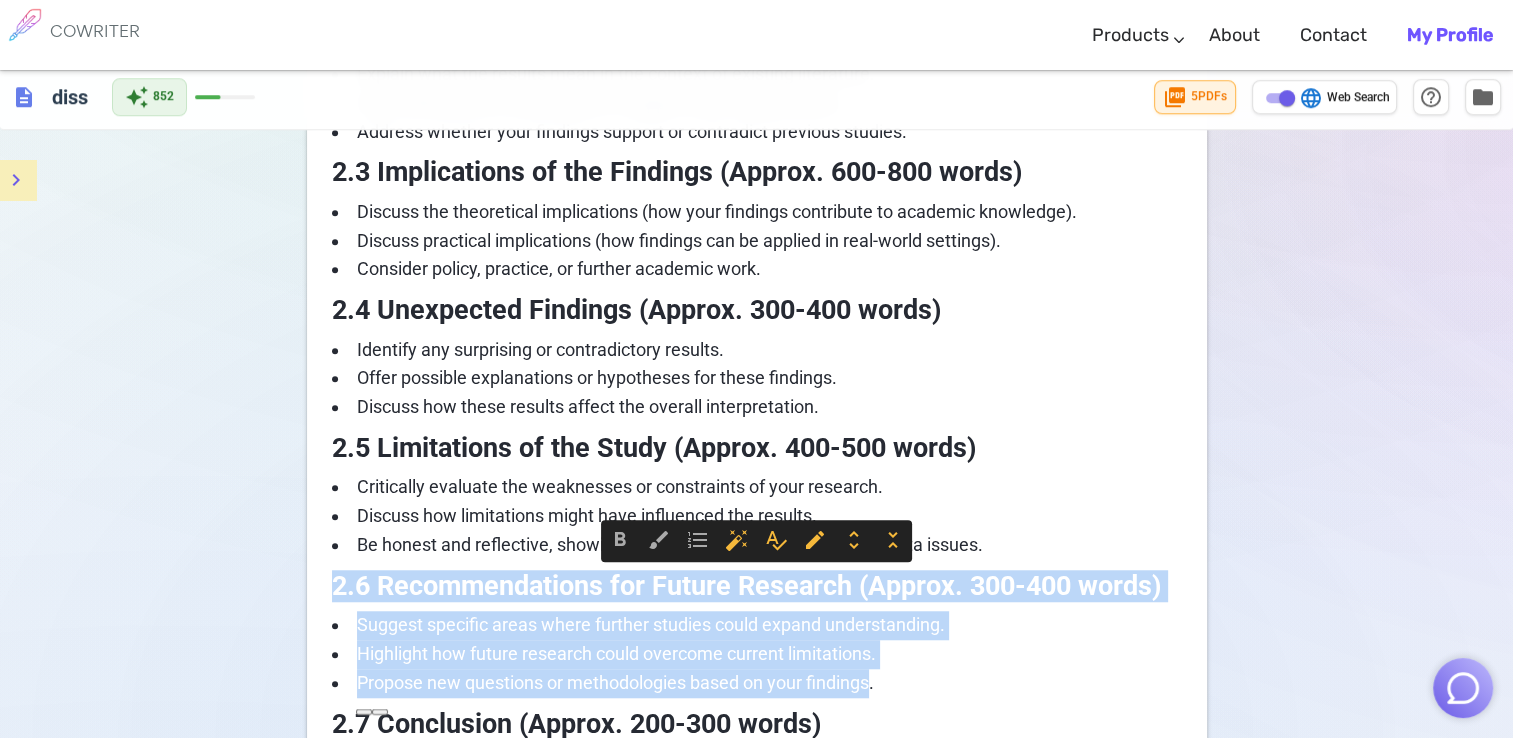 copy on "2.6 Recommendations for Future Research (Approx. 300-400 words) Suggest specific areas where further studies could expand understanding. Highlight how future research could overcome current limitations. Propose new questions or methodologies based on your findings" 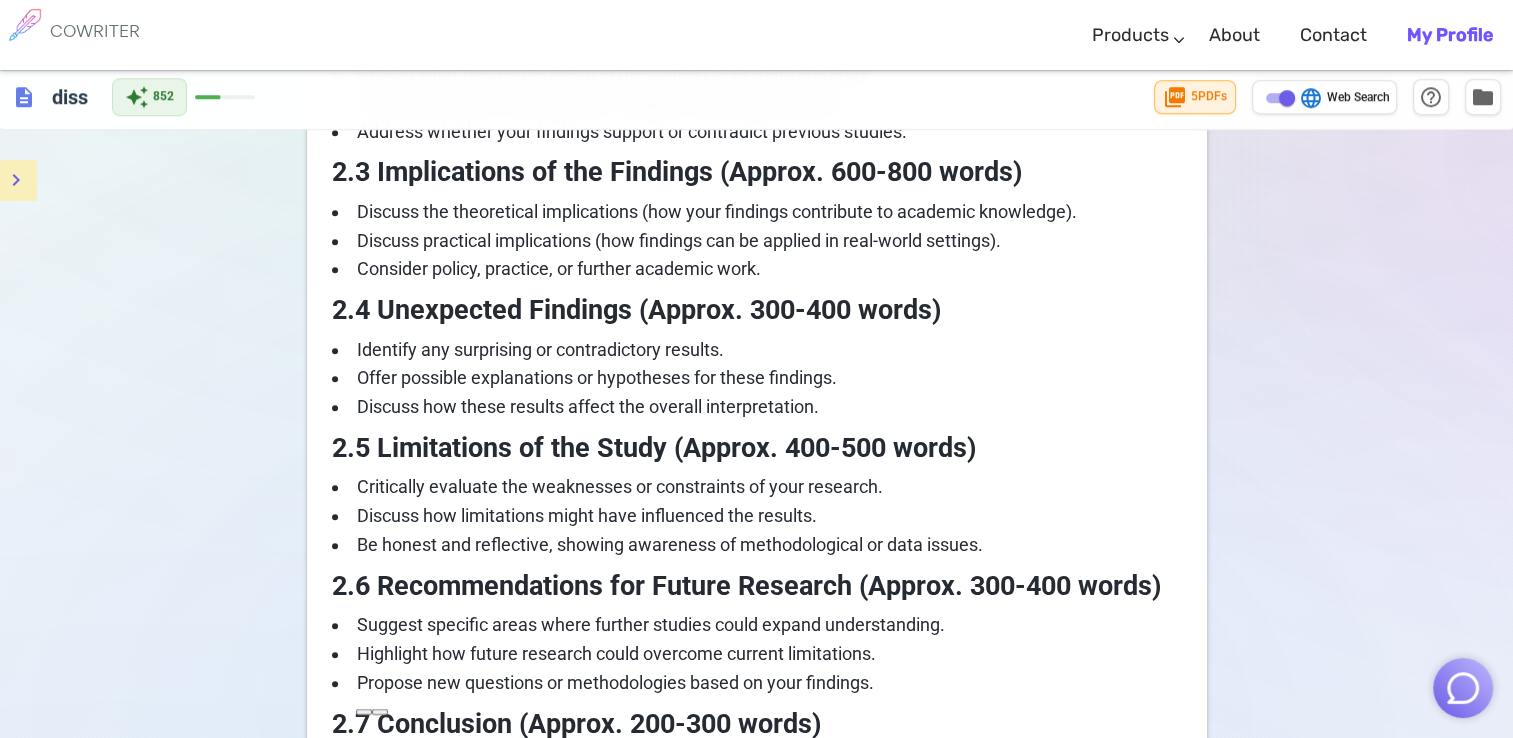 click on "format_bold format_italic format_underlined looks_one looks_two looks_3 format_quote format_list_numbered format_list_bulleted checklist code format_align_left format_align_center format_align_right download content_copy post_add auto_fix_high add_photo_alternate delete_sweep How to Write a 4000-Word Discussion for a Dissertation ([GEOGRAPHIC_DATA], [GEOGRAPHIC_DATA]) Writing the discussion chapter for your dissertation is a critical part of showcasing your understanding of the research findings, their implications, and how they fit within the broader academic context. Here’s a detailed guide tailored for a 4000-word discussion section, following good academic practices recommended at [GEOGRAPHIC_DATA]? Have you critically evaluated your study’s limitations? Are your implications clearly stated and justified? Does your chapter flow logically with clear subheadings? Have you adhered to [GEOGRAPHIC_DATA]’s academic standards and referencing style? --- --- Understand the Purpose of the Discussion /" at bounding box center (756, 3035) 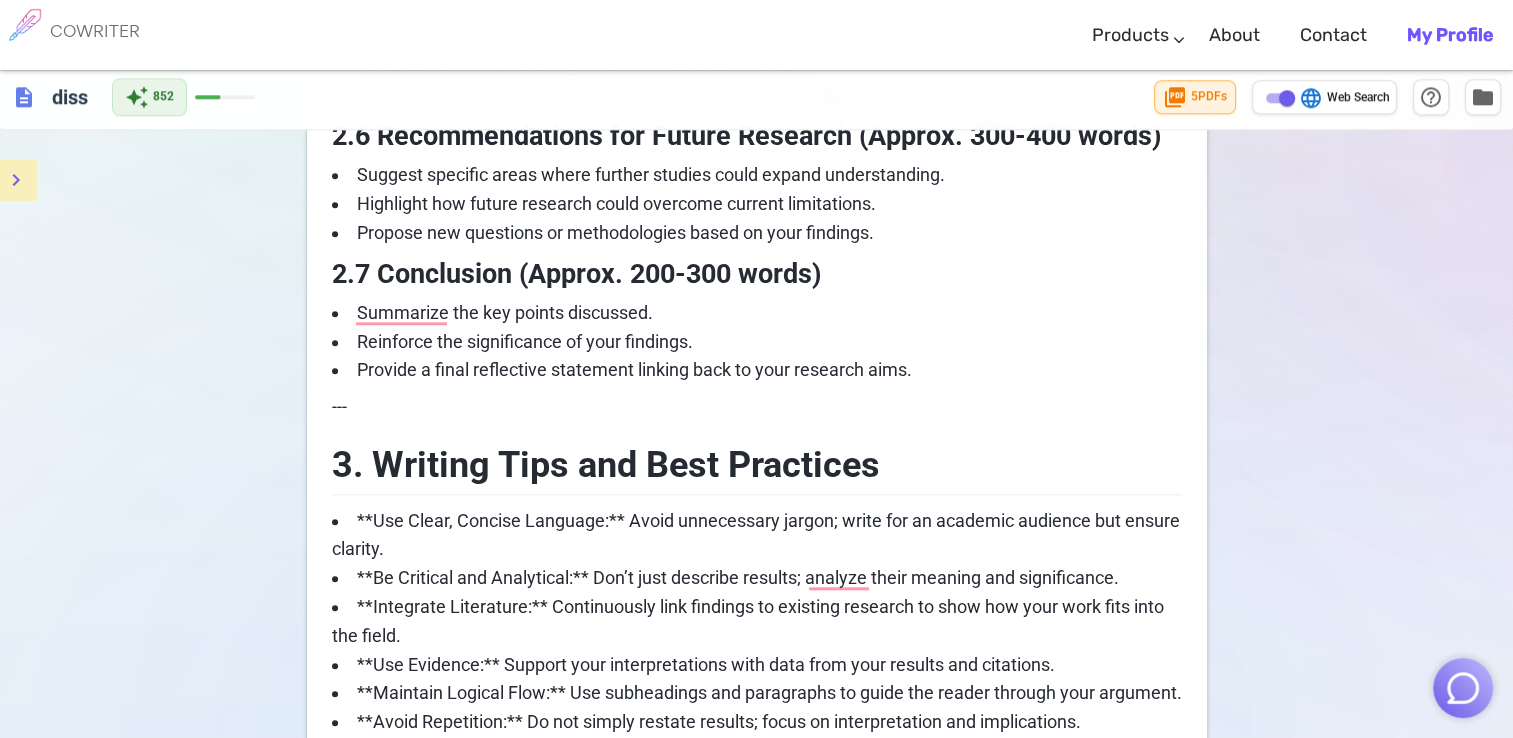 scroll, scrollTop: 1915, scrollLeft: 0, axis: vertical 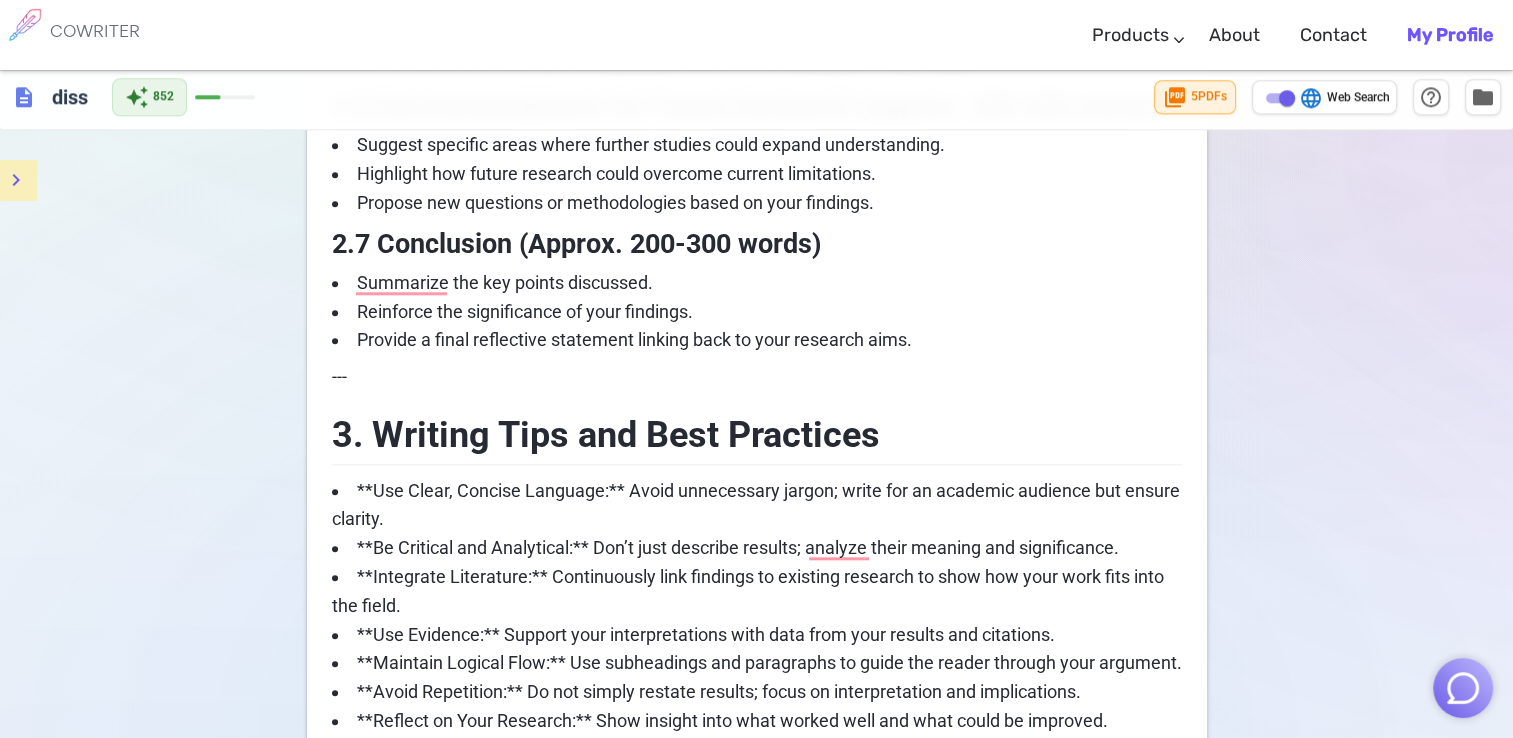 click on "2.7 Conclusion (Approx. 200-300 words)" at bounding box center [576, 244] 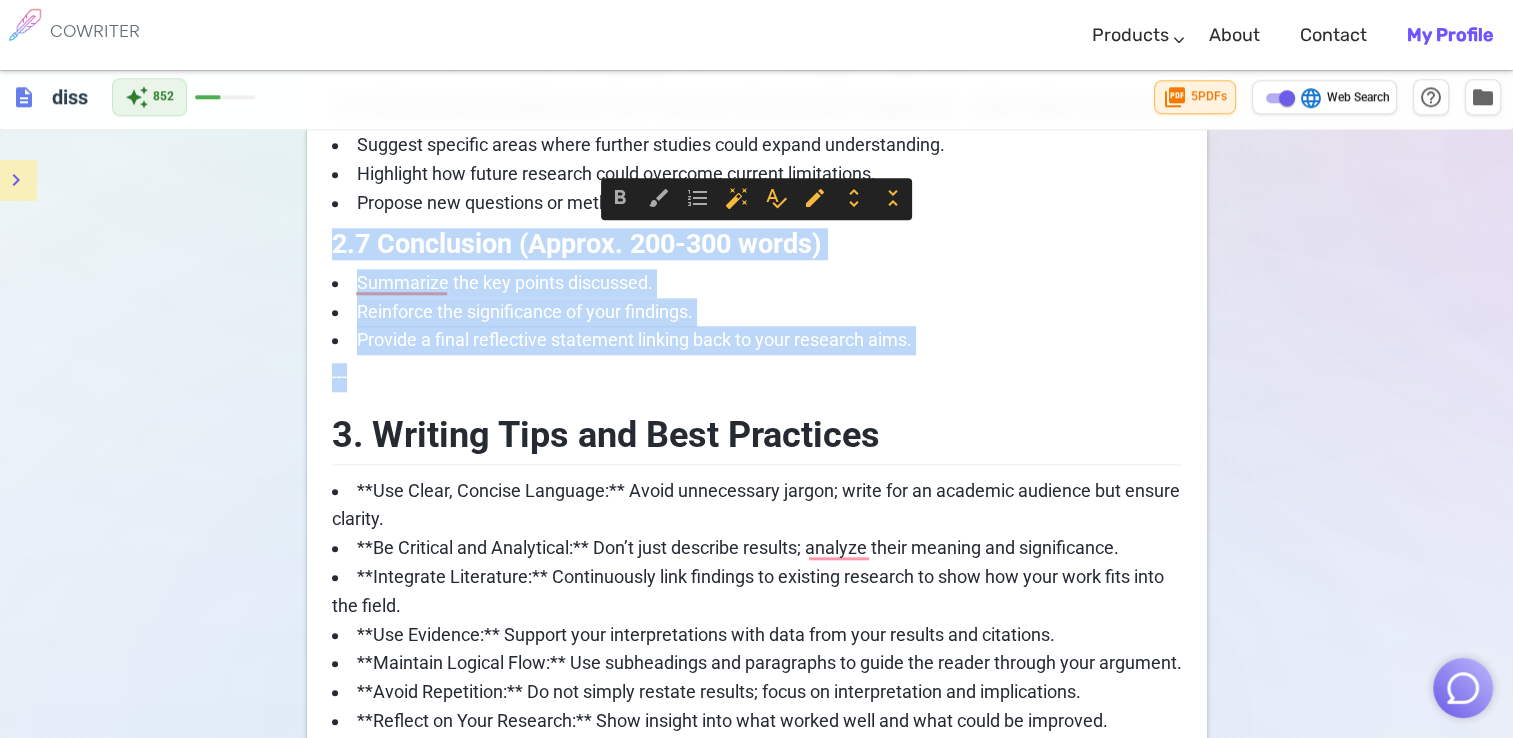 drag, startPoint x: 332, startPoint y: 236, endPoint x: 1023, endPoint y: 362, distance: 702.39374 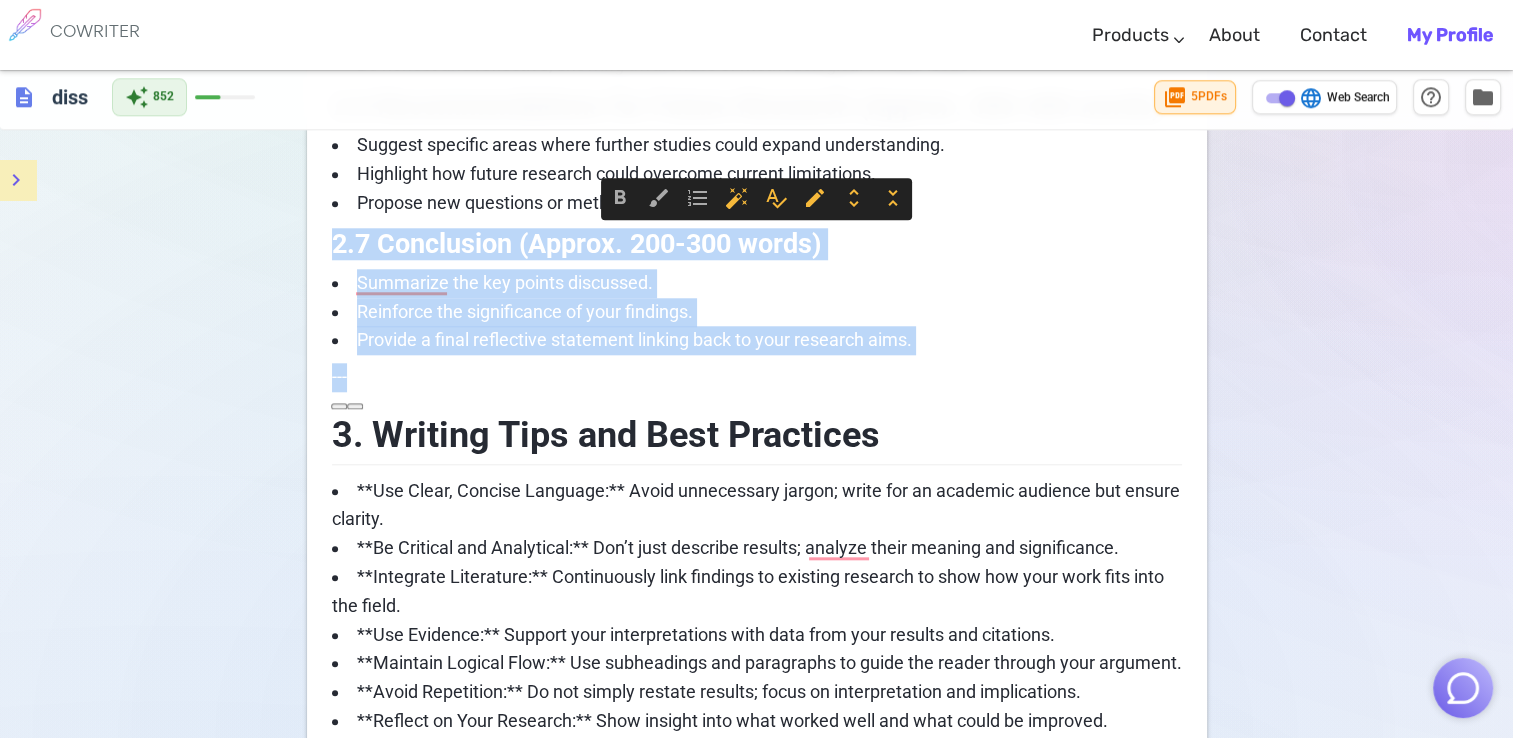 copy on "2.7 Conclusion (Approx. 200-300 words) [PERSON_NAME] the key points discussed. Reinforce the significance of your findings. Provide a final reflective statement linking back to your research aims. ---" 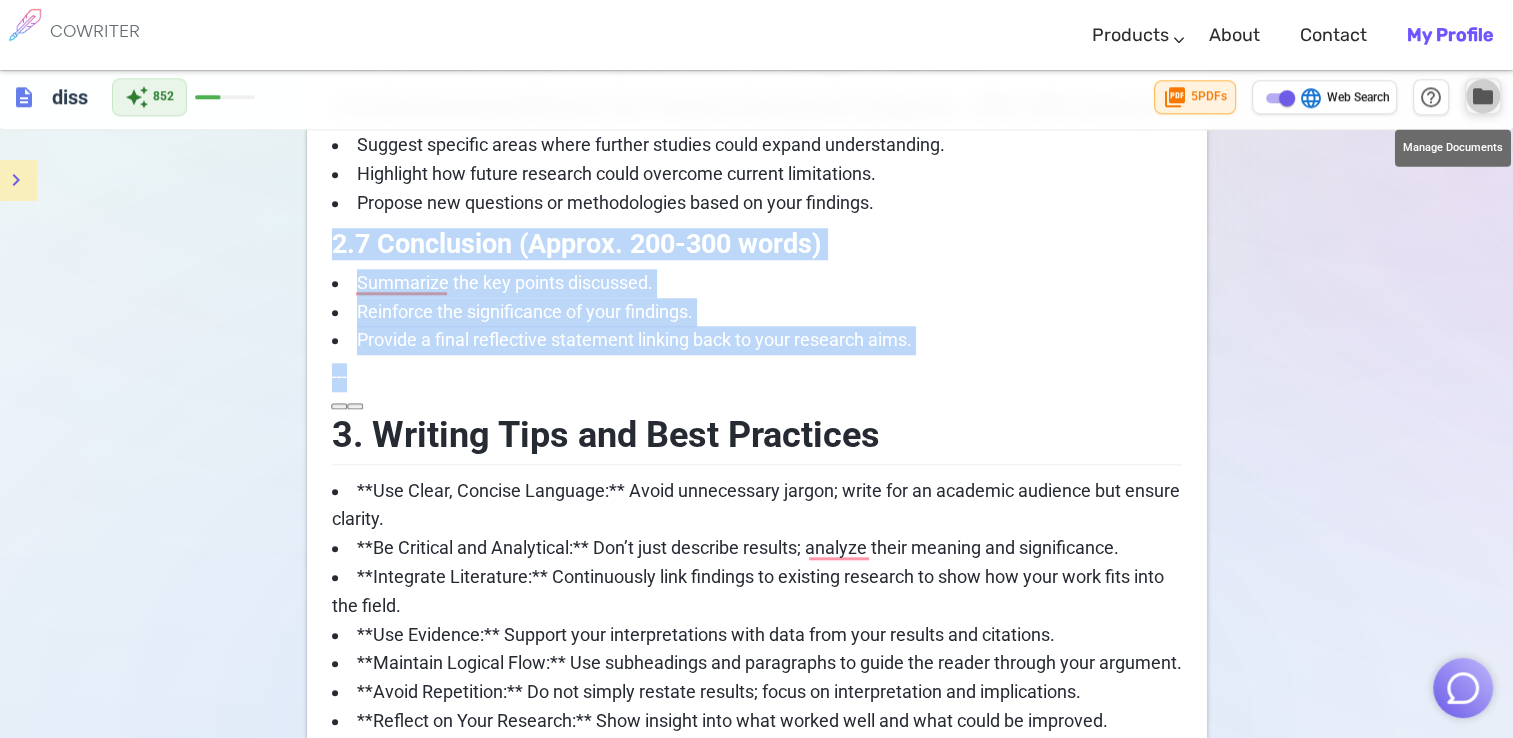 click on "folder" at bounding box center (1483, 96) 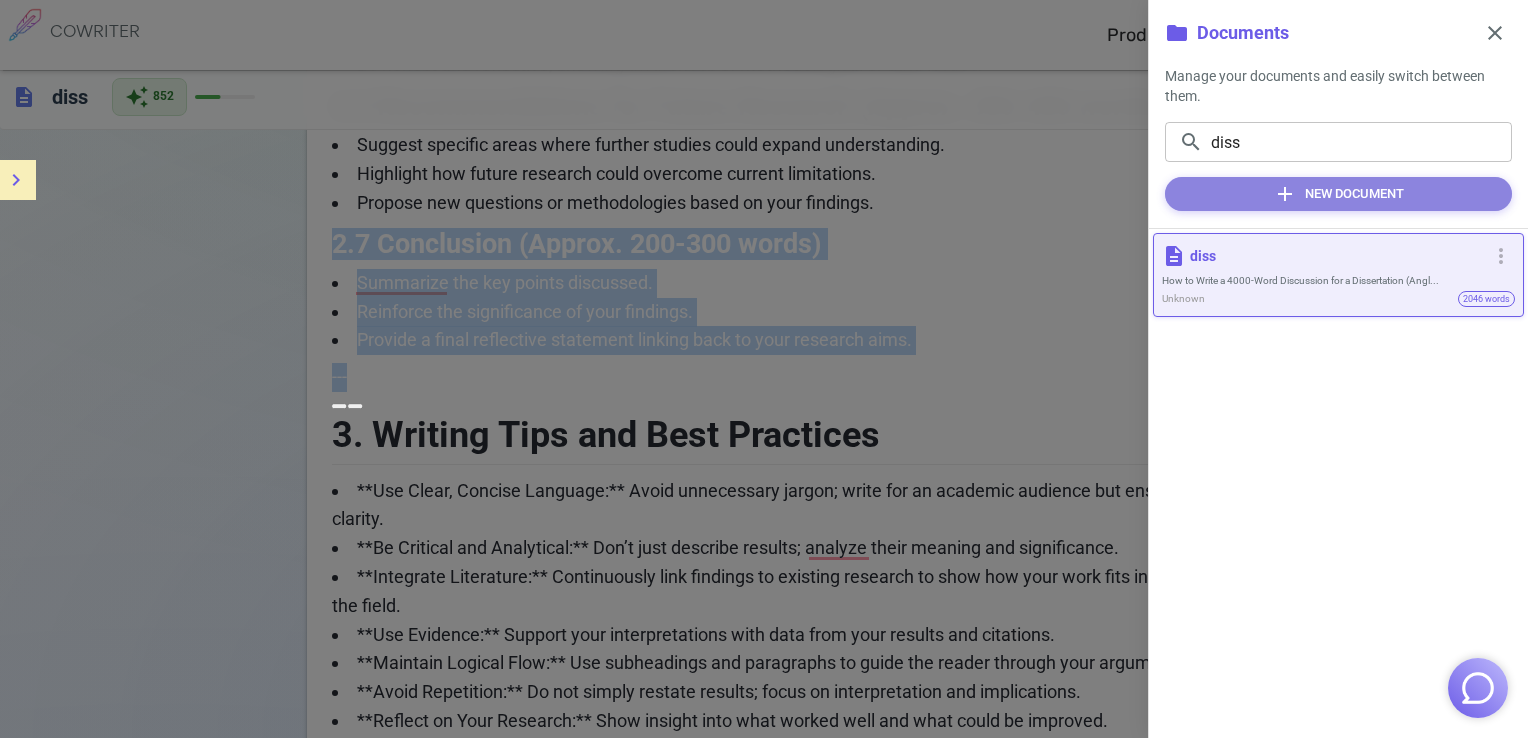 click on "add New Document" at bounding box center (1338, 194) 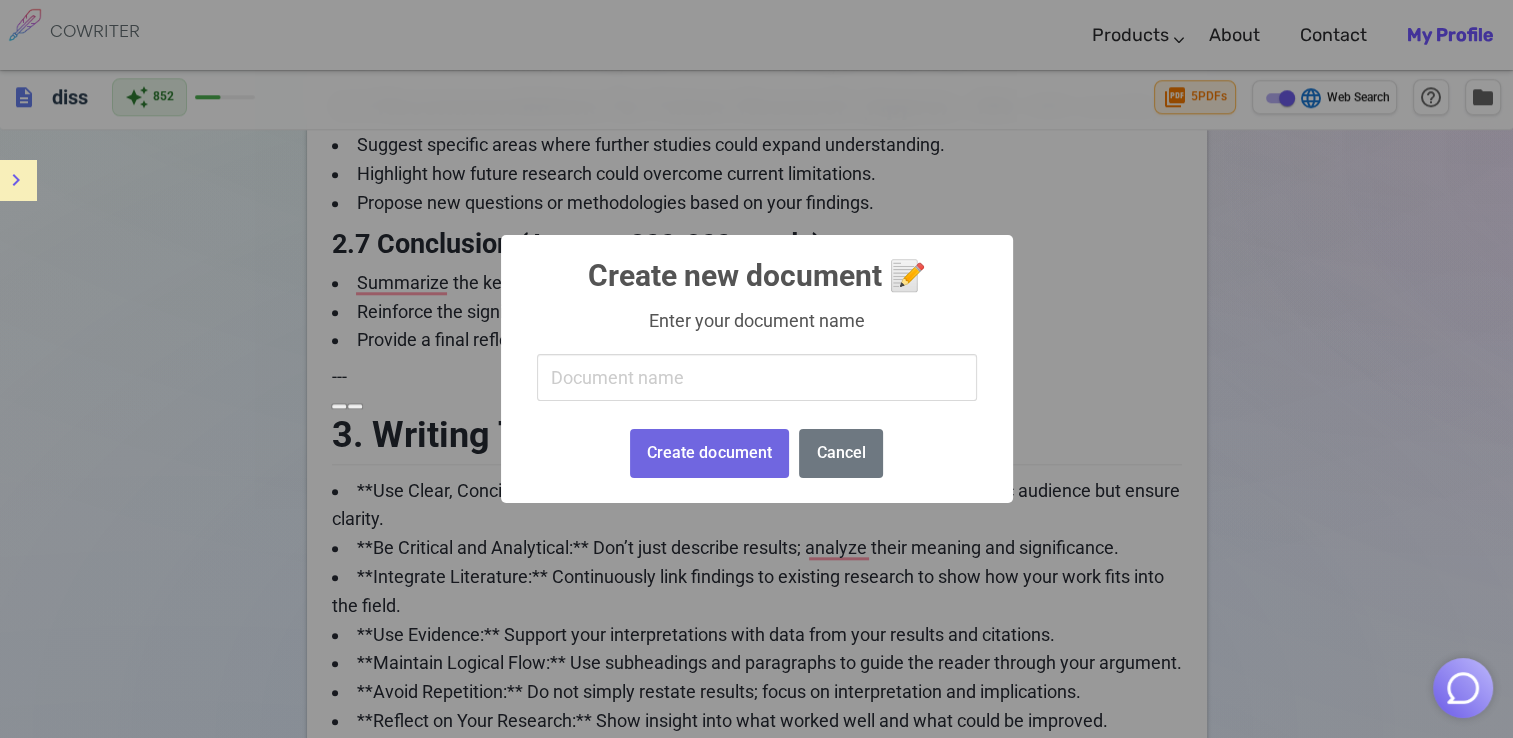 click at bounding box center [757, 377] 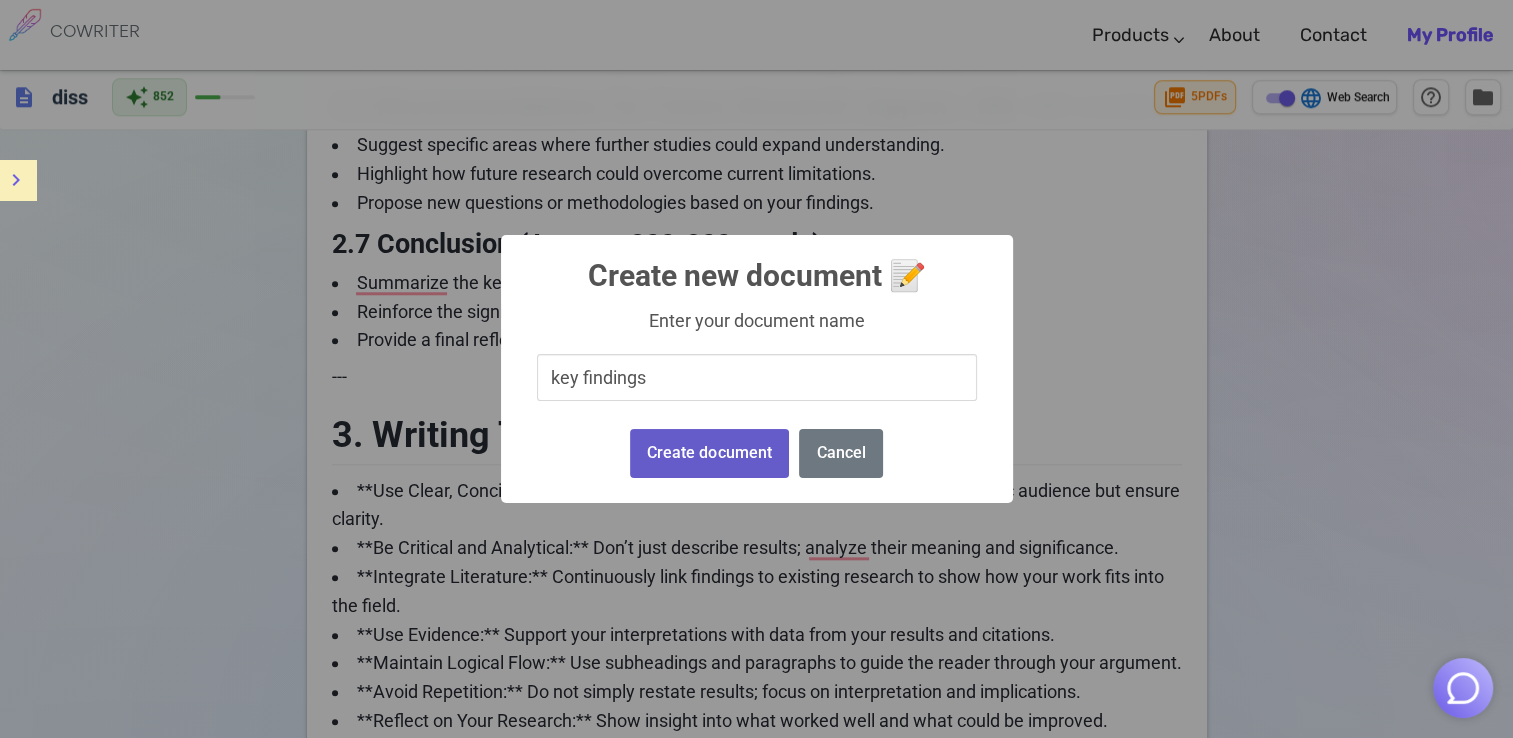 type on "key findings" 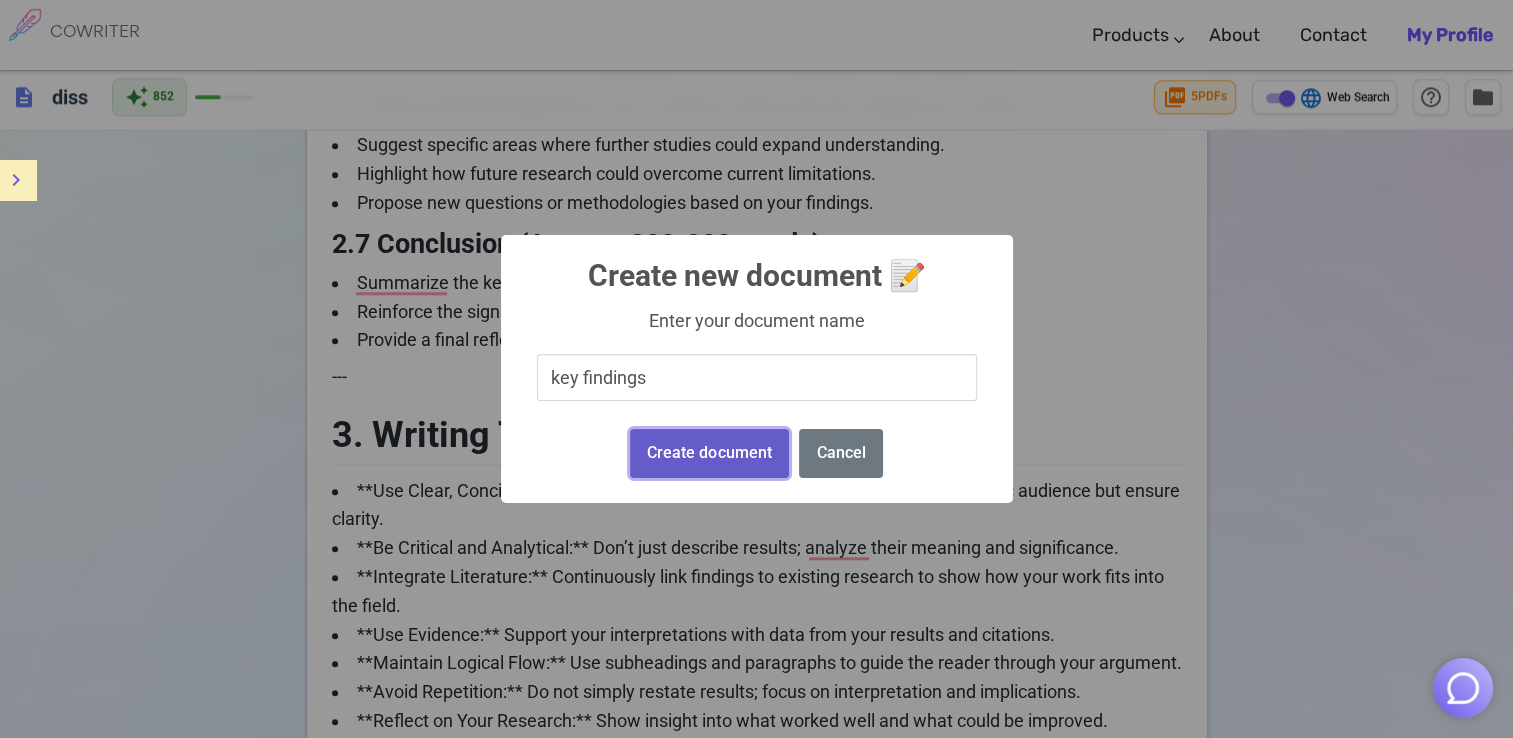 click on "Create document" at bounding box center [709, 453] 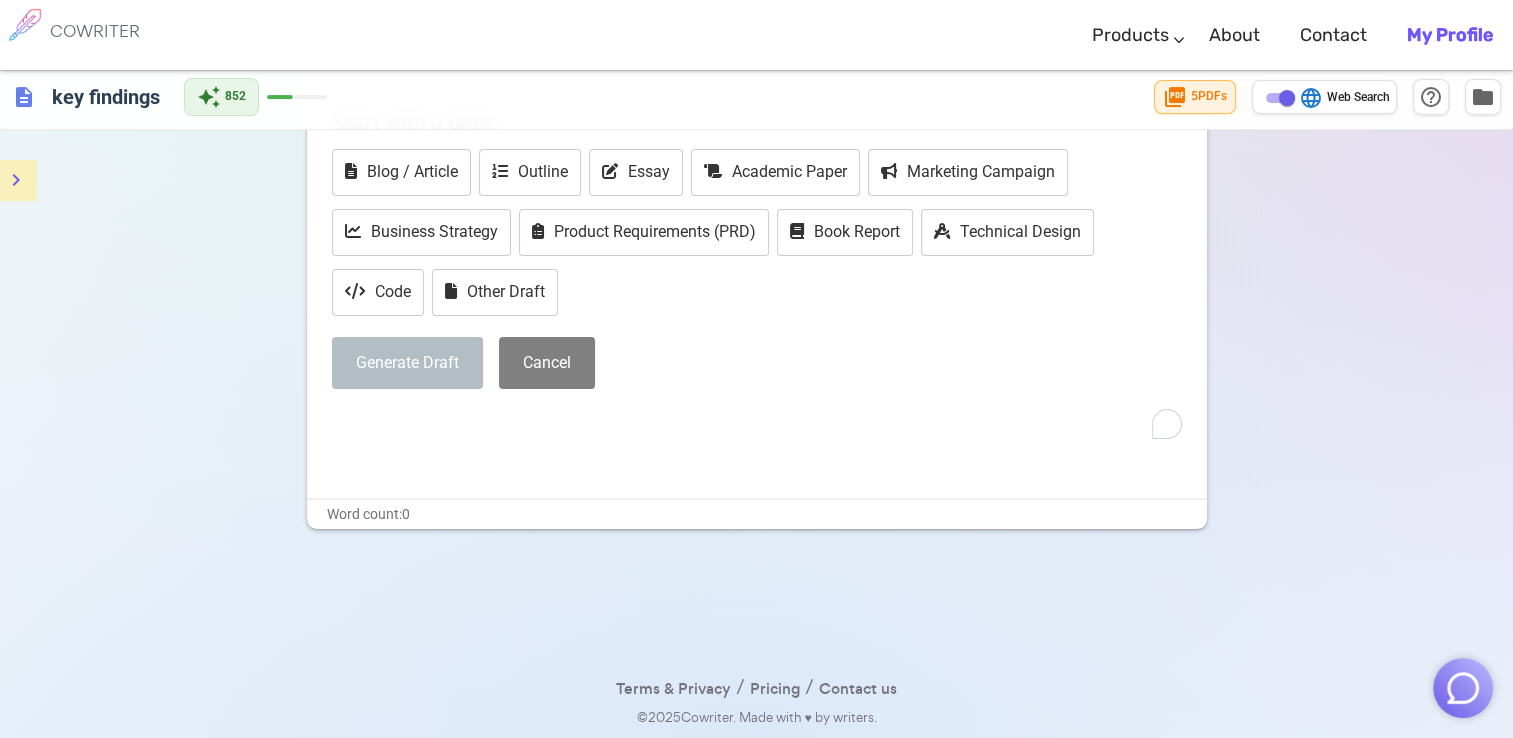 scroll, scrollTop: 135, scrollLeft: 0, axis: vertical 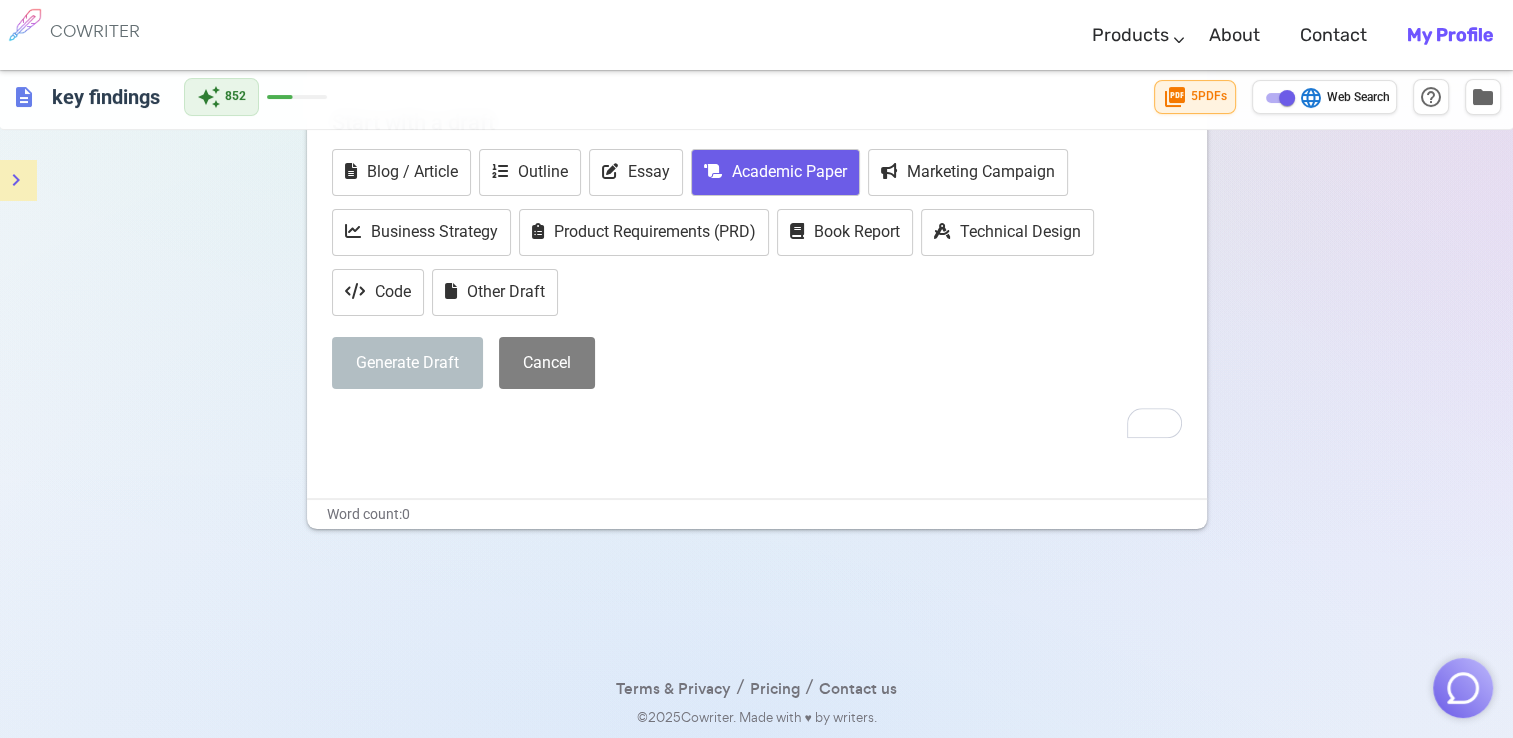 click on "Academic Paper" at bounding box center [775, 172] 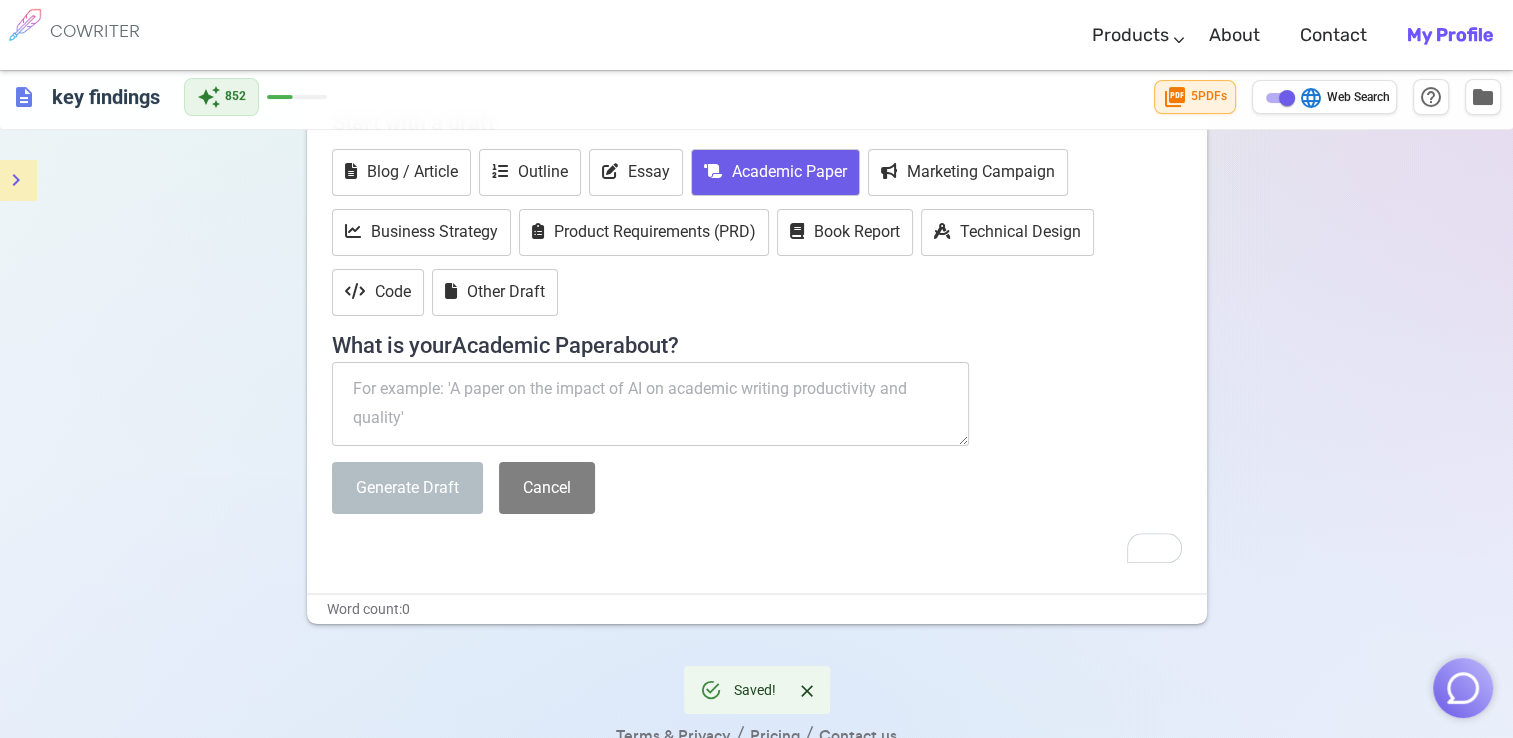 click at bounding box center [651, 404] 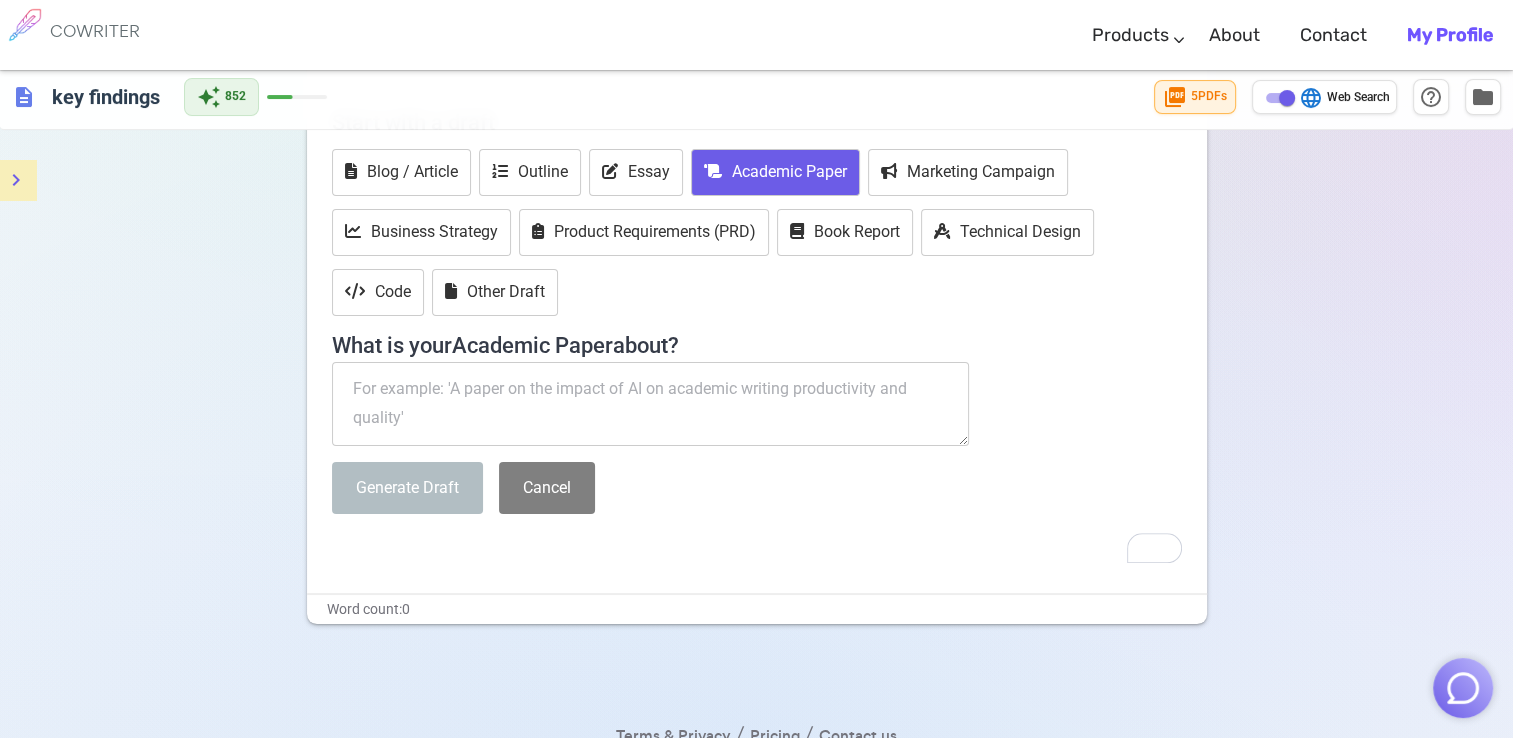 paste on "2.2 Interpretation of Key Findings
This section presents a thematic interpretation of the findings from the selected studies to address the central research question: How does the mental and emotional well-being of staff impact [MEDICAL_DATA] errors? Drawing on qualitative, quantitative, and mixed-methods research, three interlinked themes emerge: (1) psychological impact of adverse events, (2) the role of burnout and emotional fatigue in contributing to error, and (3) the significance of organisational response and support structures. These themes are discussed in the context of relevant NHS policies and frameworks to illuminate the implications for practice and patient safety.
1. The Psychological Impact of Adverse Events on Staff
A key finding across multiple studies is the emotional and psychological toll of involvement in surgical incidents or complications. [PERSON_NAME] et al. (2021) and [PERSON_NAME] et al. (2020) provide compelling qualitative accounts of the psychological burden experienced by operating theatr..." 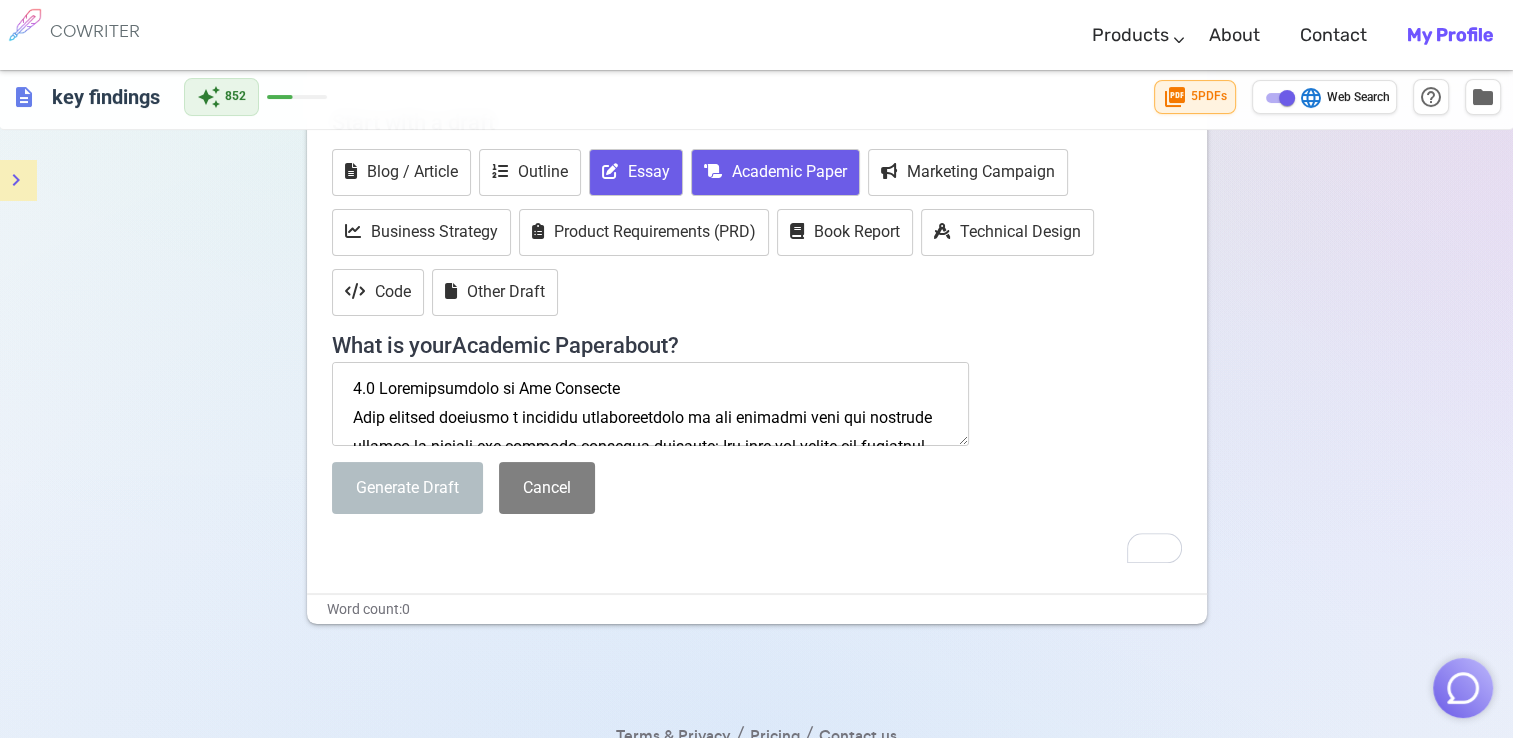 scroll, scrollTop: 4159, scrollLeft: 0, axis: vertical 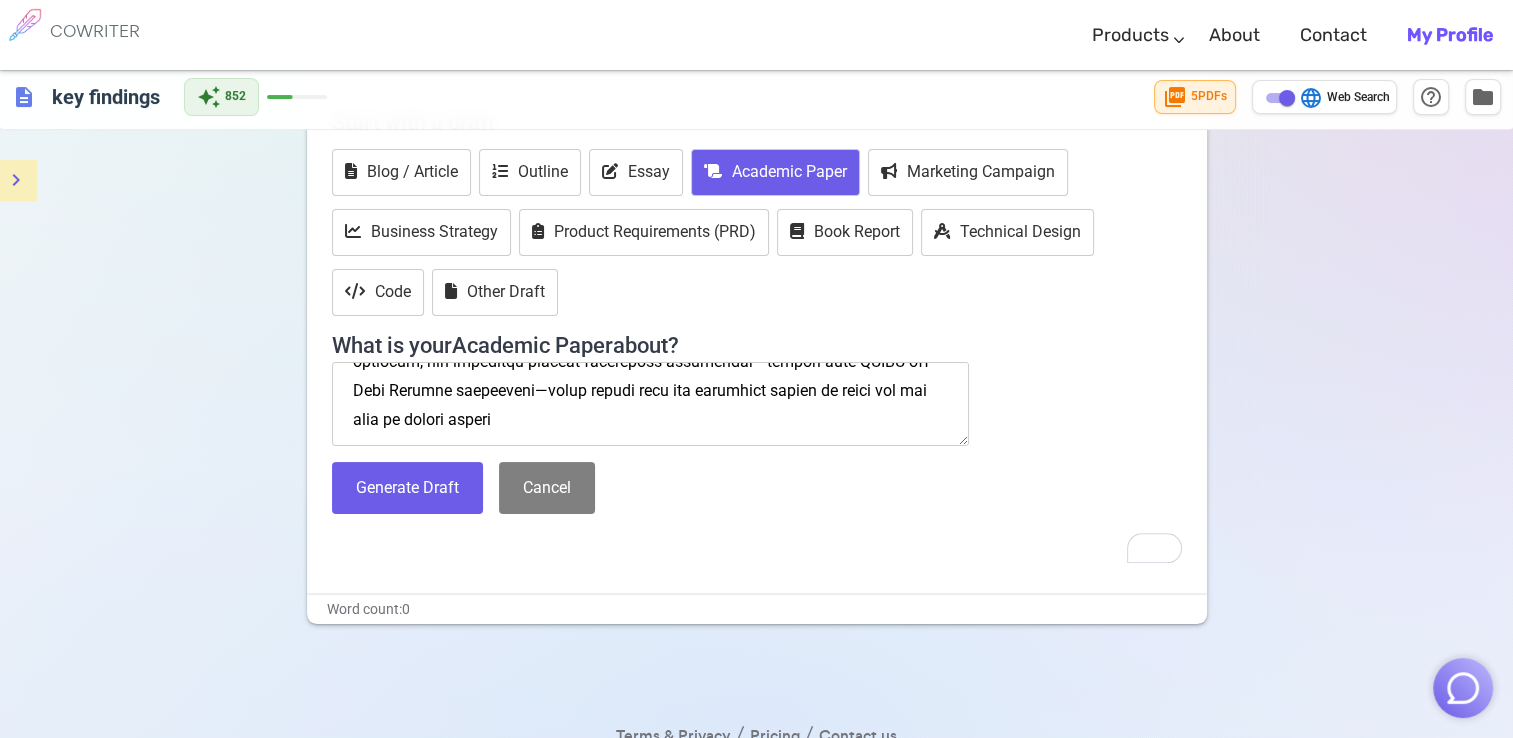 click at bounding box center (651, 404) 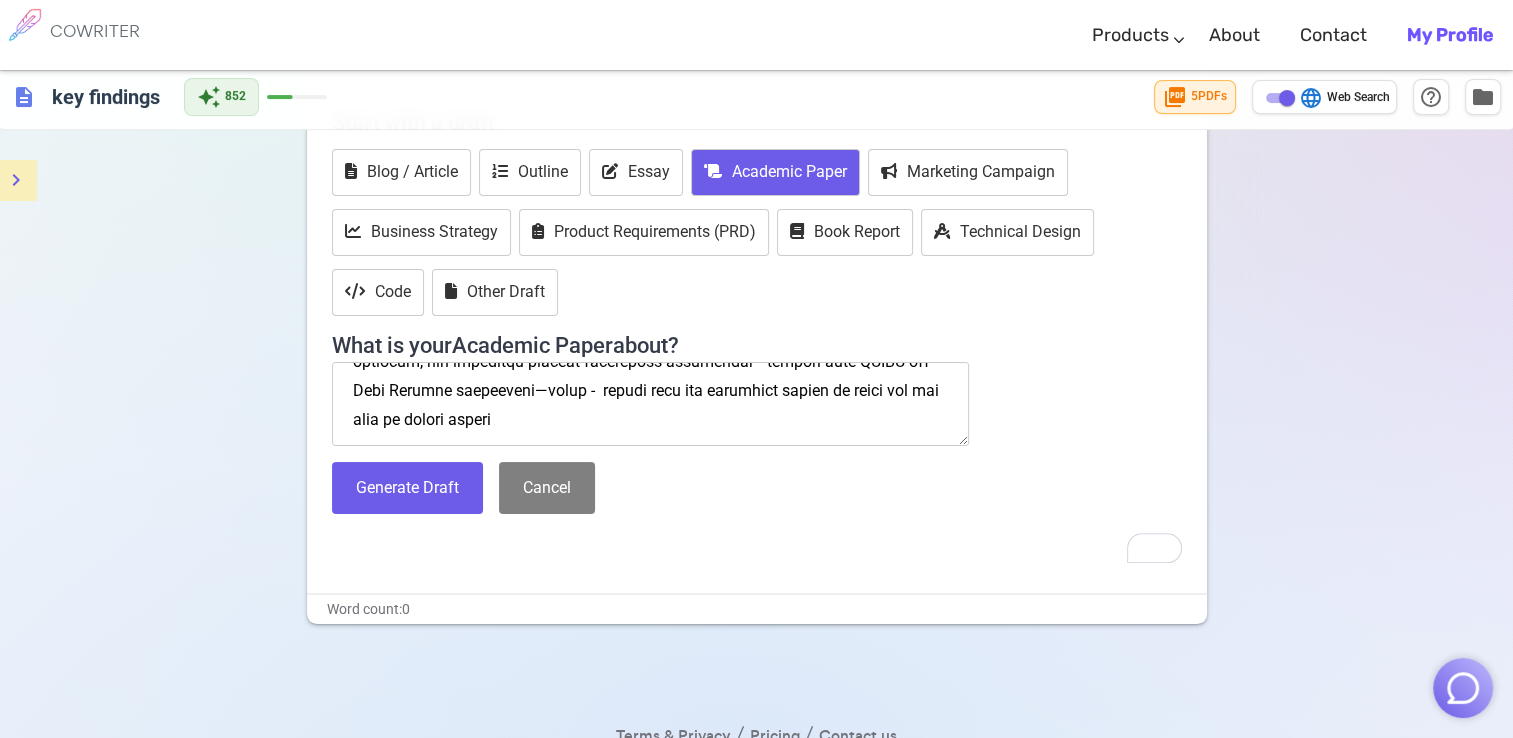 click at bounding box center [651, 404] 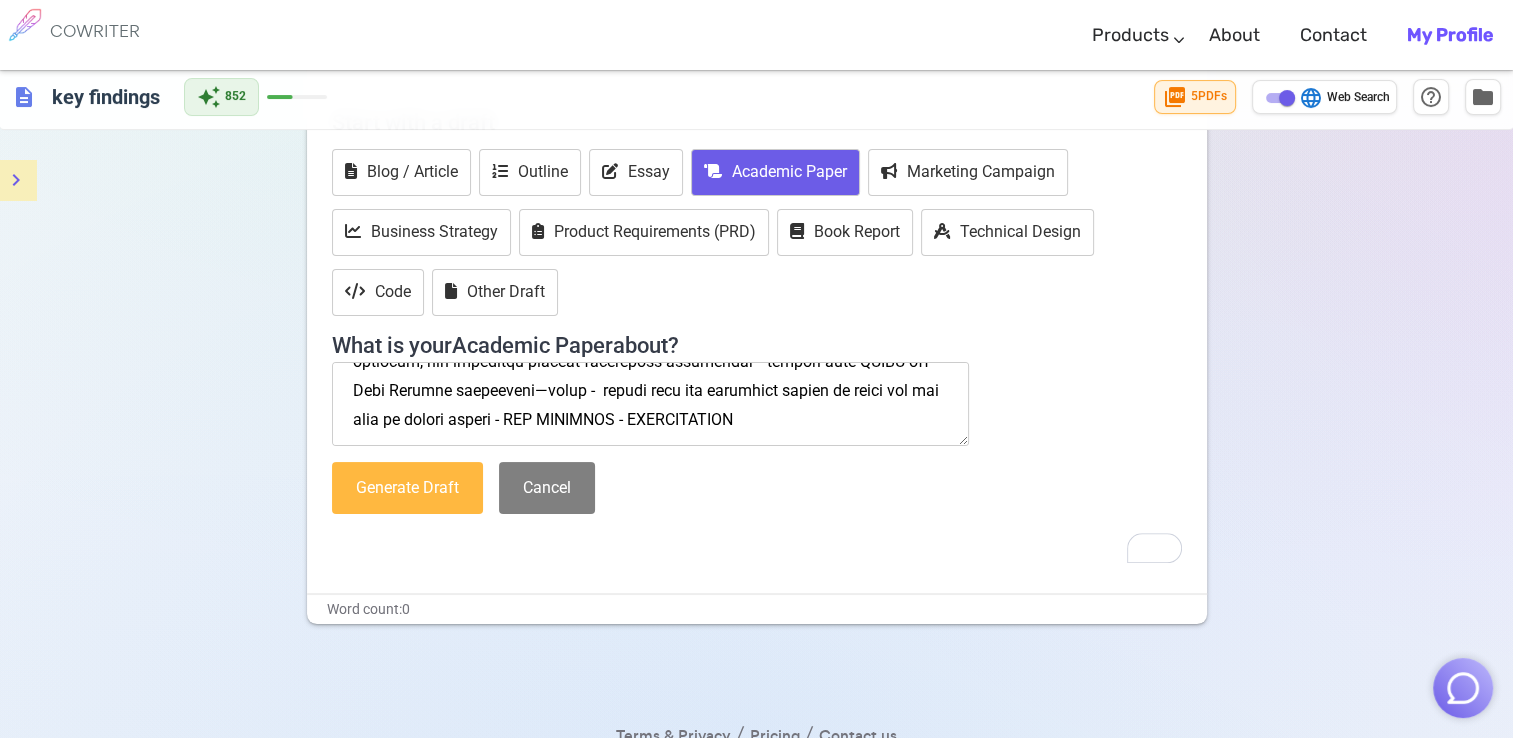 type on "2.2 Interpretation of Key Findings
This section presents a thematic interpretation of the findings from the selected studies to address the central research question: How does the mental and emotional well-being of staff impact [MEDICAL_DATA] errors? Drawing on qualitative, quantitative, and mixed-methods research, three interlinked themes emerge: (1) psychological impact of adverse events, (2) the role of burnout and emotional fatigue in contributing to error, and (3) the significance of organisational response and support structures. These themes are discussed in the context of relevant NHS policies and frameworks to illuminate the implications for practice and patient safety.
1. The Psychological Impact of Adverse Events on Staff
A key finding across multiple studies is the emotional and psychological toll of involvement in surgical incidents or complications. [PERSON_NAME] et al. (2021) and [PERSON_NAME] et al. (2020) provide compelling qualitative accounts of the psychological burden experienced by operating theatr..." 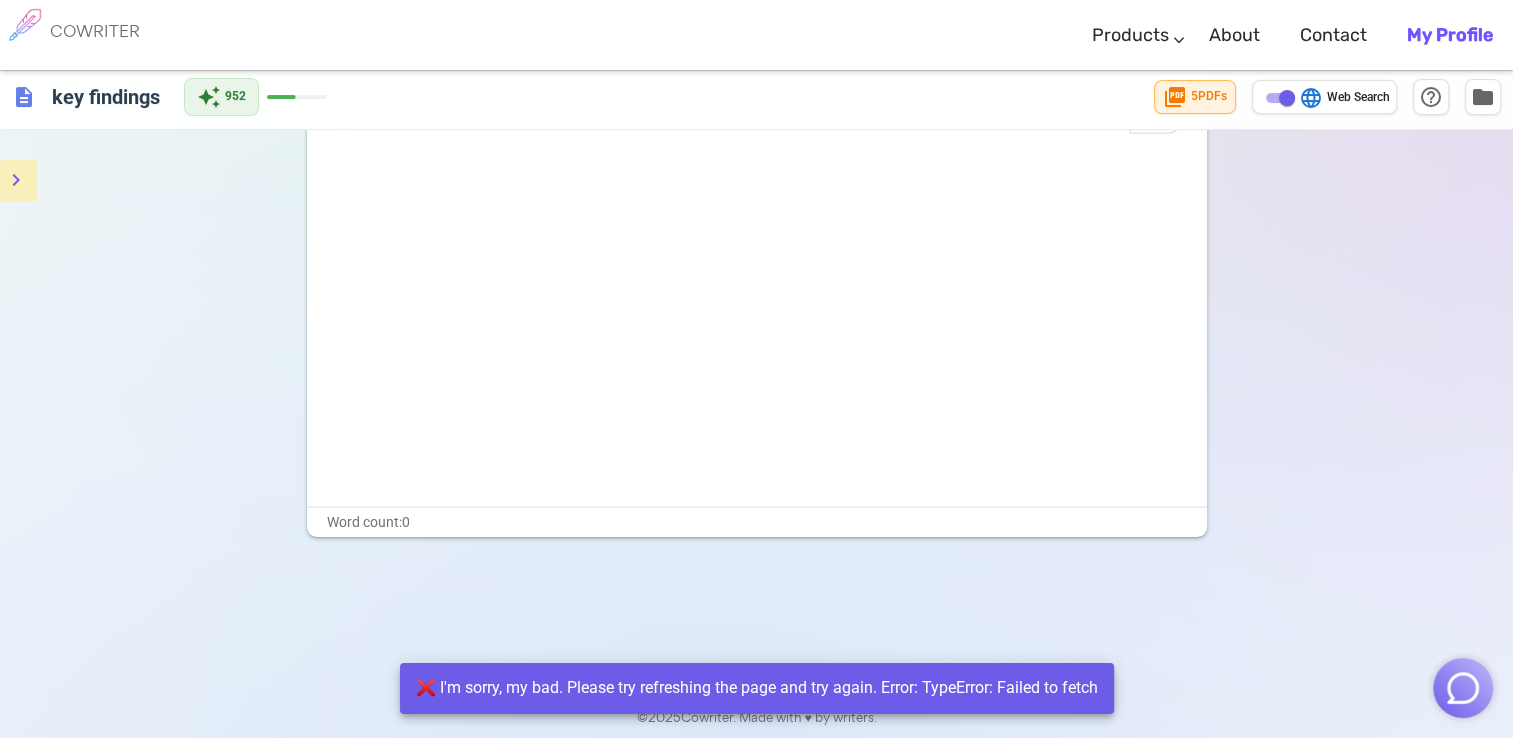 click on "﻿ ﻿ ﻿" at bounding box center (757, 306) 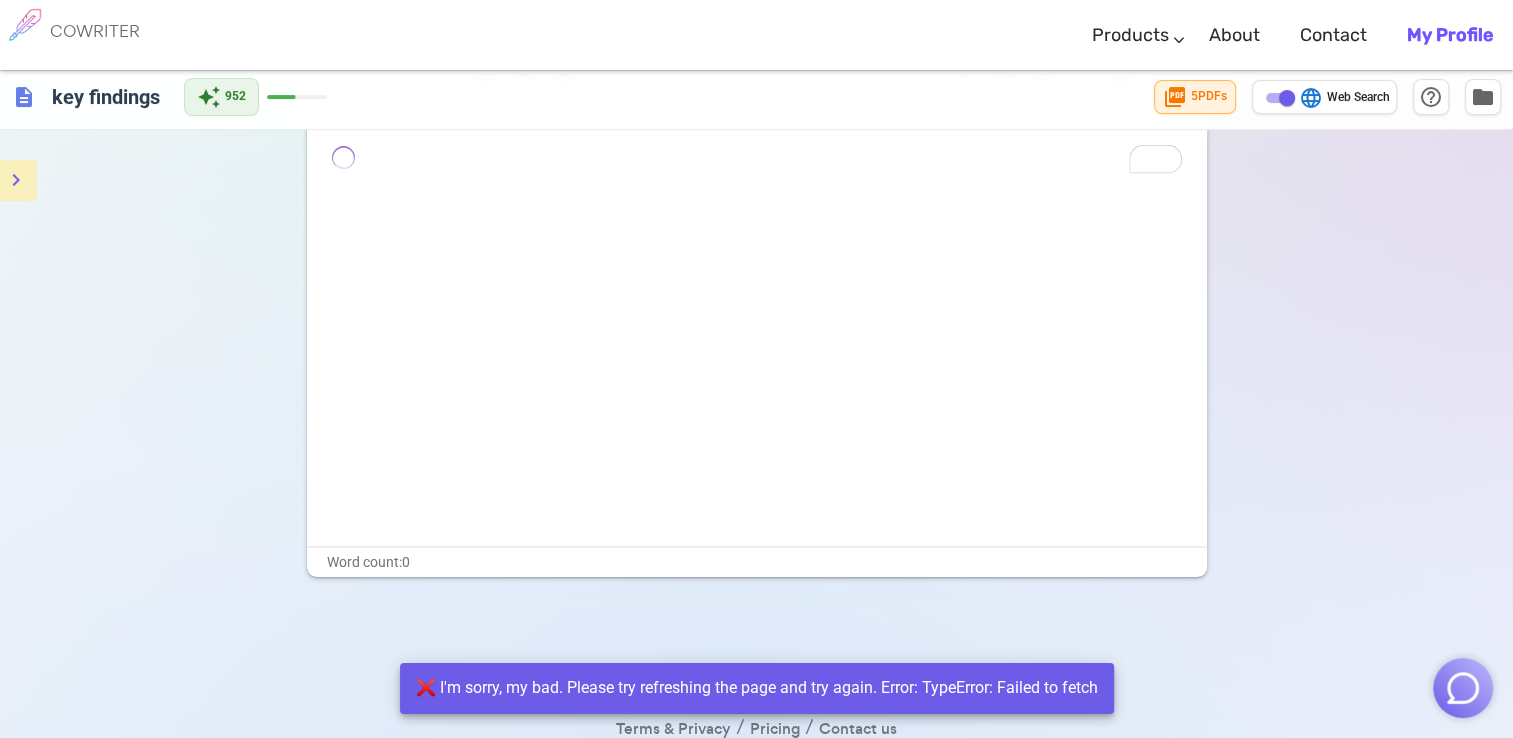 scroll, scrollTop: 0, scrollLeft: 0, axis: both 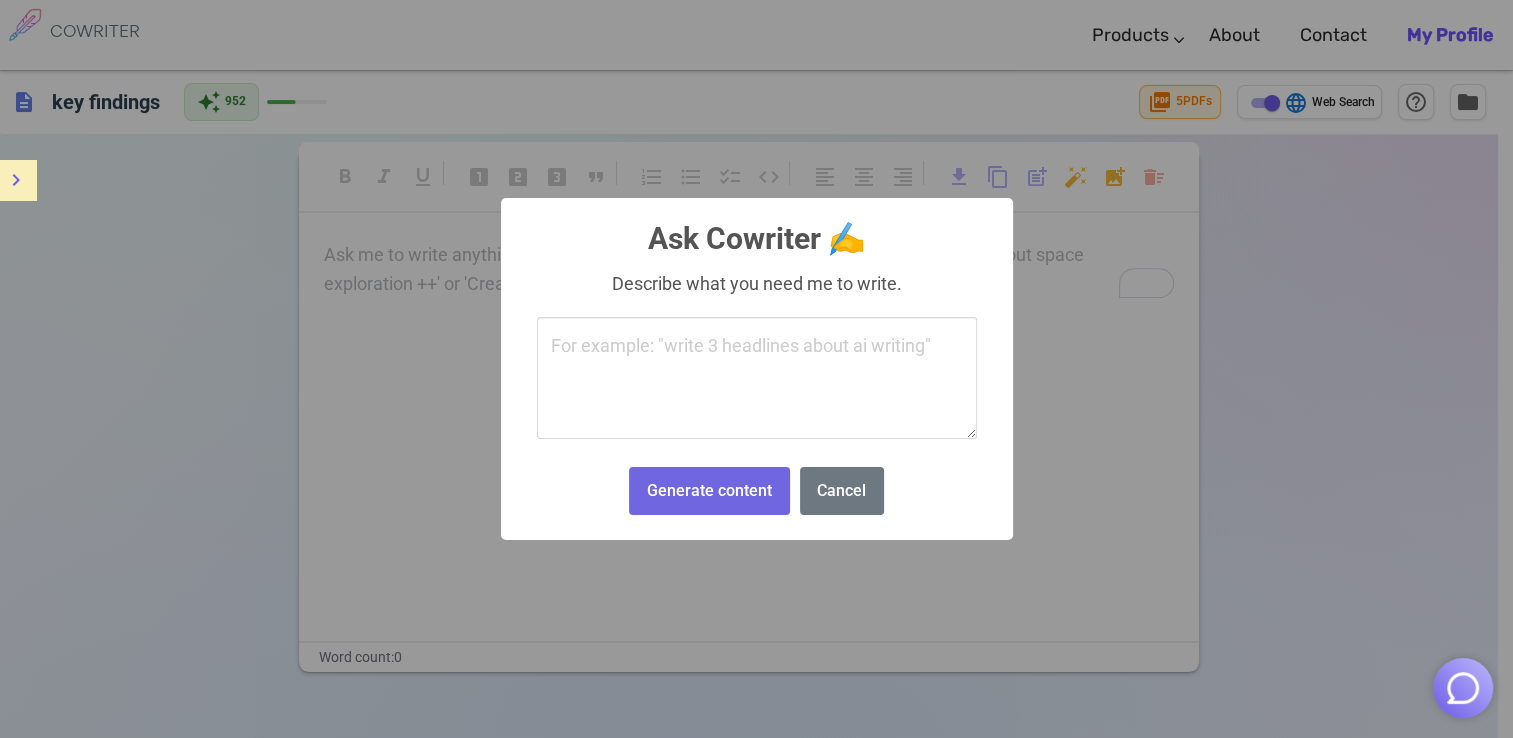 click on "COWRITER Products Writing Marketing Emails Images (soon) About Contact My Profile COWRITER Products Writing Marketing Emails Images (soon) About Feedback Contact My Profile description key findings auto_awesome 952 picture_as_pdf 5  PDF s language Web Search help_outline folder format_bold format_italic format_underlined looks_one looks_two looks_3 format_quote format_list_numbered format_list_bulleted checklist code format_align_left format_align_center format_align_right download content_copy post_add auto_fix_high add_photo_alternate delete_sweep Ask me to write anything and end with '++' to get AI assistance! Try: 'Write an article about space exploration ++' or 'Create a marketing email for our new product ++' ﻿ Word count:  0 Terms & Privacy / Pricing / Contact us ©  2025  Cowriter. Made with ♥ by writers.  format_bold brush format_list_numbered auto_fix_high spellcheck edit unfold_more unfold_less Ask AI to write anything. You can also press ⌘+E. × Ask Cowriter ✍️ Generate content No Cancel" at bounding box center [756, 436] 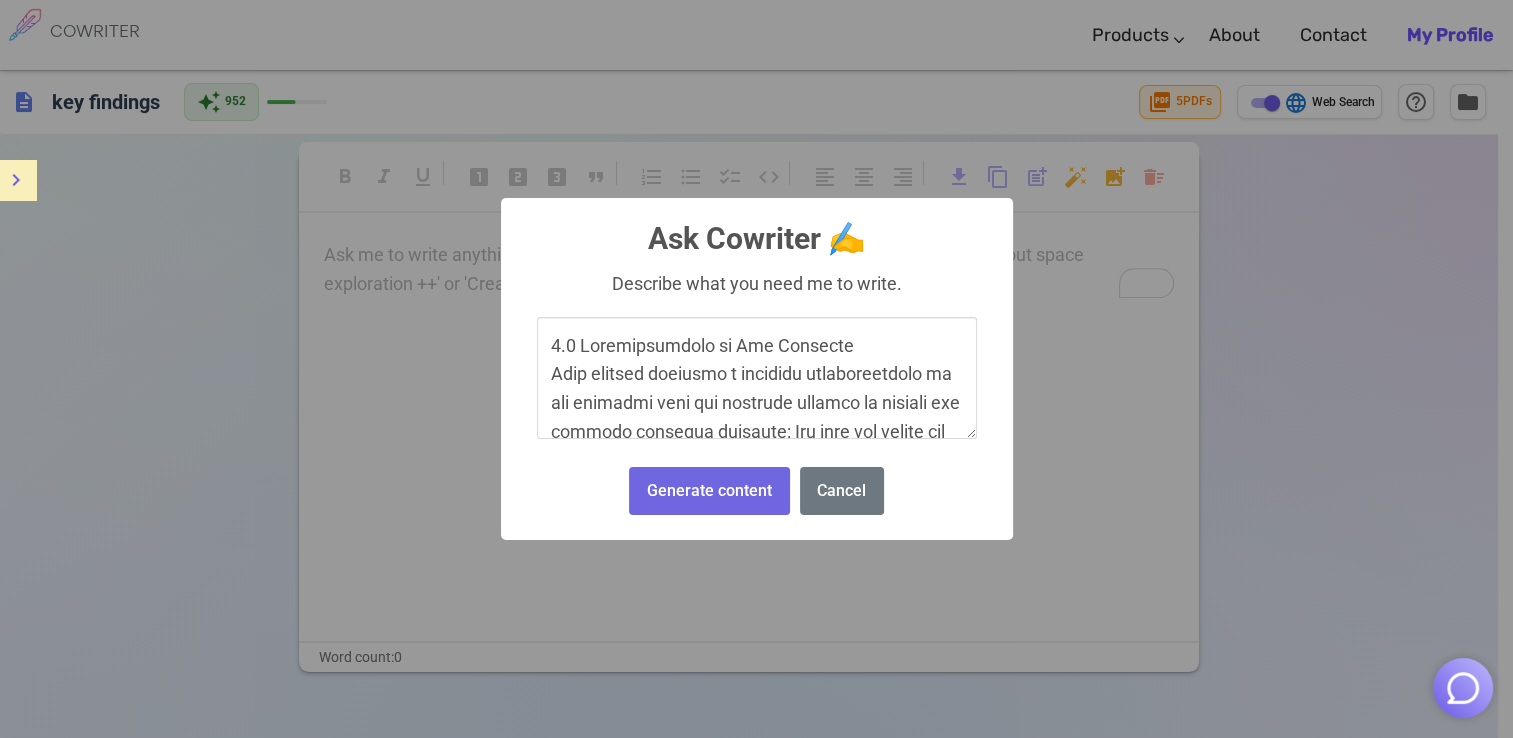 scroll, scrollTop: 6513, scrollLeft: 0, axis: vertical 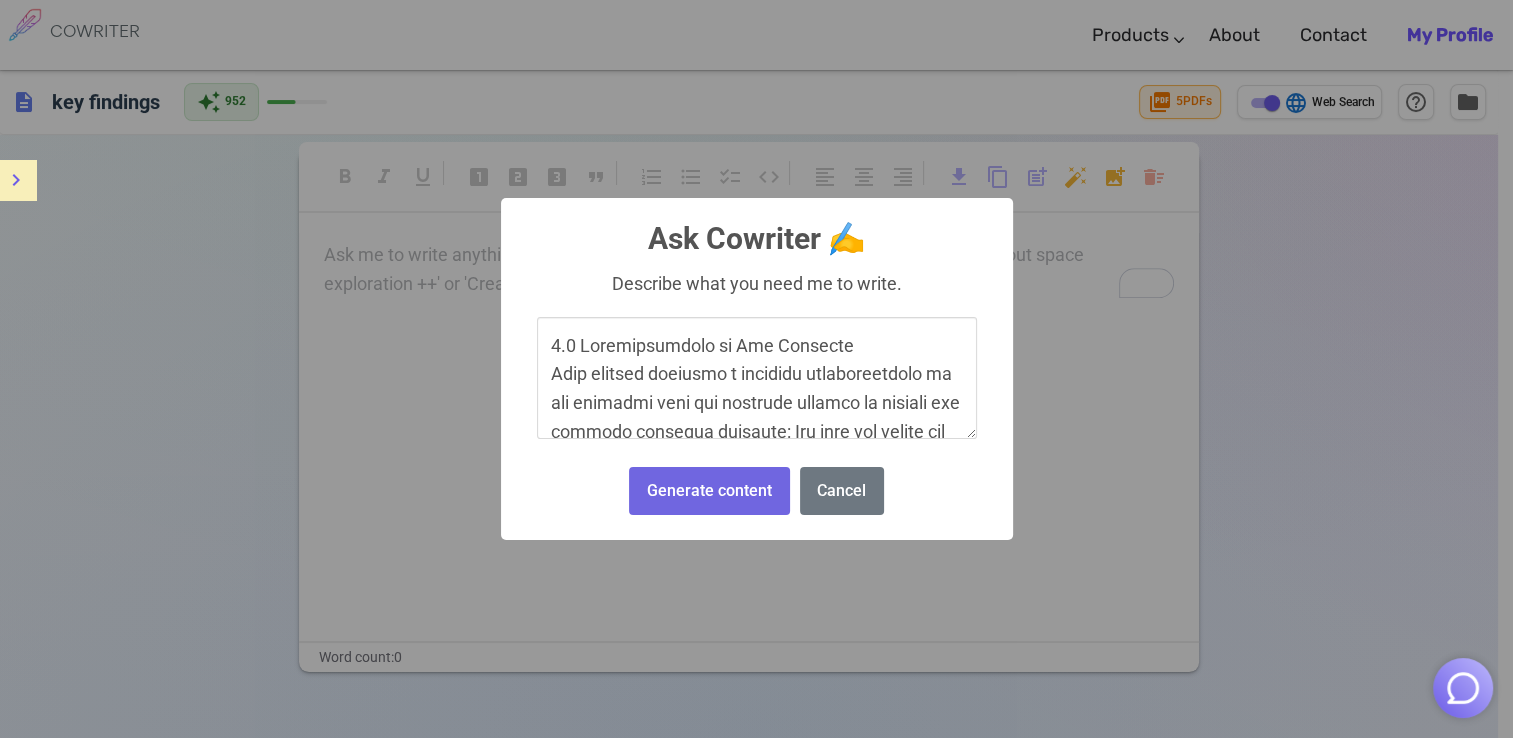 click at bounding box center [757, 378] 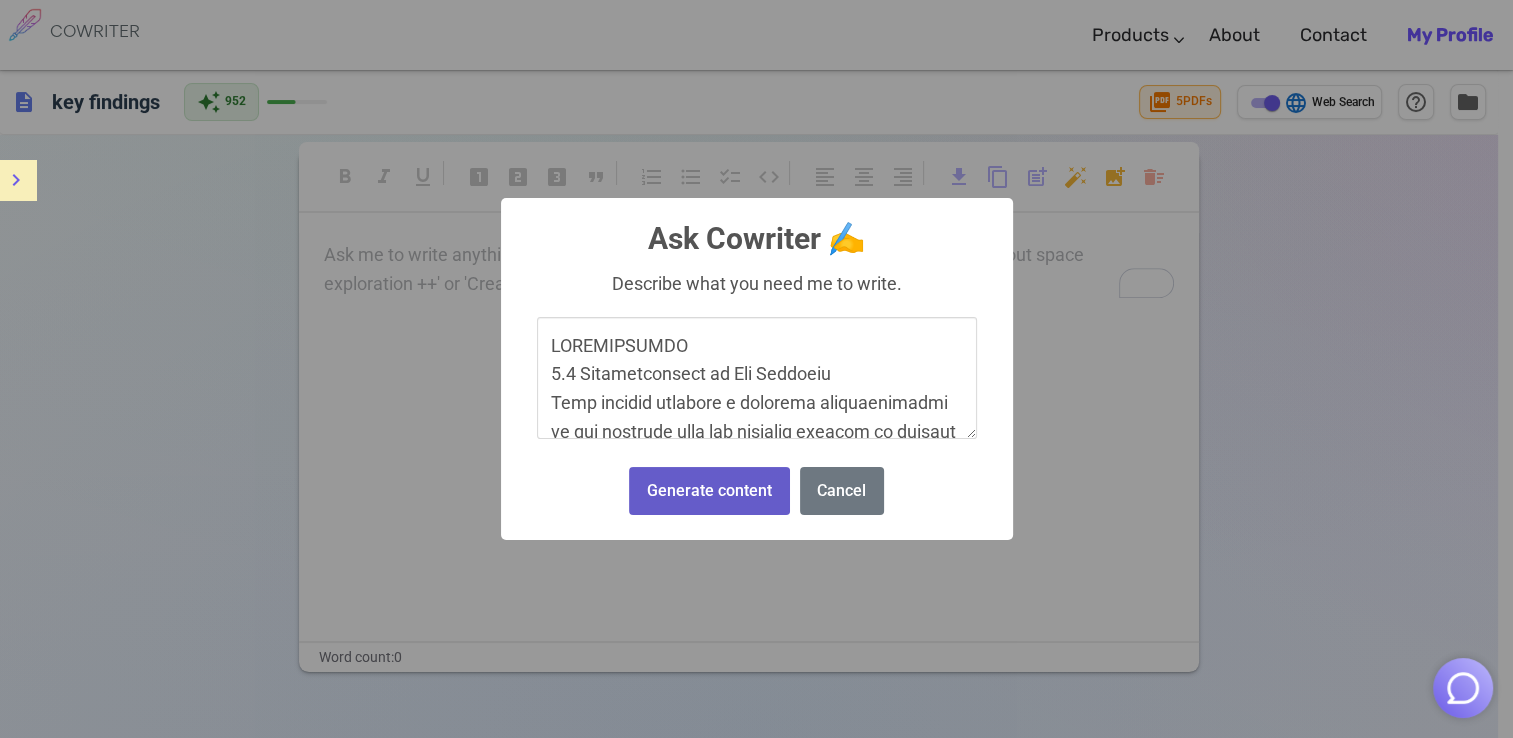 type on "DISSERTATION
2.2 Interpretation of Key Findings
This section presents a thematic interpretation of the findings from the selected studies to address the central research question: How does the mental and emotional well-being of staff impact [MEDICAL_DATA] errors? Drawing on qualitative, quantitative, and mixed-methods research, three interlinked themes emerge: (1) psychological impact of adverse events, (2) the role of burnout and emotional fatigue in contributing to error, and (3) the significance of organisational response and support structures. These themes are discussed in the context of relevant NHS policies and frameworks to illuminate the implications for practice and patient safety.
1. The Psychological Impact of Adverse Events on Staff
A key finding across multiple studies is the emotional and psychological toll of involvement in surgical incidents or complications. [PERSON_NAME] et al. (2021) and [PERSON_NAME] et al. (2020) provide compelling qualitative accounts of the psychological burden experienced by oper..." 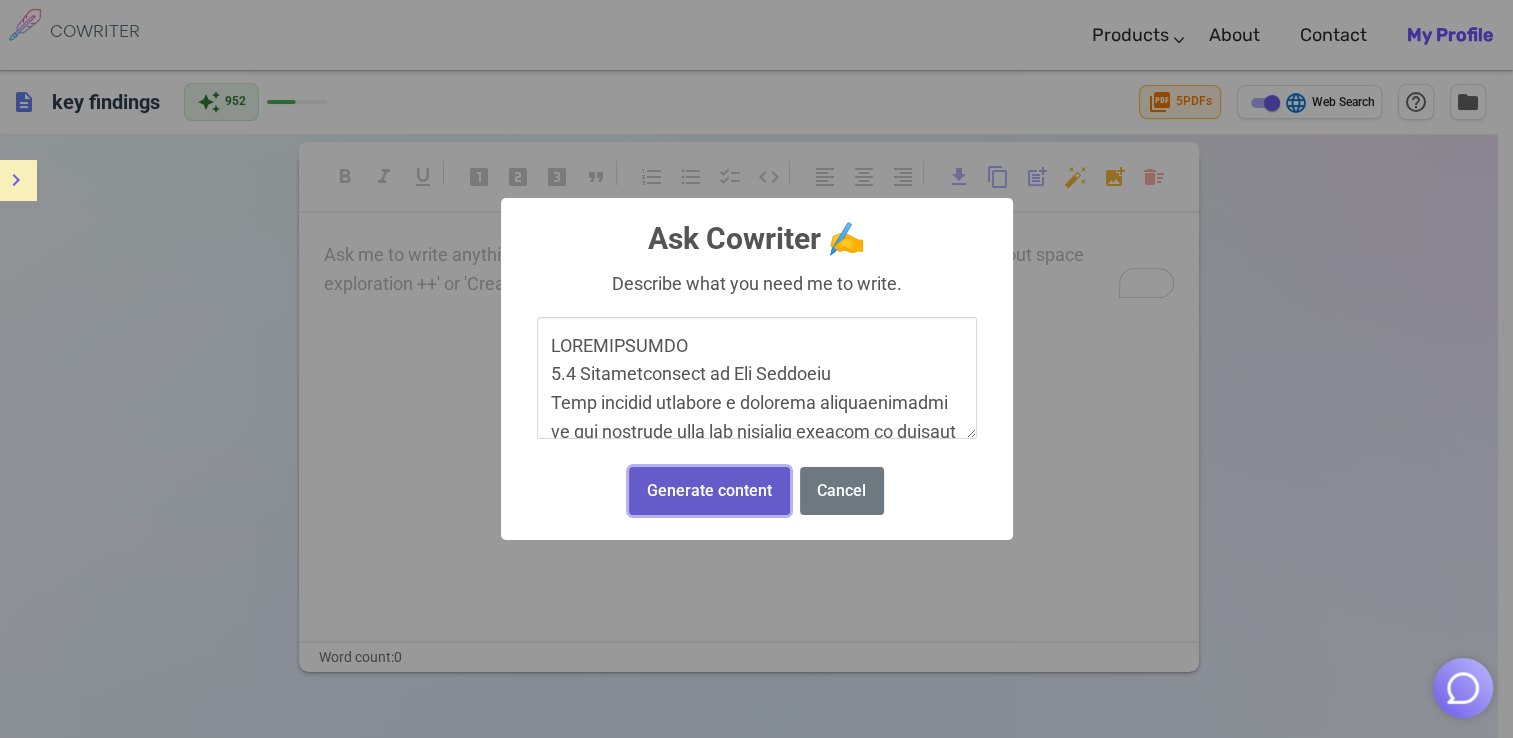 click on "Generate content" at bounding box center [709, 491] 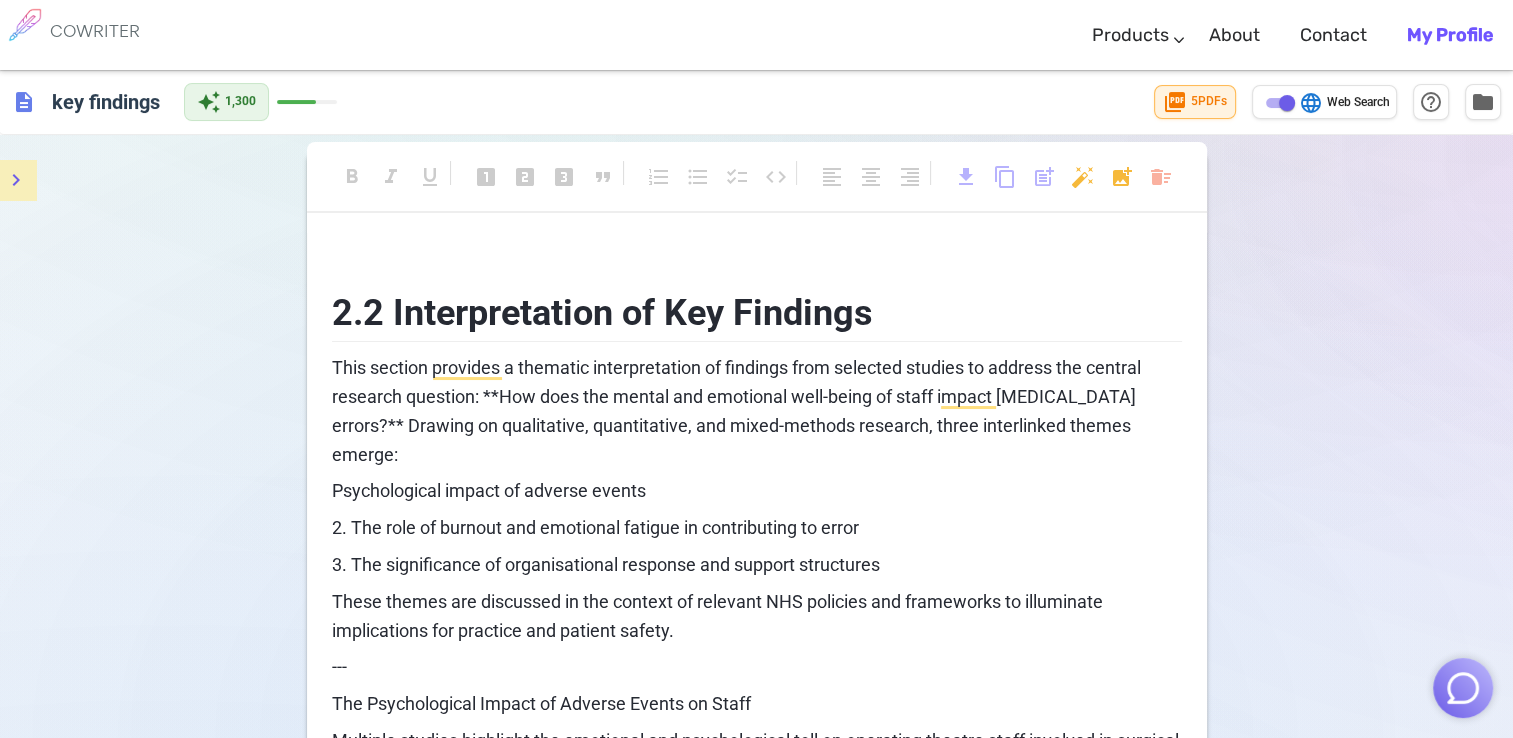 click on "Psychological impact of adverse events" at bounding box center (757, 491) 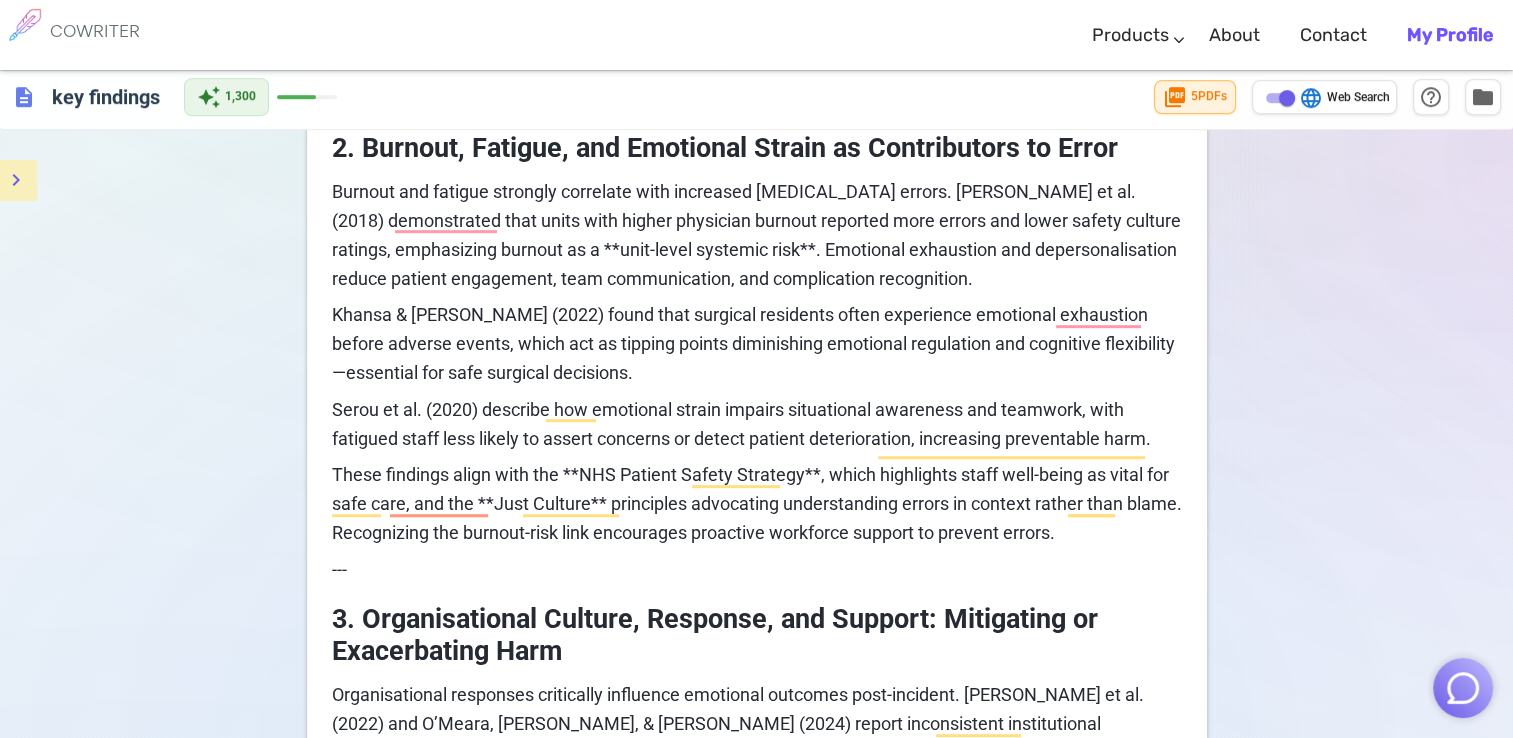 scroll, scrollTop: 1094, scrollLeft: 0, axis: vertical 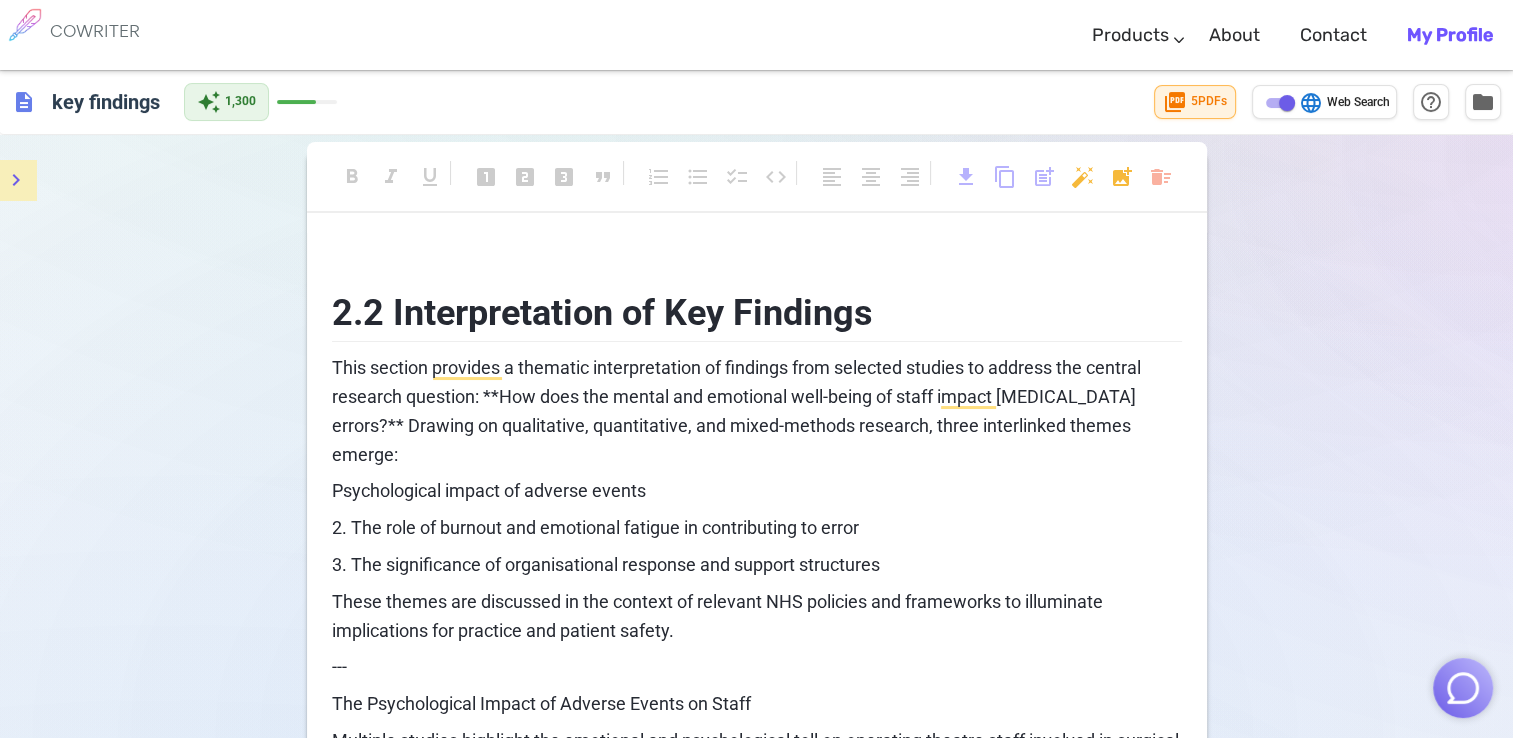 click on "description" at bounding box center (24, 102) 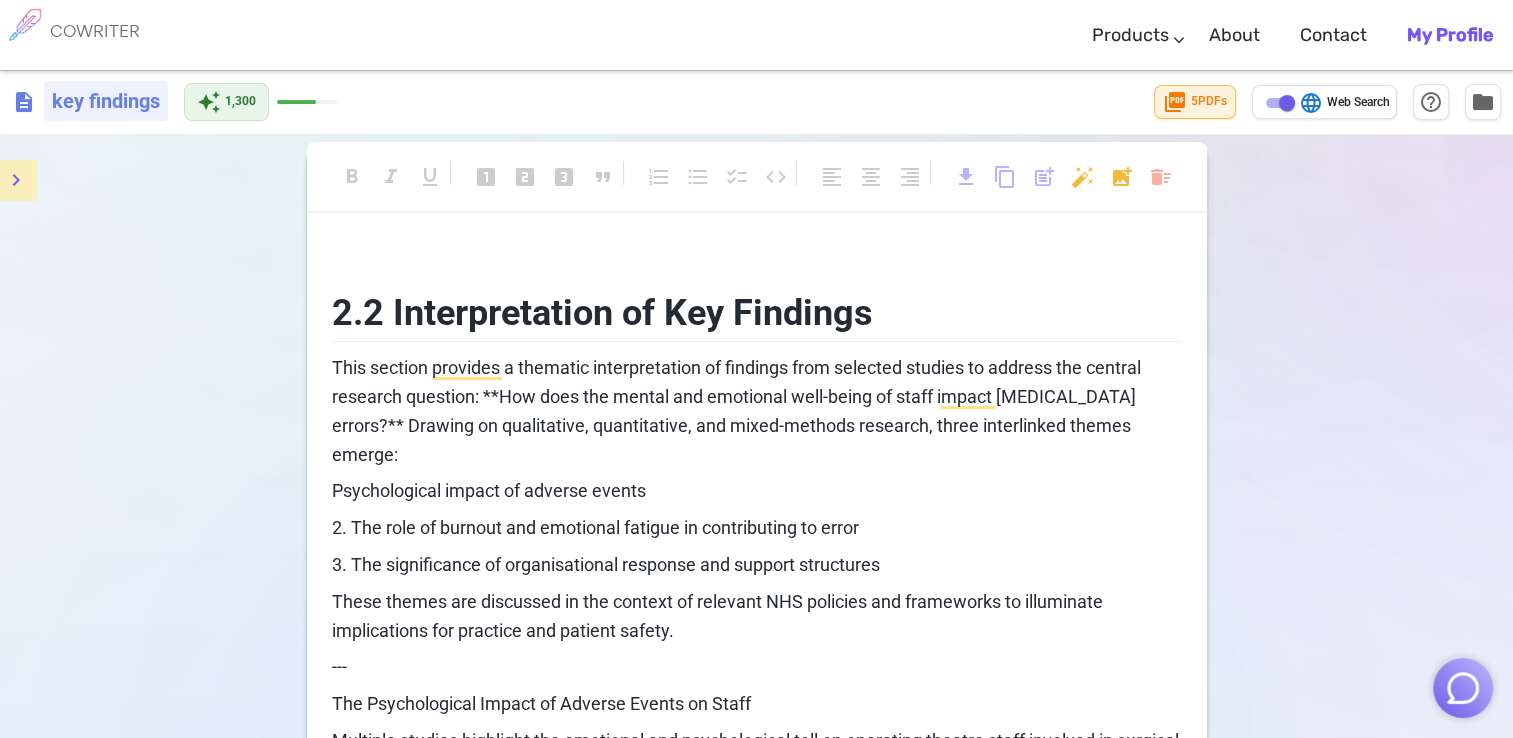 click on "key findings" at bounding box center (106, 101) 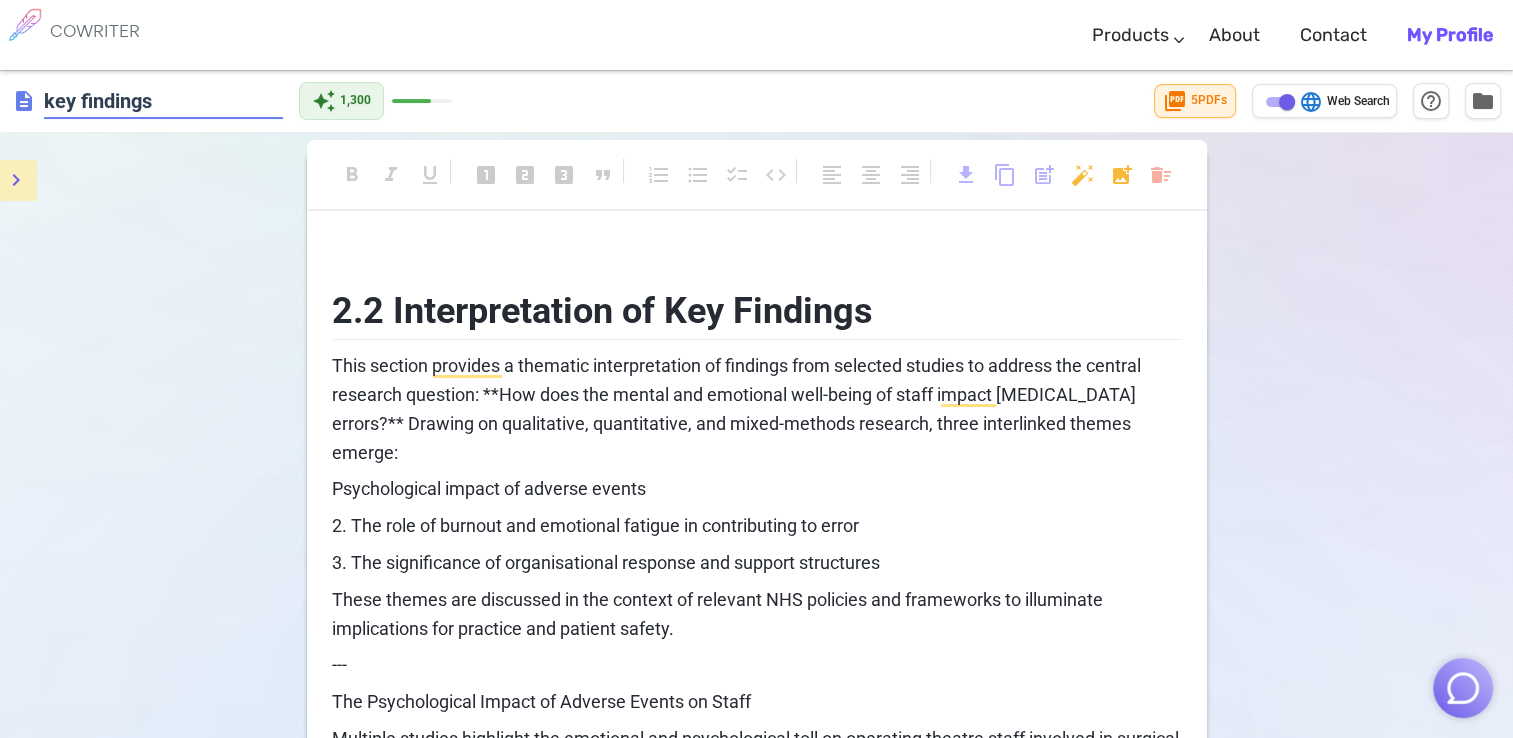 click 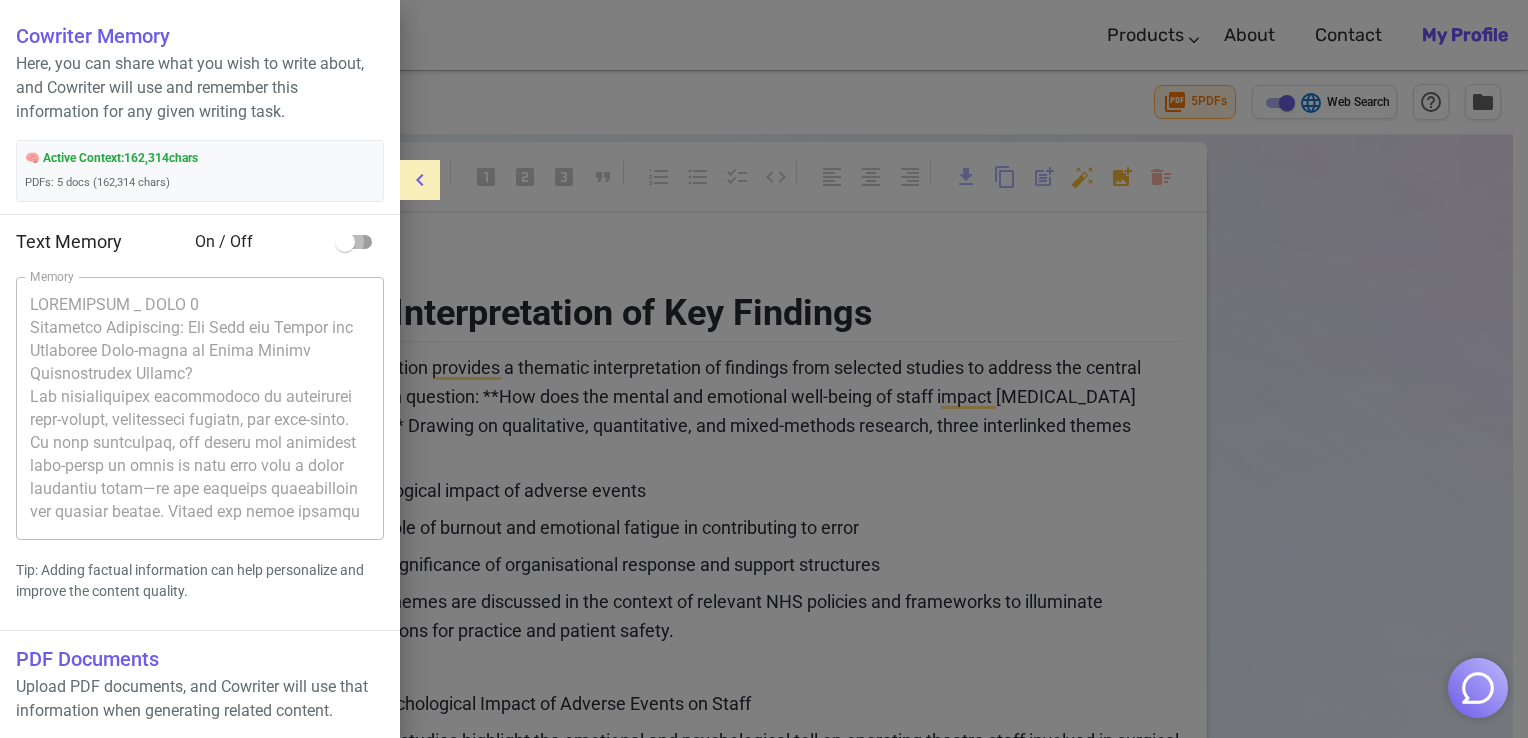 click at bounding box center [345, 242] 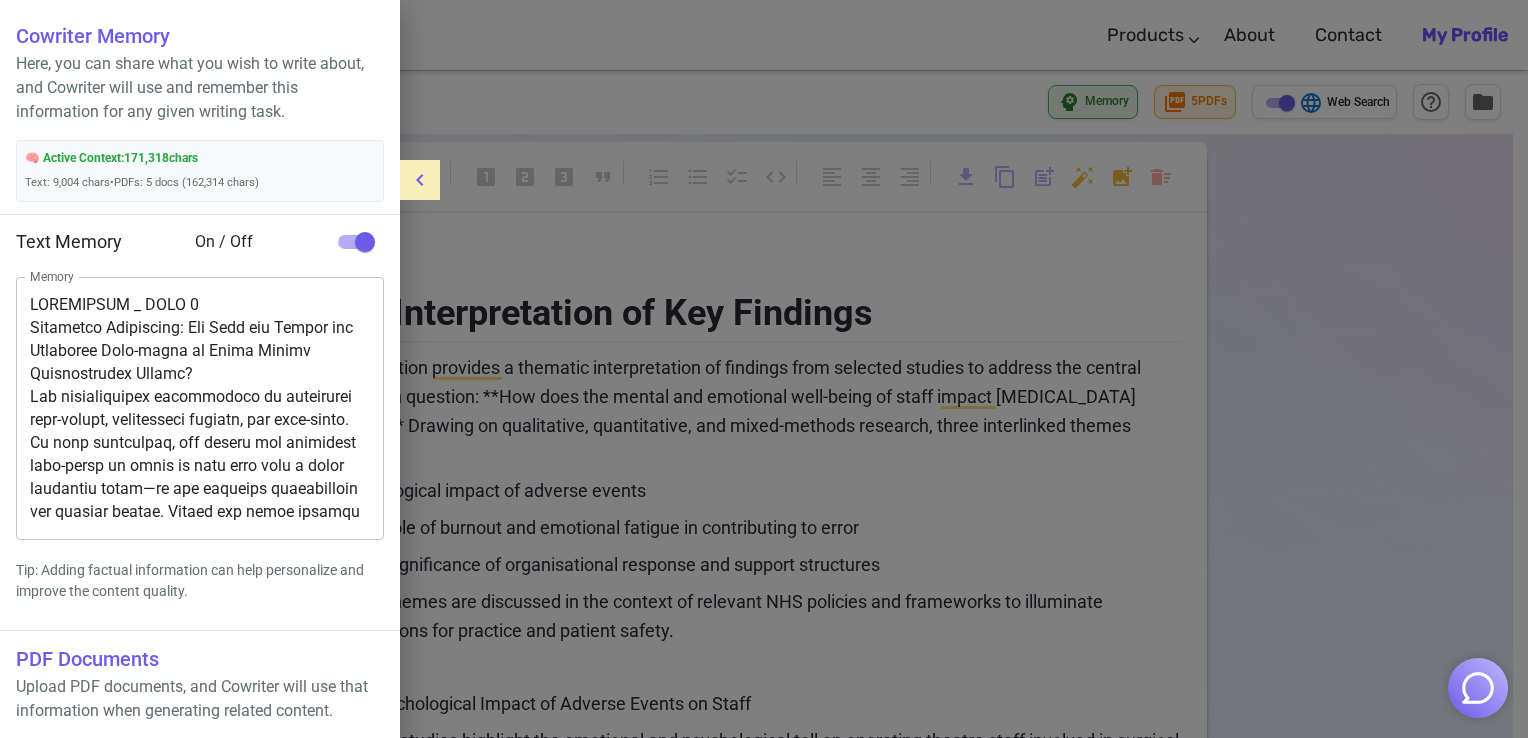click at bounding box center [764, 369] 